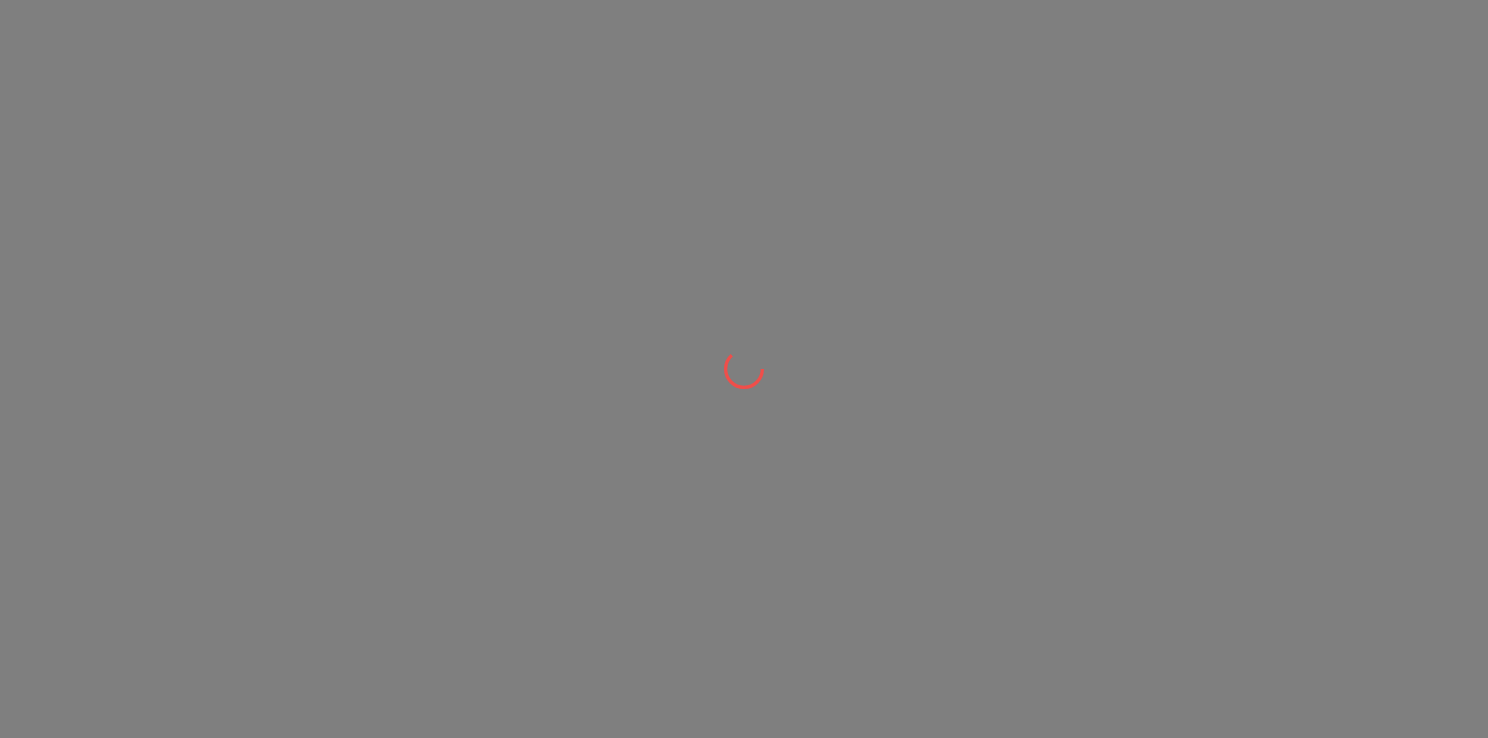 scroll, scrollTop: 0, scrollLeft: 0, axis: both 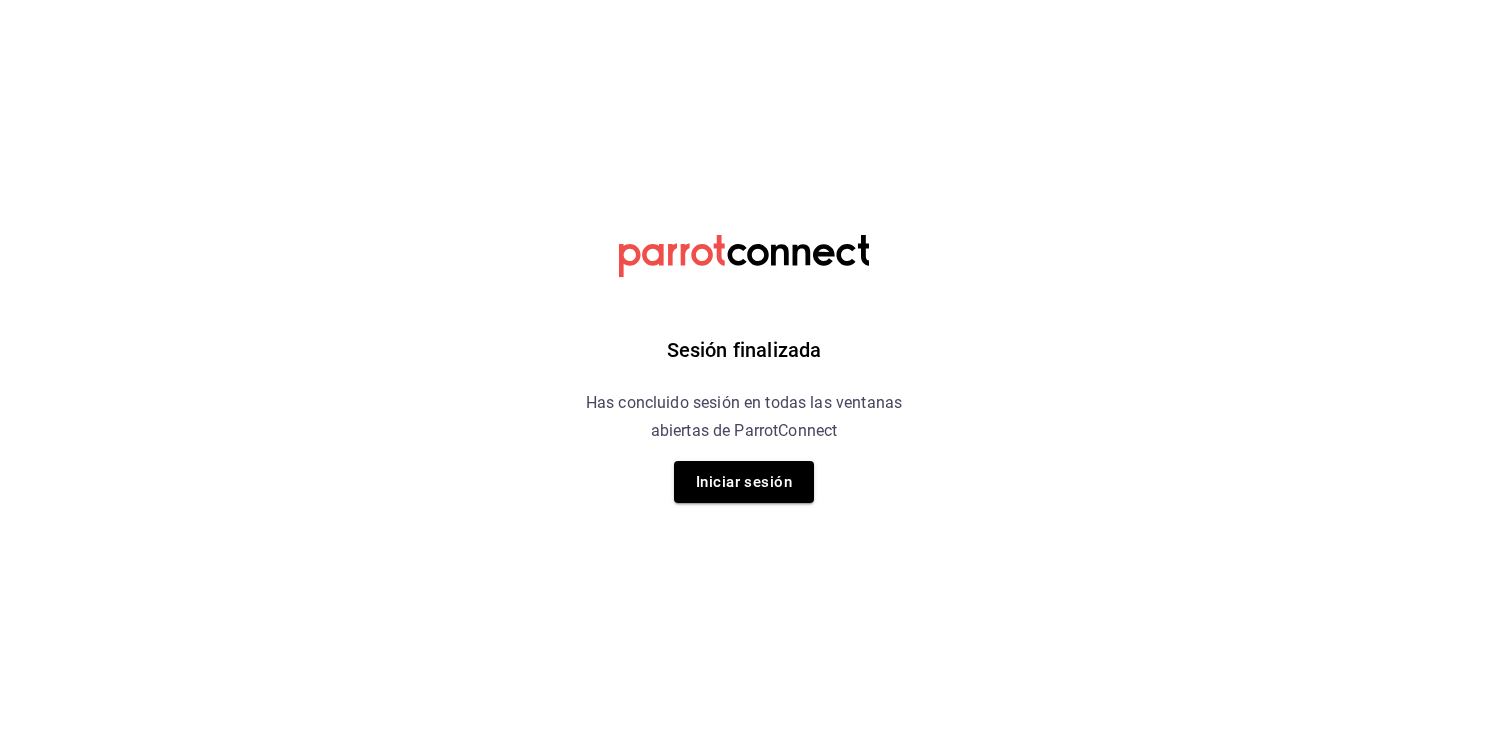 click on "Sesión finalizada Has concluido sesión en todas las ventanas abiertas de ParrotConnect Iniciar sesión" at bounding box center (744, 0) 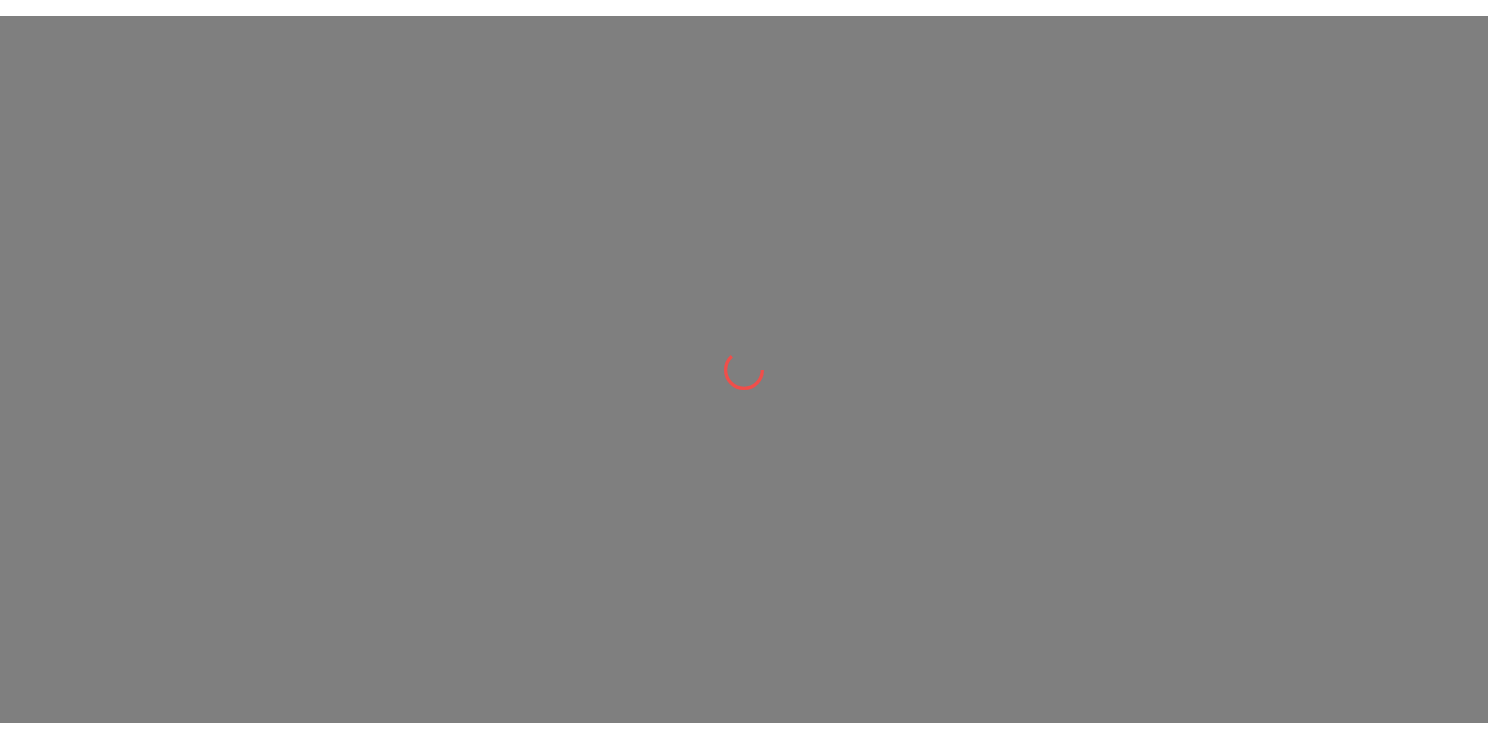 scroll, scrollTop: 0, scrollLeft: 0, axis: both 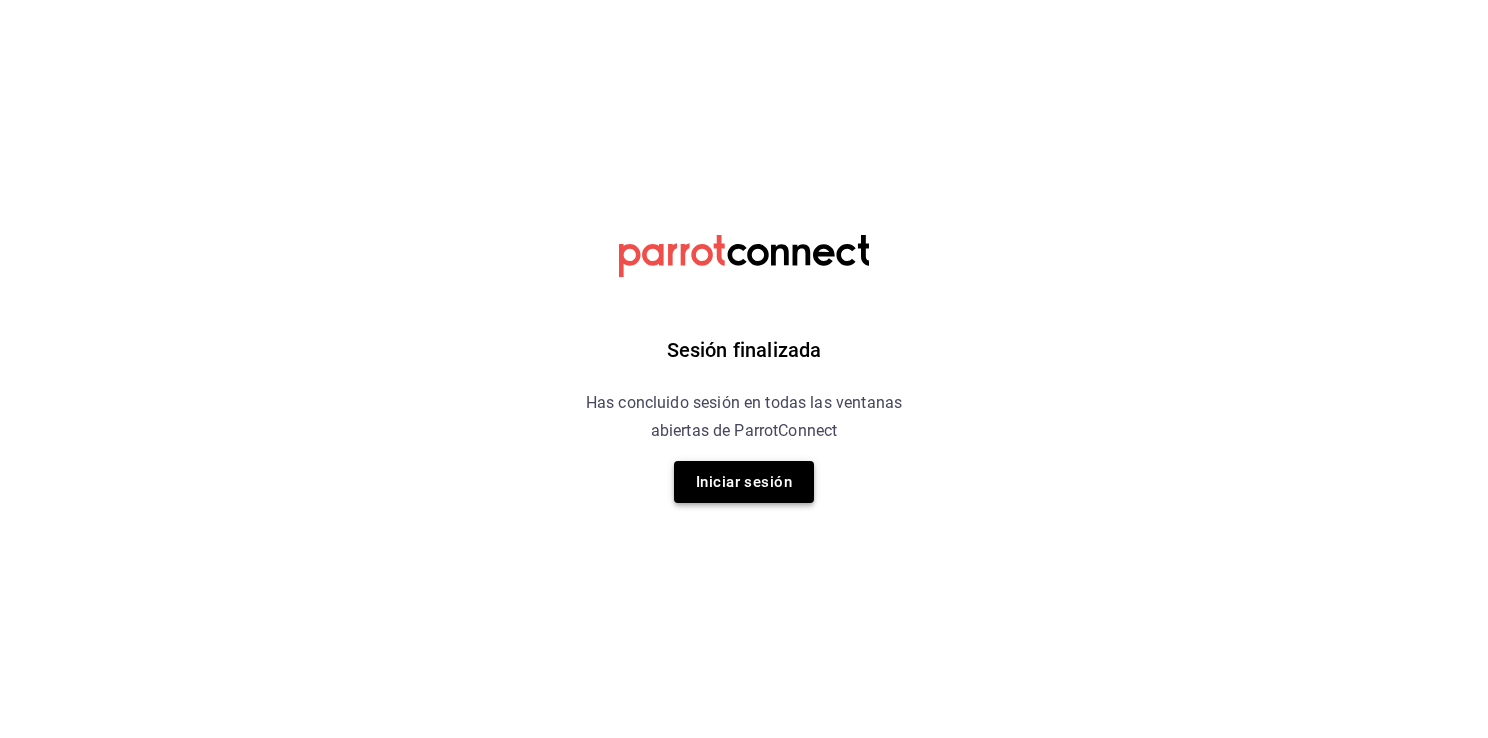 click on "Iniciar sesión" at bounding box center (744, 482) 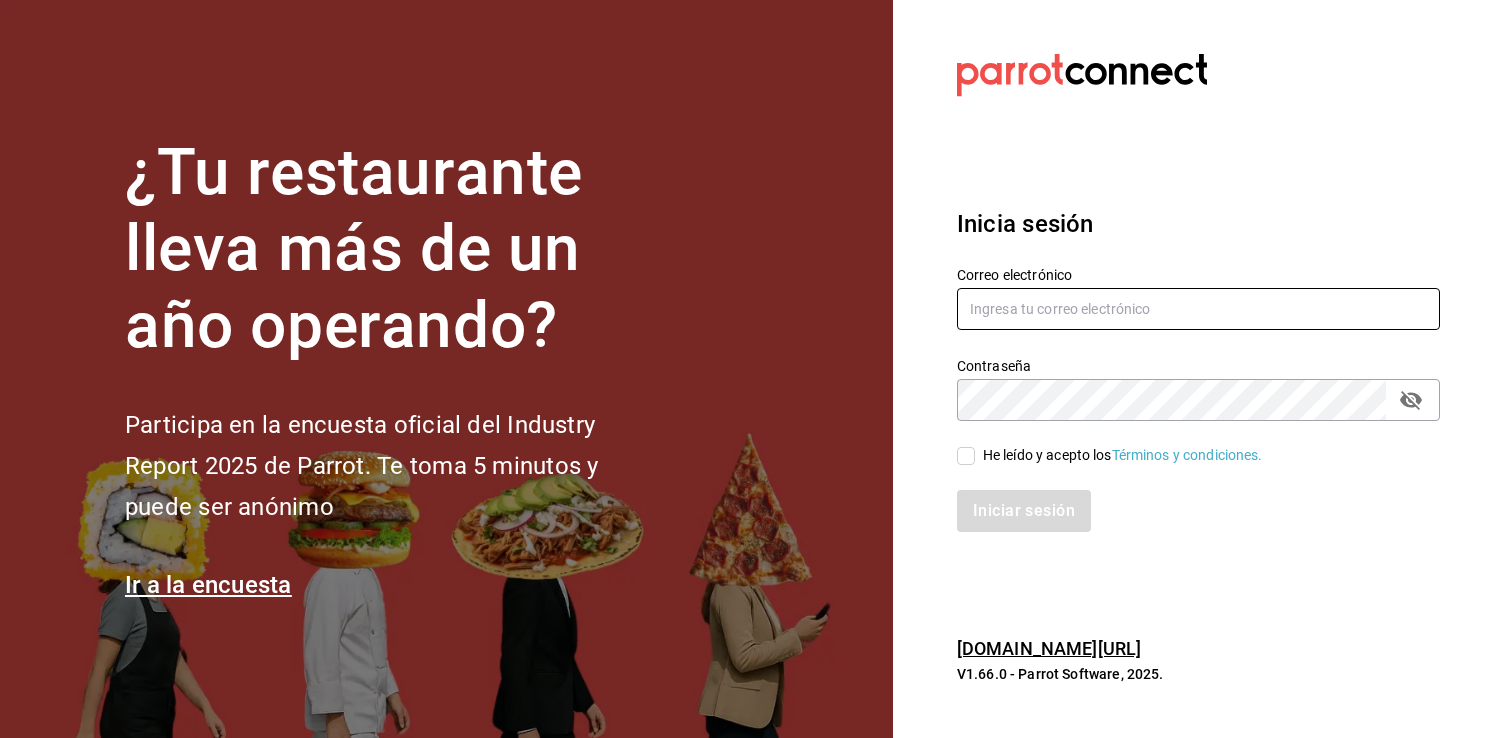 type on "christian.nadal@grupocosteno.com" 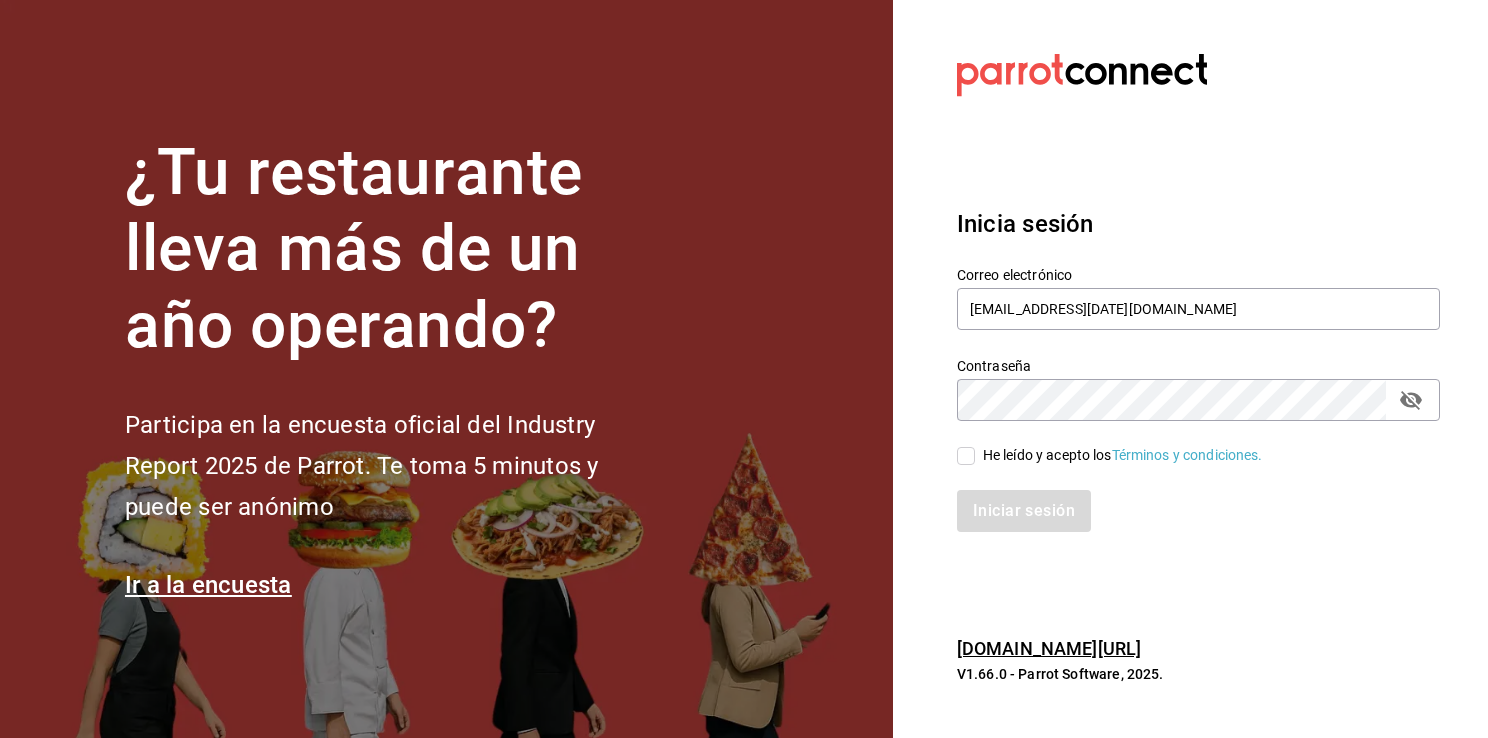 click on "He leído y acepto los  Términos y condiciones." at bounding box center [966, 456] 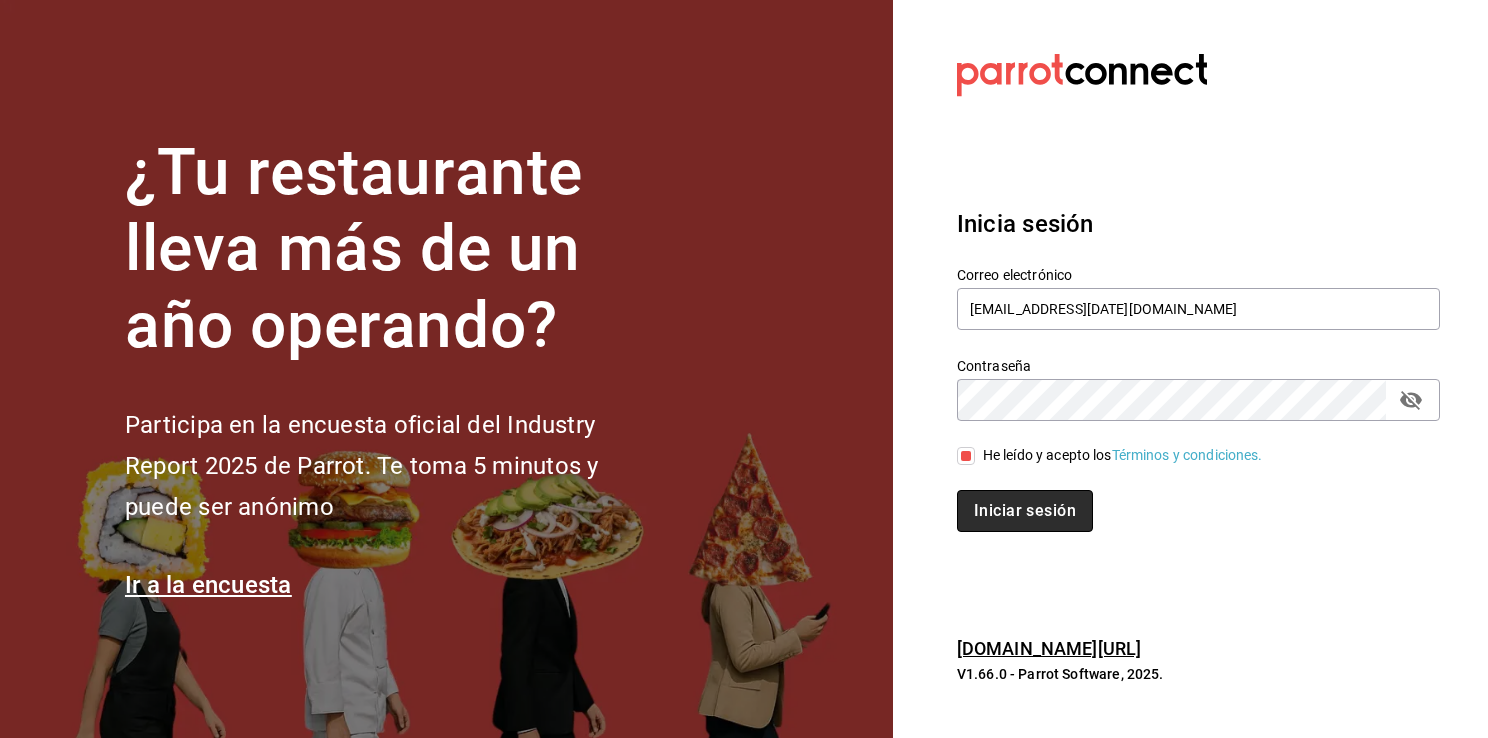 click on "Iniciar sesión" at bounding box center (1025, 511) 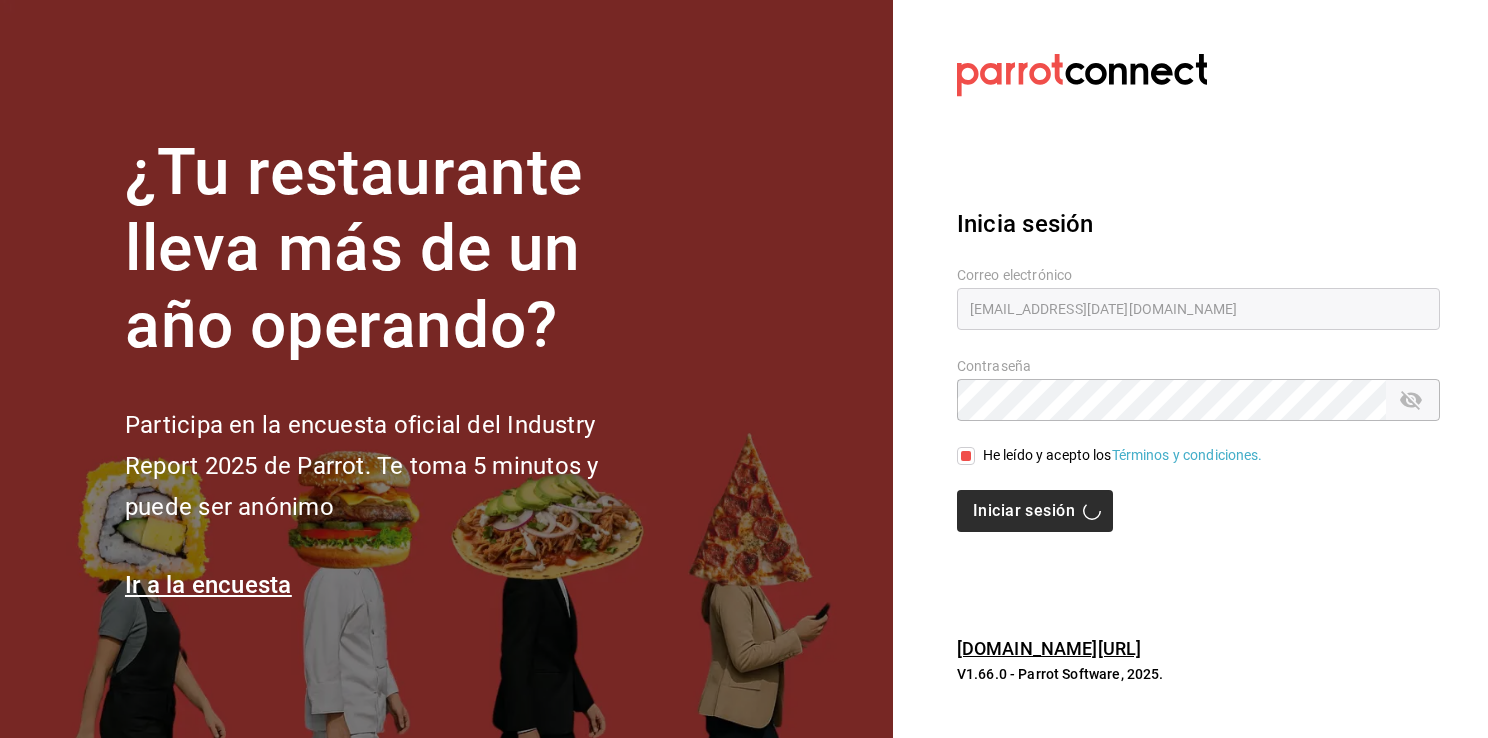 click on "Iniciar sesión" at bounding box center (1198, 511) 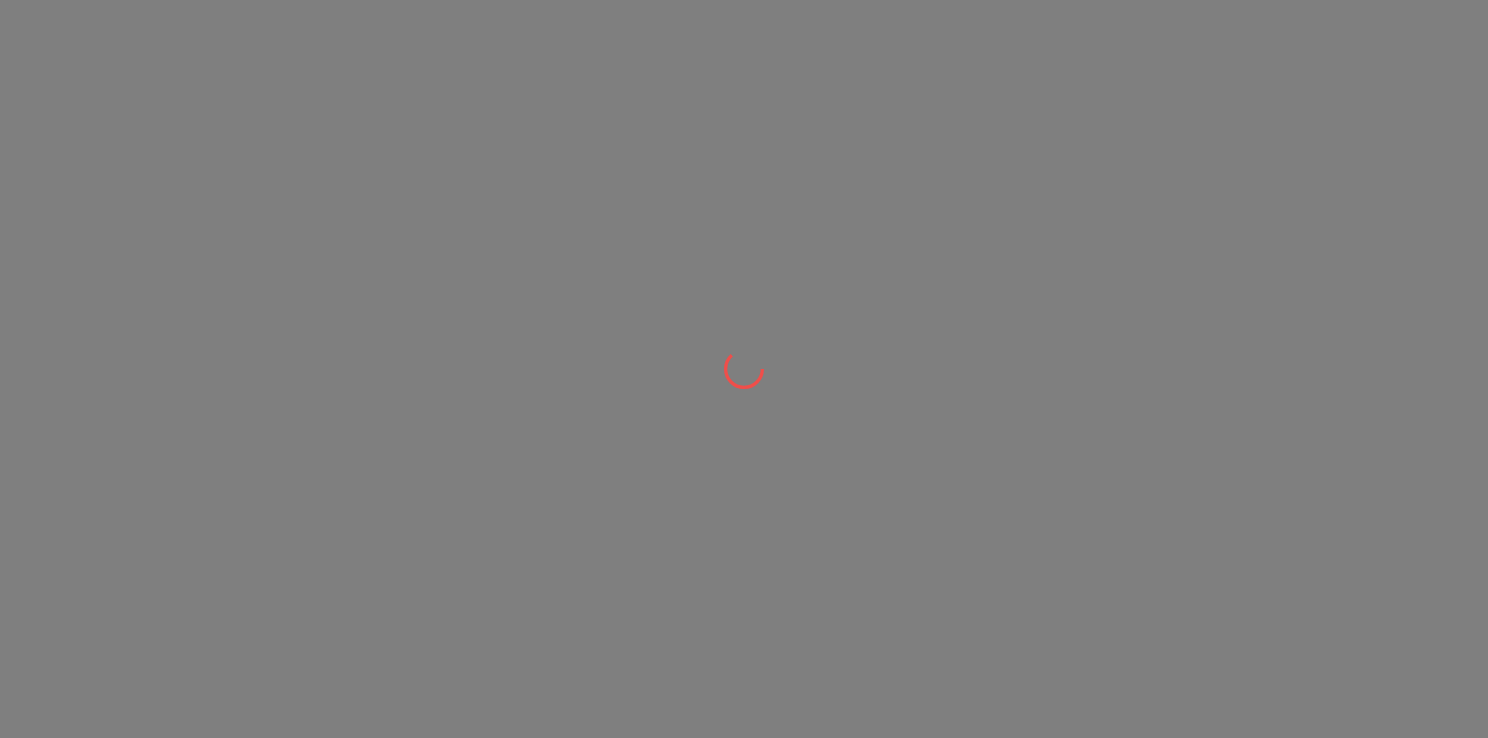 scroll, scrollTop: 0, scrollLeft: 0, axis: both 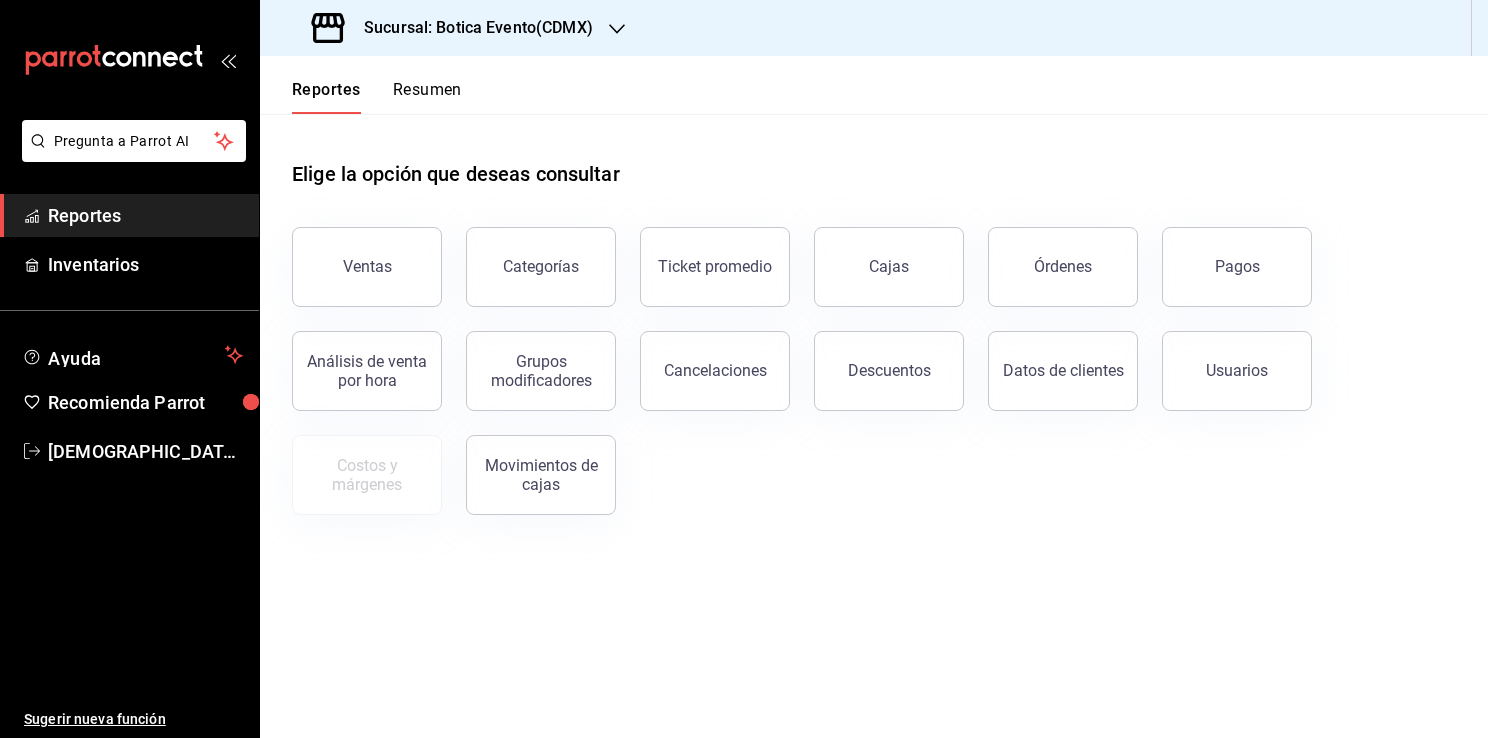 click on "Reportes" at bounding box center (129, 215) 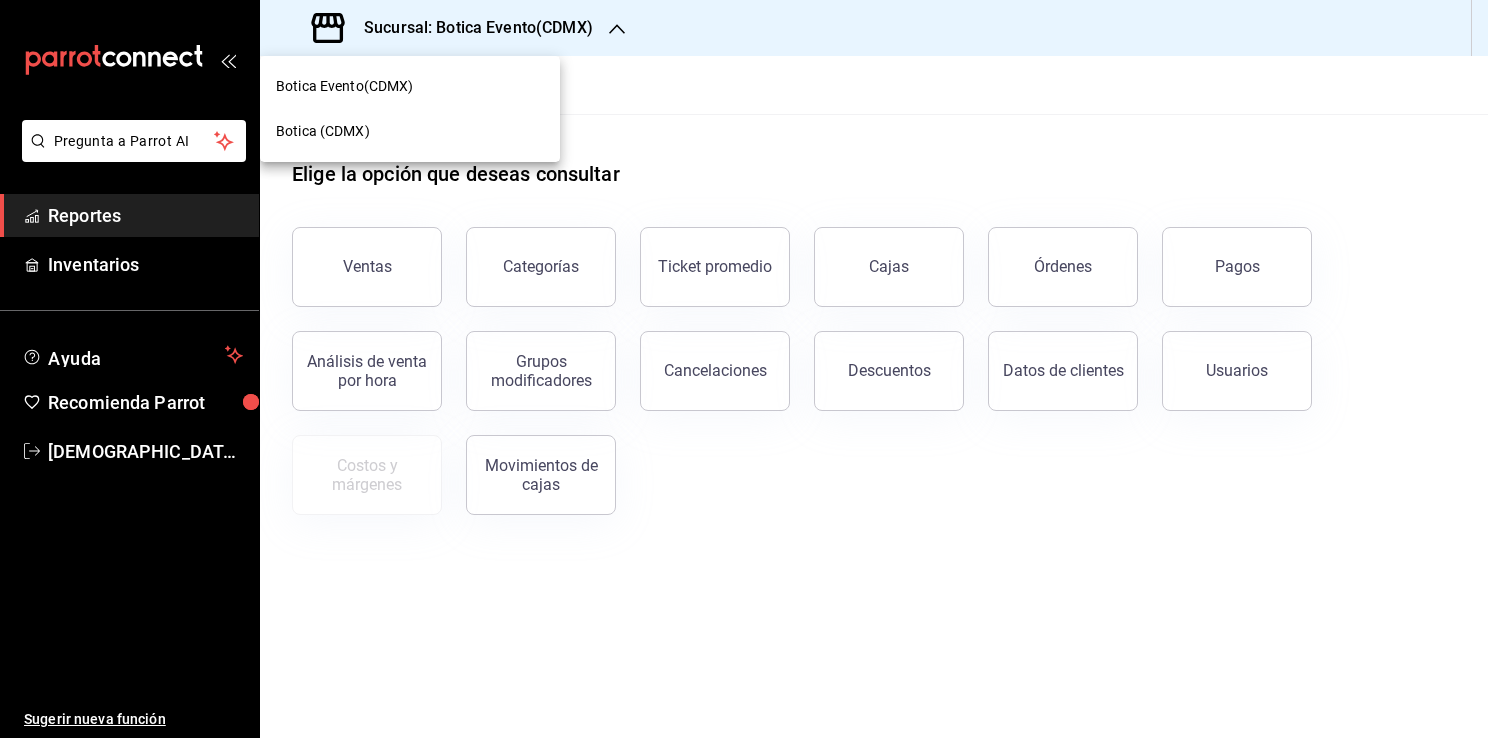 click on "Botica (CDMX)" at bounding box center [323, 131] 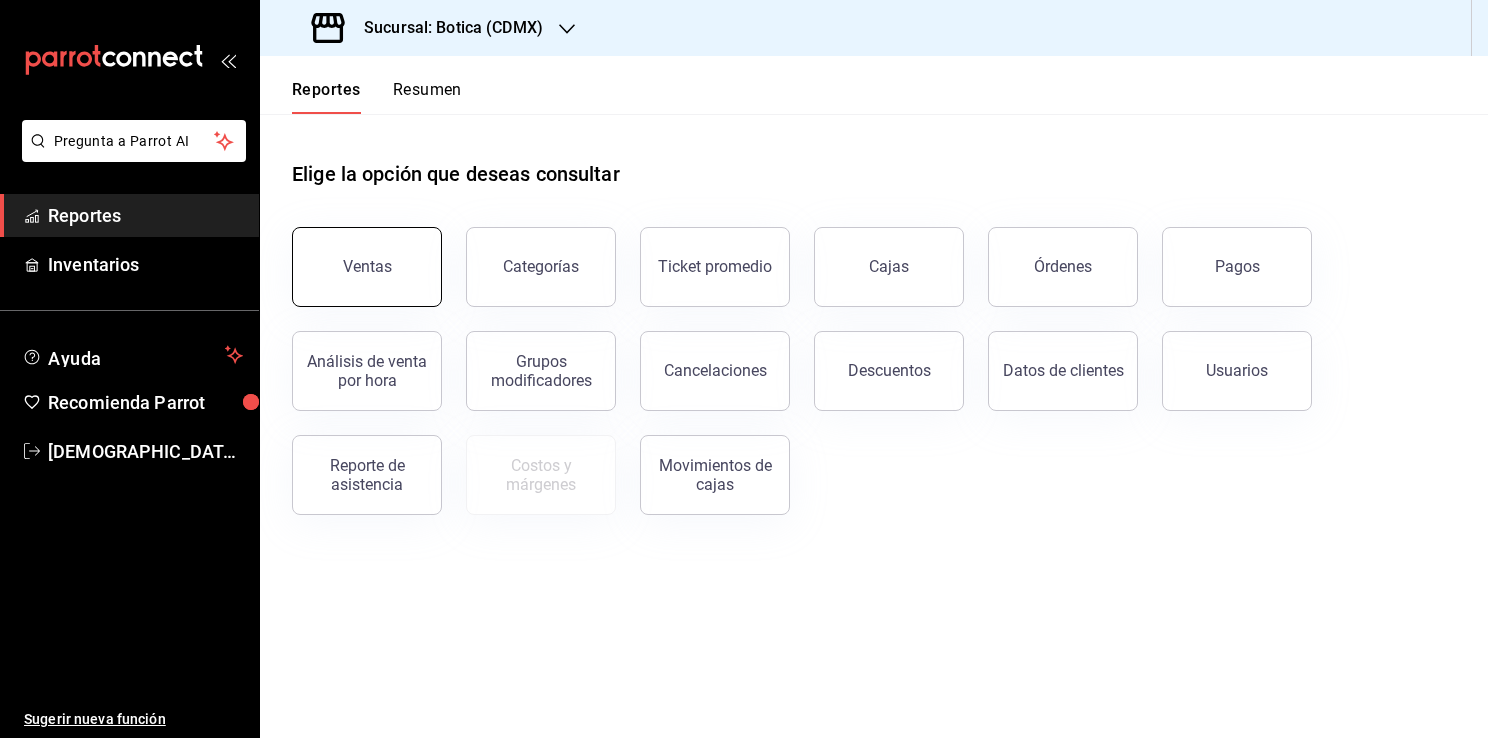 click on "Ventas" at bounding box center [367, 267] 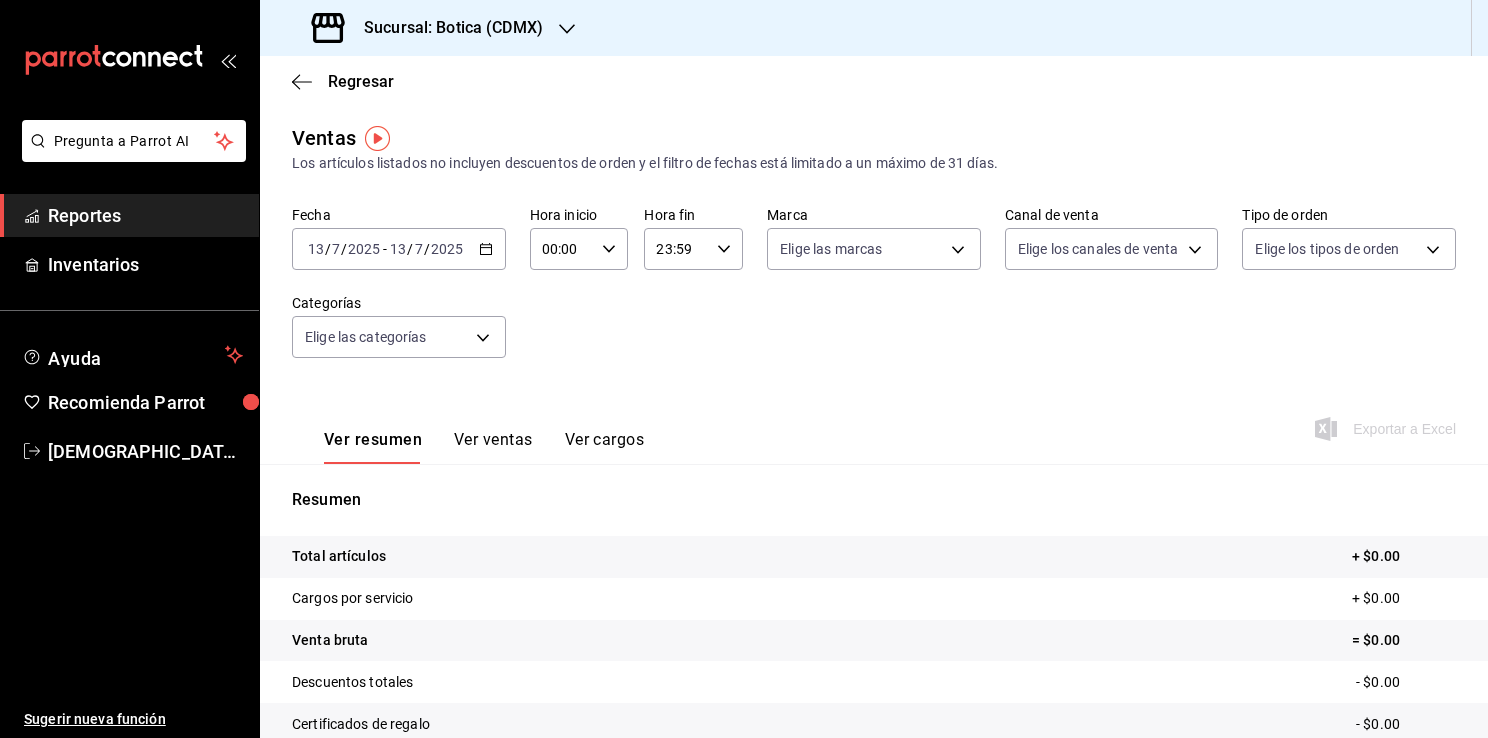 click at bounding box center [377, 138] 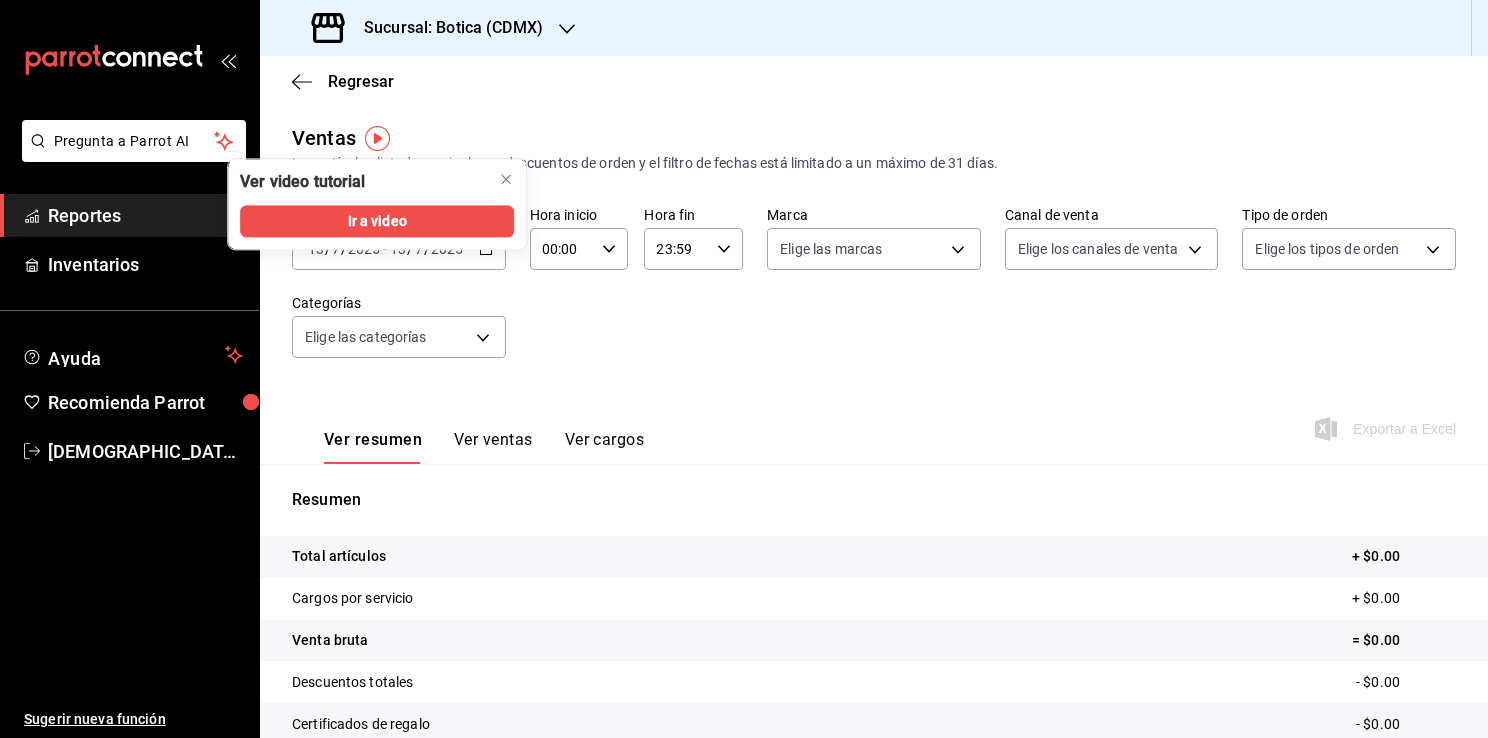 click at bounding box center (377, 138) 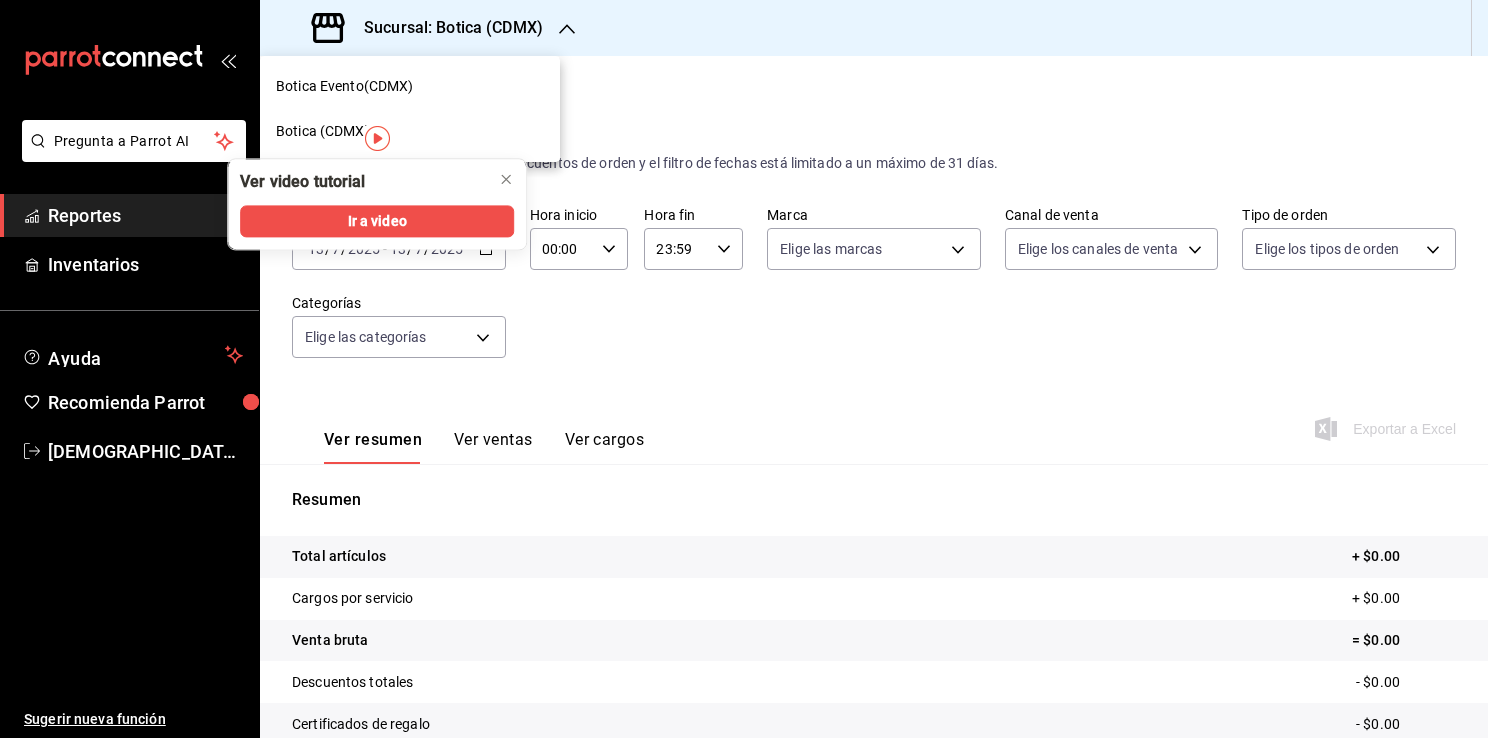 click at bounding box center [744, 369] 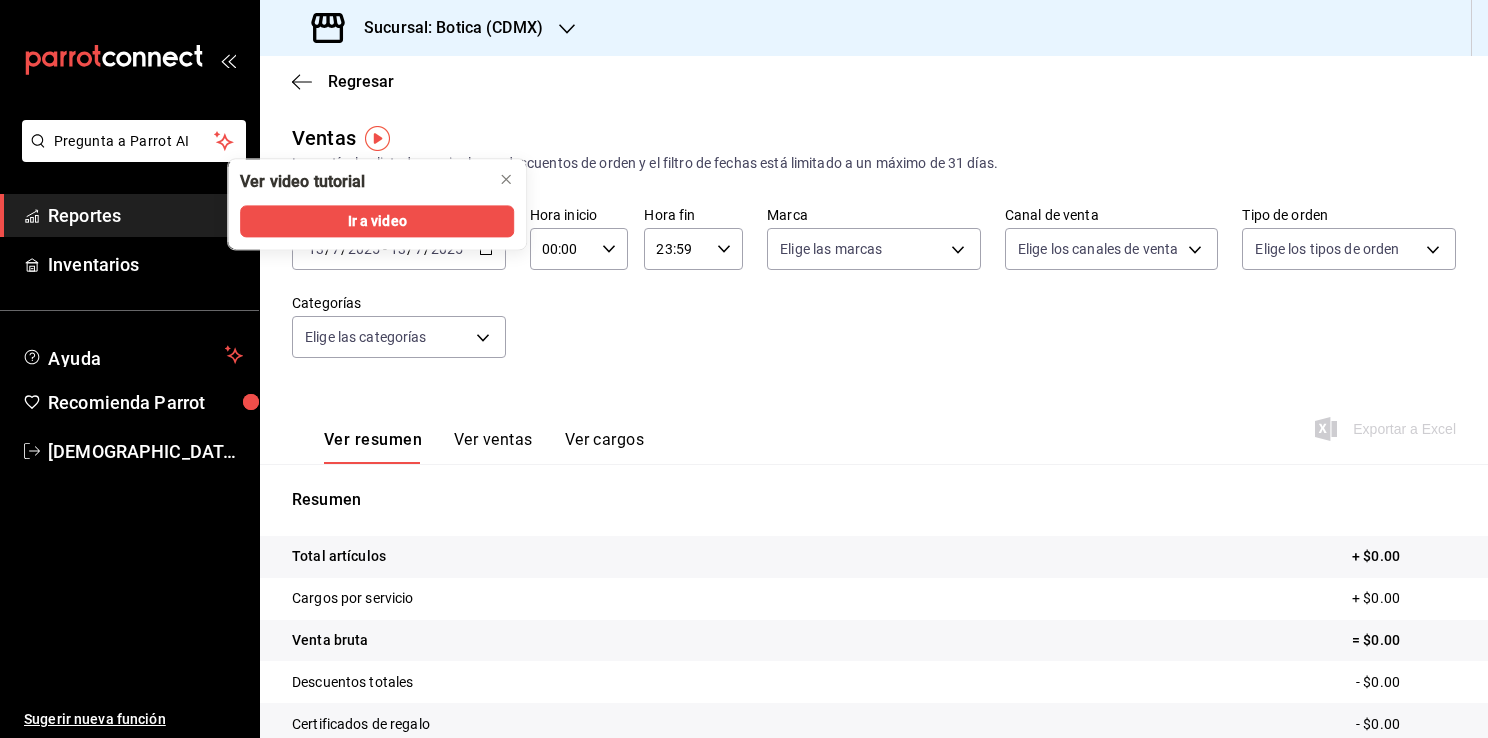 click on "Fecha 2025-07-13 13 / 7 / 2025 - 2025-07-13 13 / 7 / 2025 Hora inicio 00:00 Hora inicio Hora fin 23:59 Hora fin Marca Elige las marcas Canal de venta Elige los canales de venta Tipo de orden Elige los tipos de orden Categorías Elige las categorías" at bounding box center [874, 294] 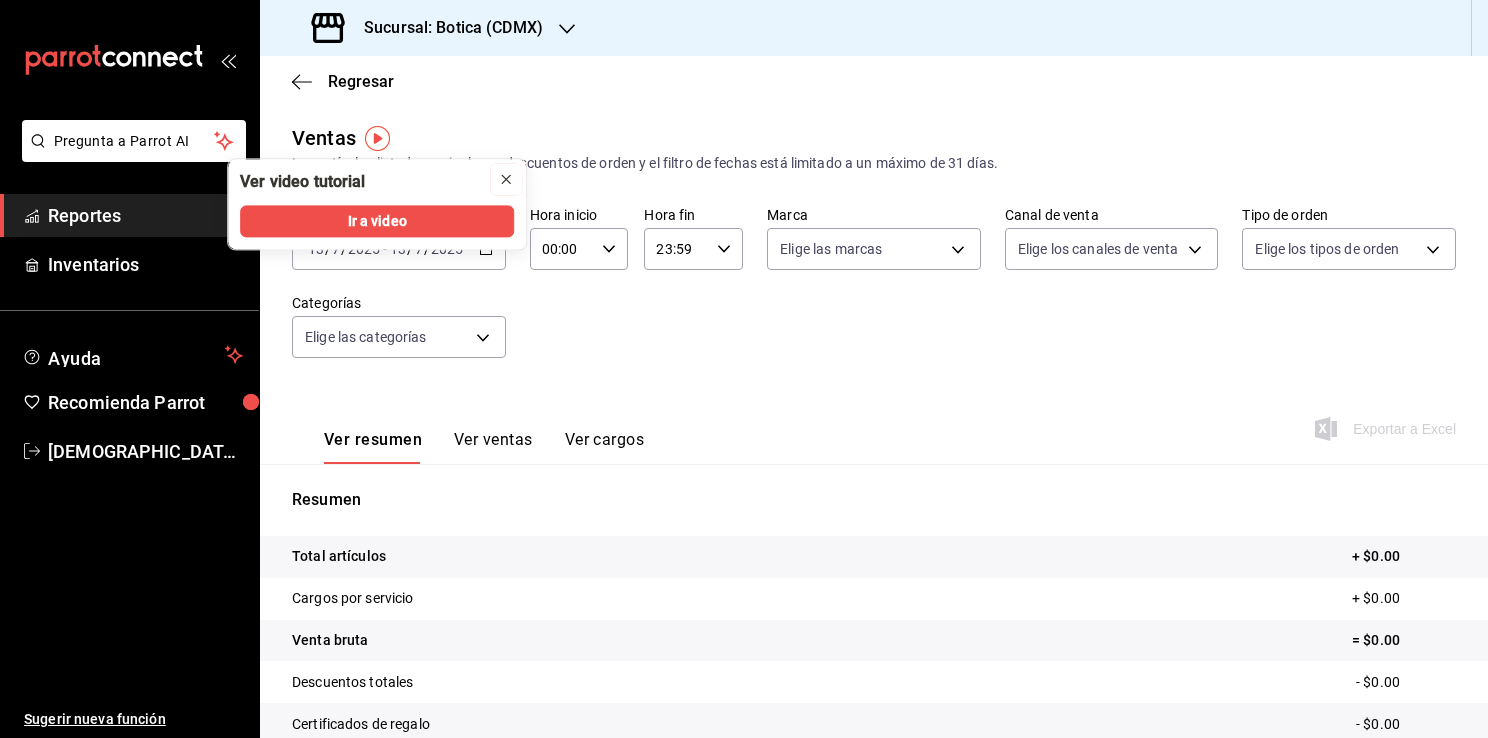 click 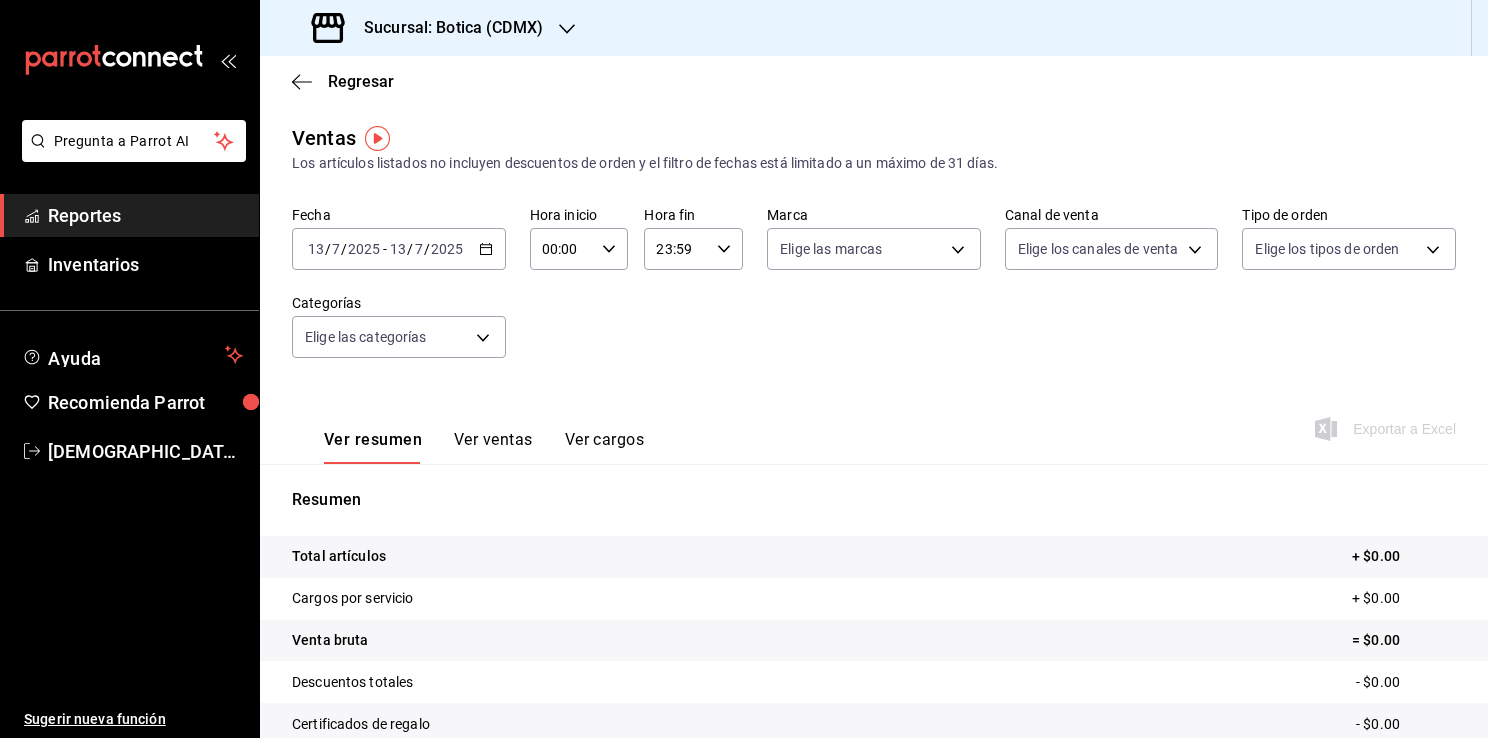 click on "2025-07-13 13 / 7 / 2025 - 2025-07-13 13 / 7 / 2025" at bounding box center [399, 249] 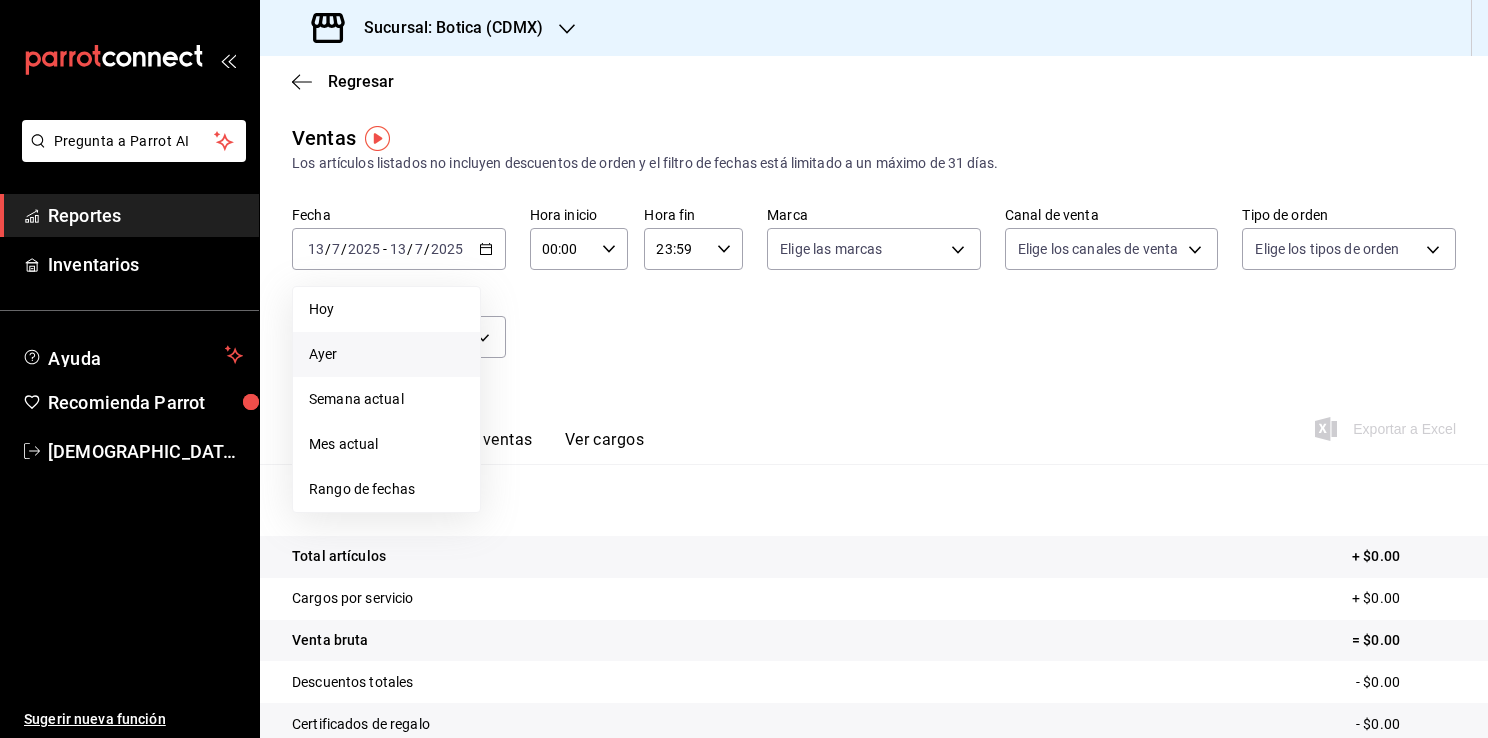 click on "Ayer" at bounding box center [386, 354] 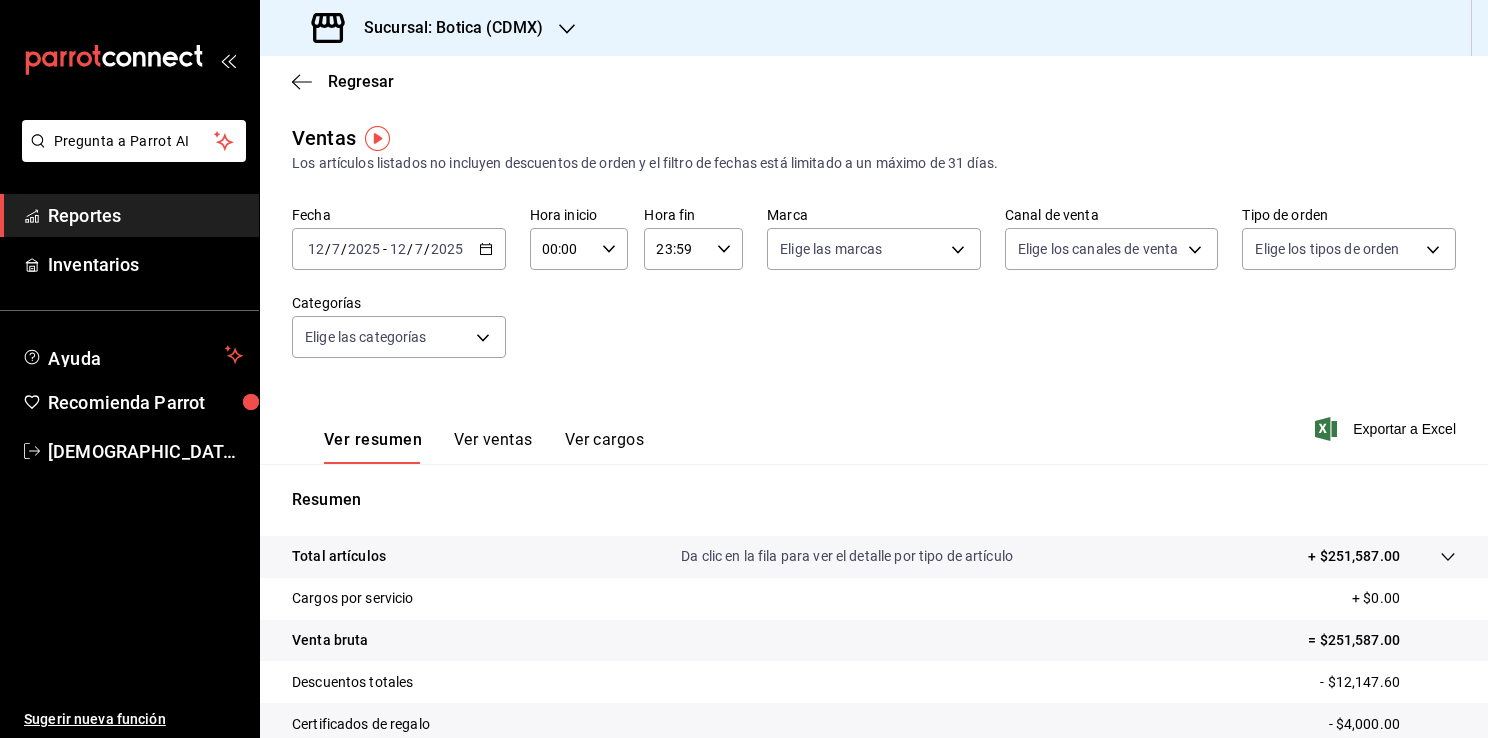 click on "Fecha 2025-07-12 12 / 7 / 2025 - 2025-07-12 12 / 7 / 2025 Hora inicio 00:00 Hora inicio Hora fin 23:59 Hora fin Marca Elige las marcas Canal de venta Elige los canales de venta Tipo de orden Elige los tipos de orden Categorías Elige las categorías" at bounding box center [874, 294] 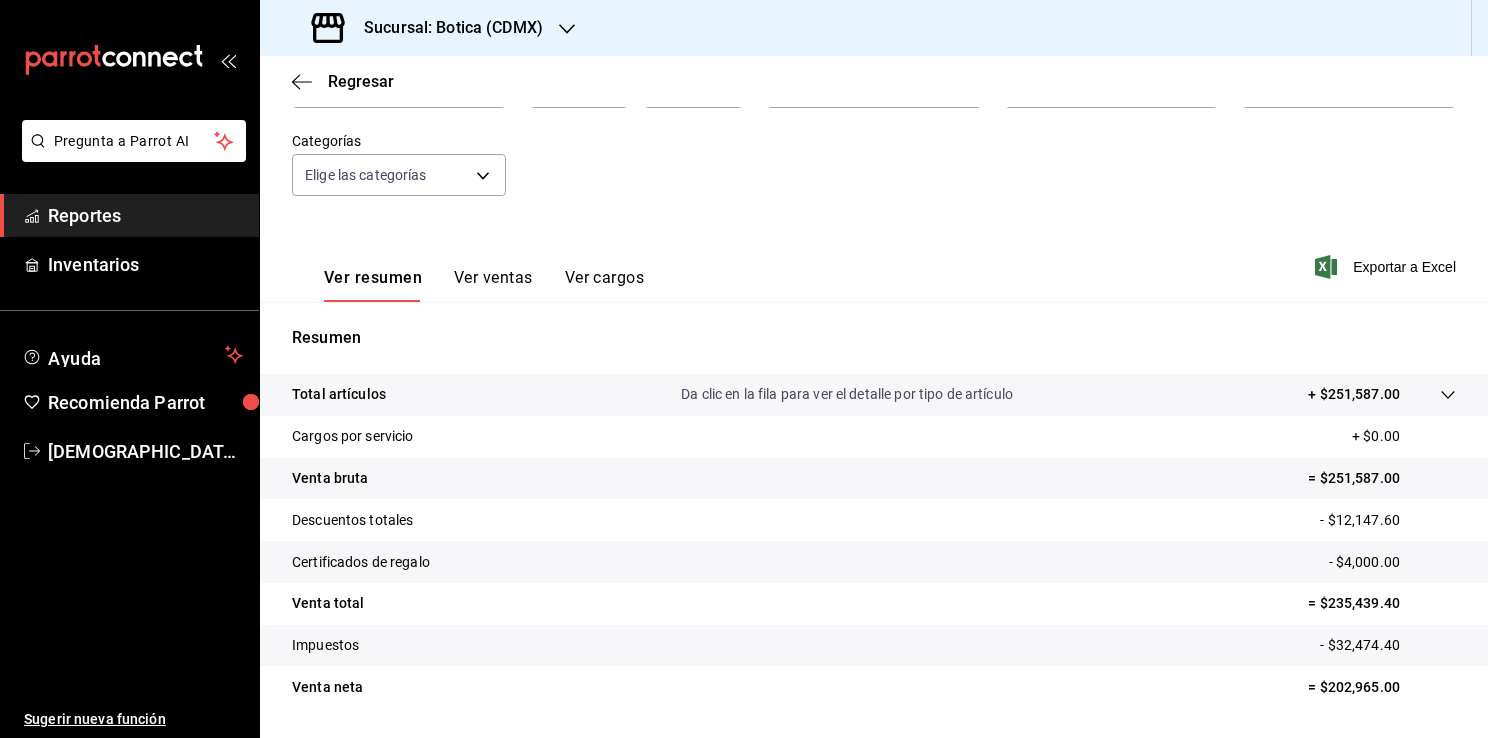 scroll, scrollTop: 220, scrollLeft: 0, axis: vertical 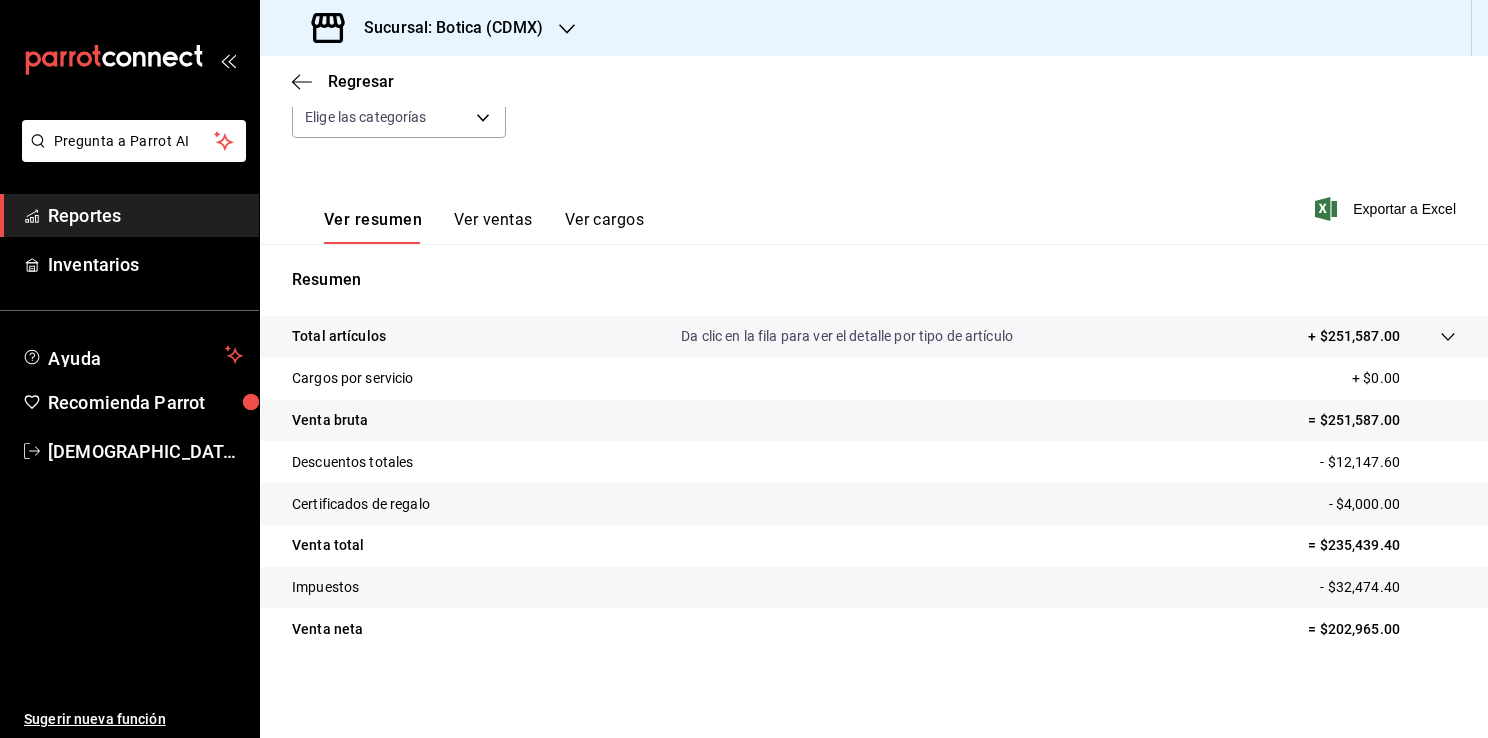 click on "Reportes" at bounding box center (145, 215) 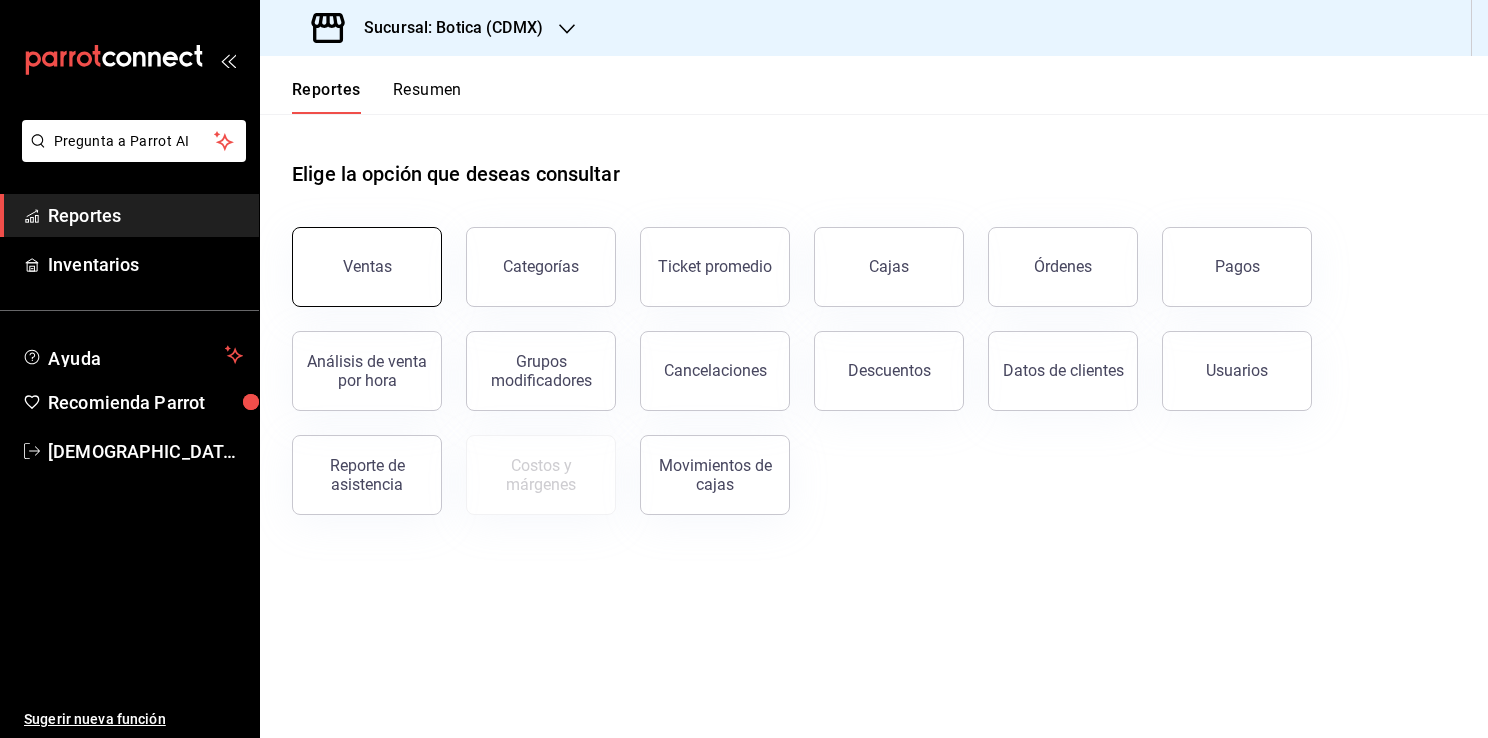 click on "Ventas" at bounding box center (367, 266) 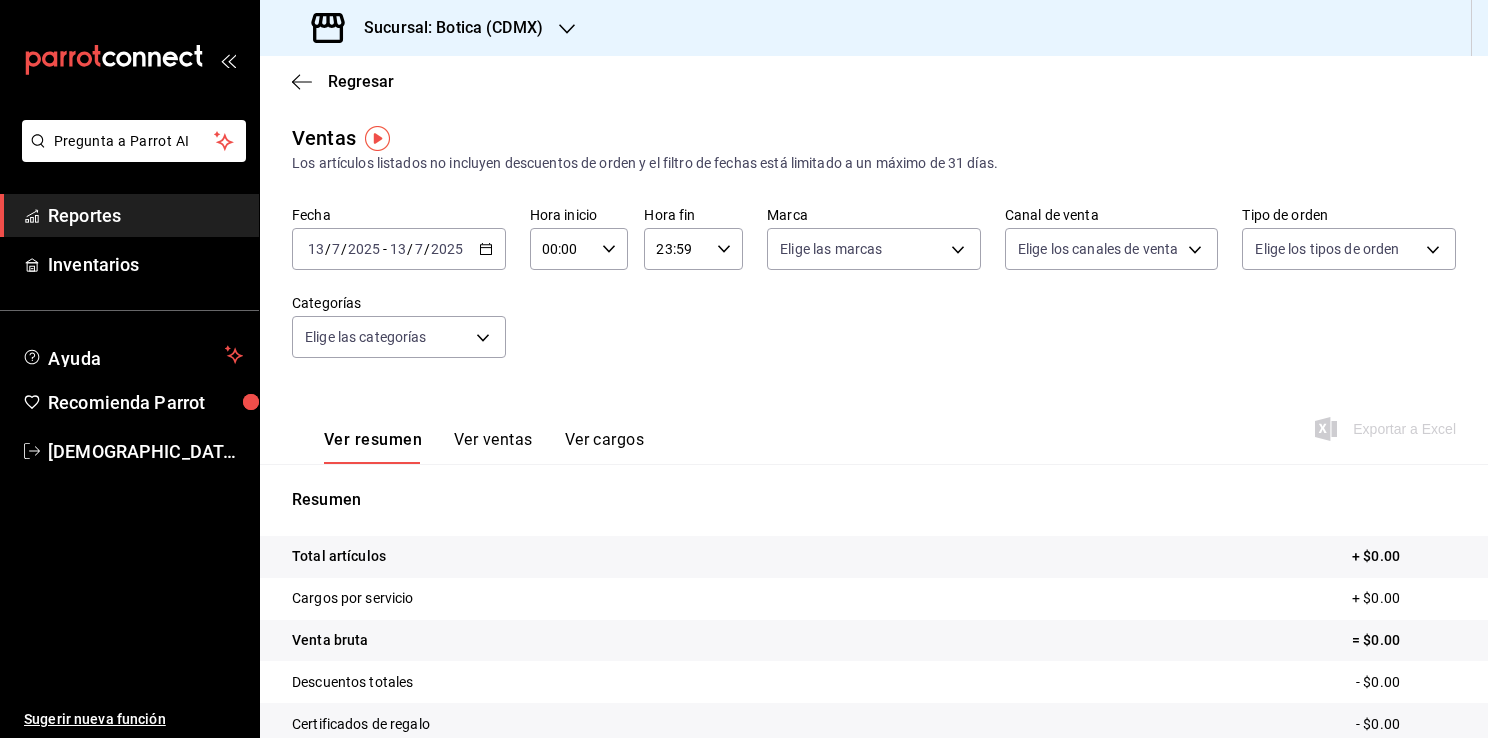 click 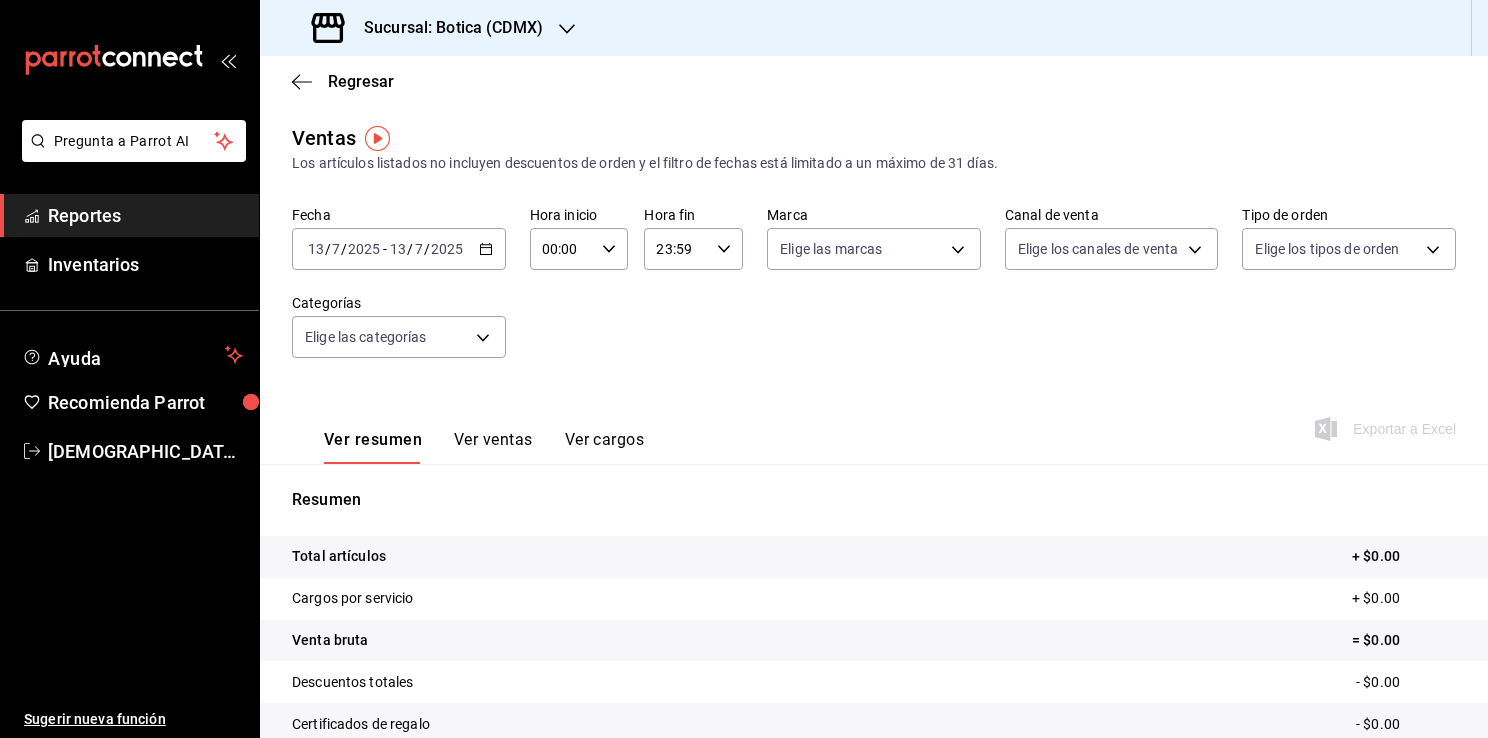 click 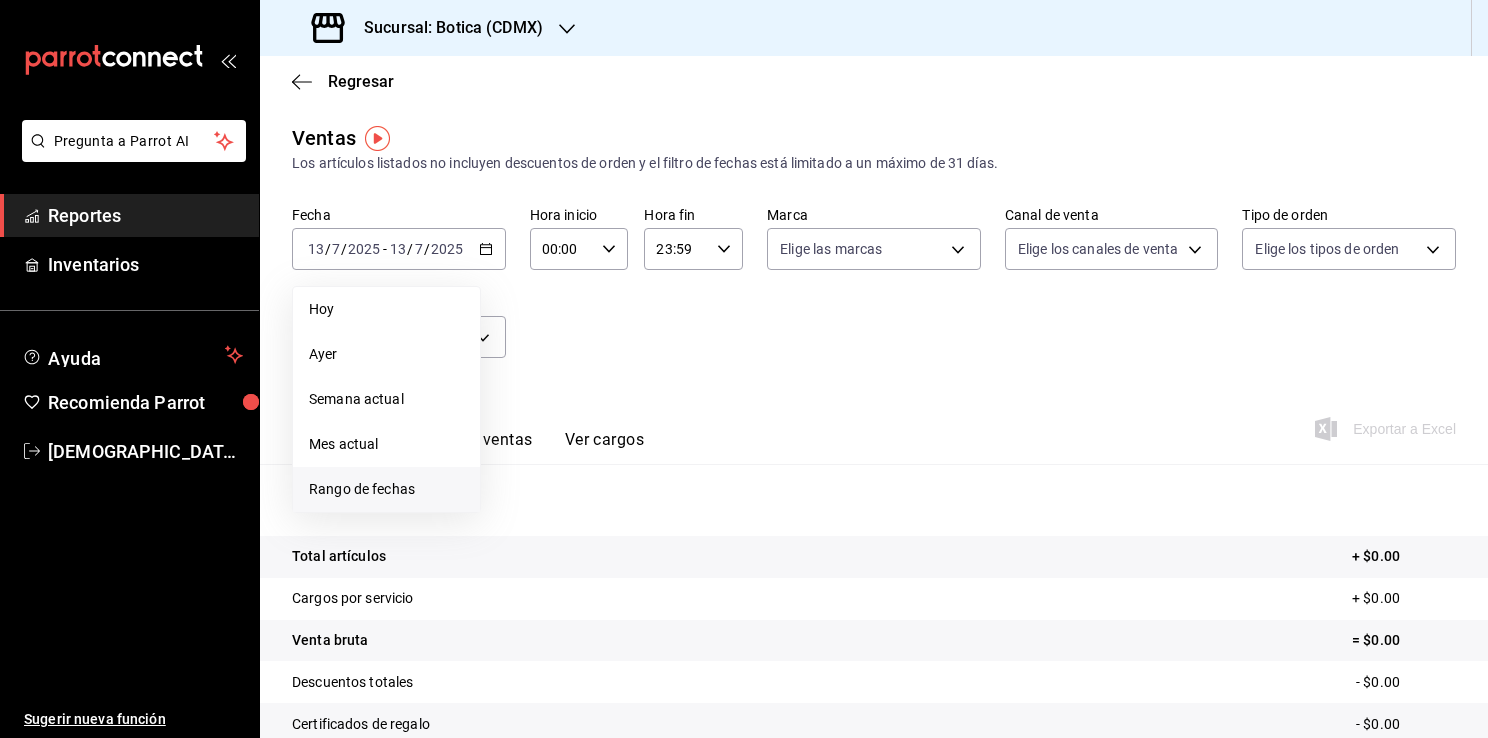 click on "Rango de fechas" at bounding box center (386, 489) 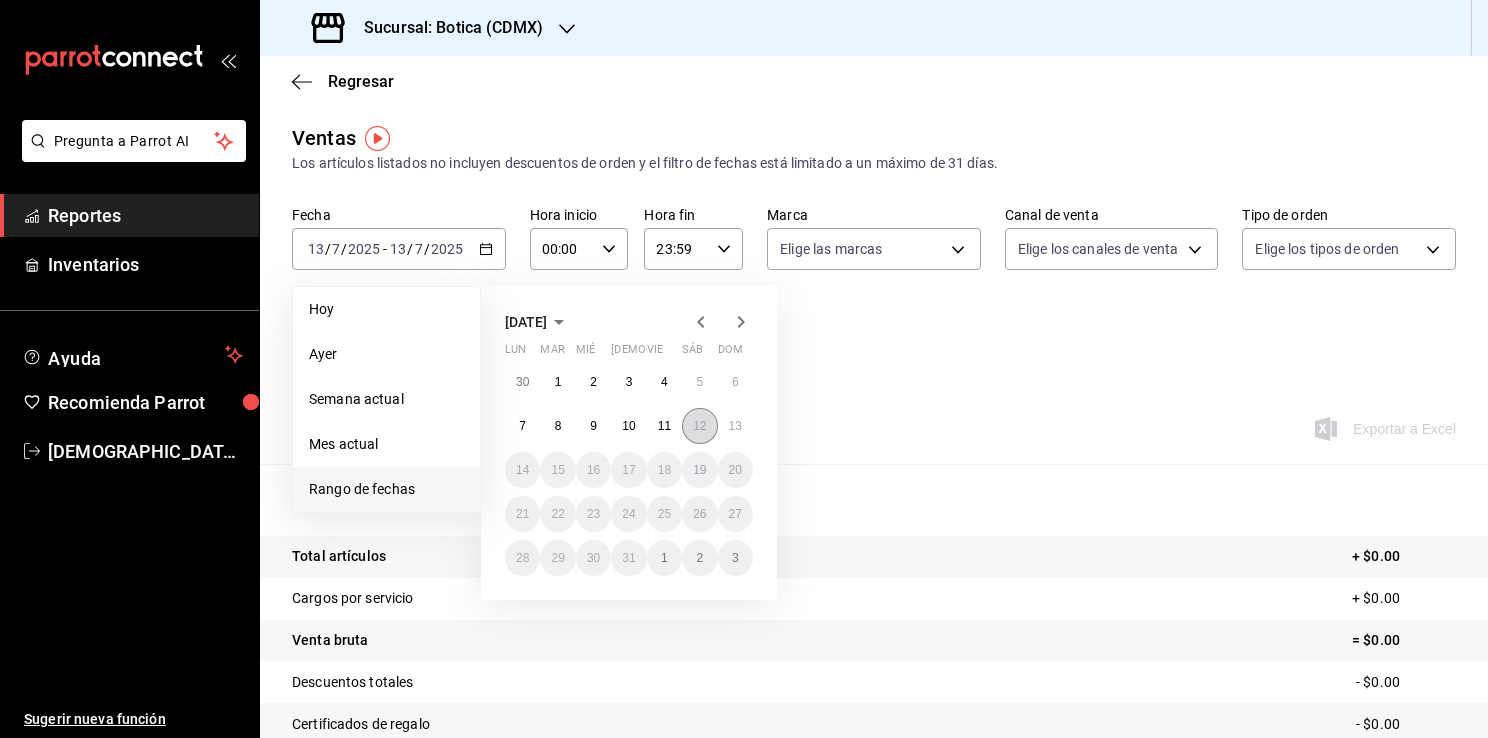 click on "12" at bounding box center (699, 426) 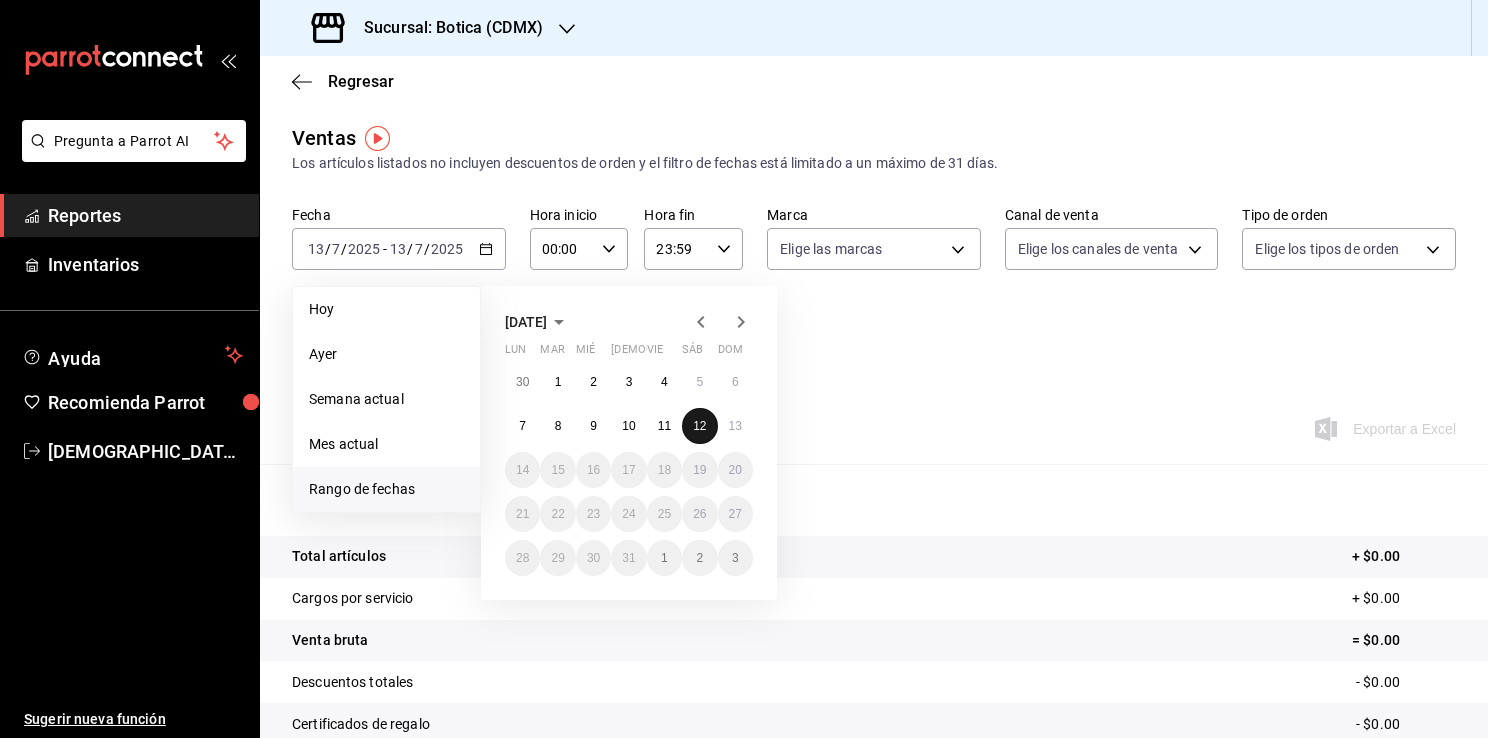 click on "12" at bounding box center [699, 426] 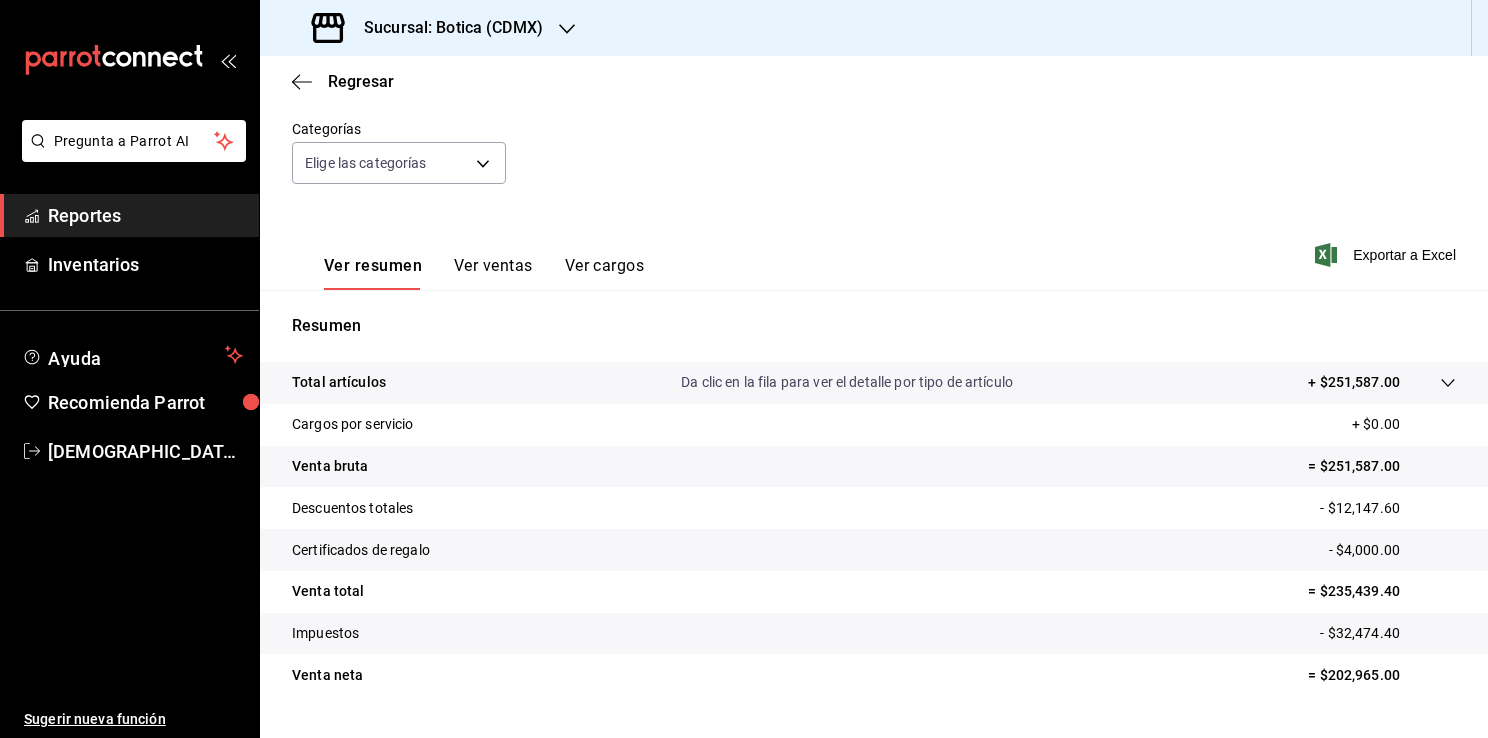 scroll, scrollTop: 220, scrollLeft: 0, axis: vertical 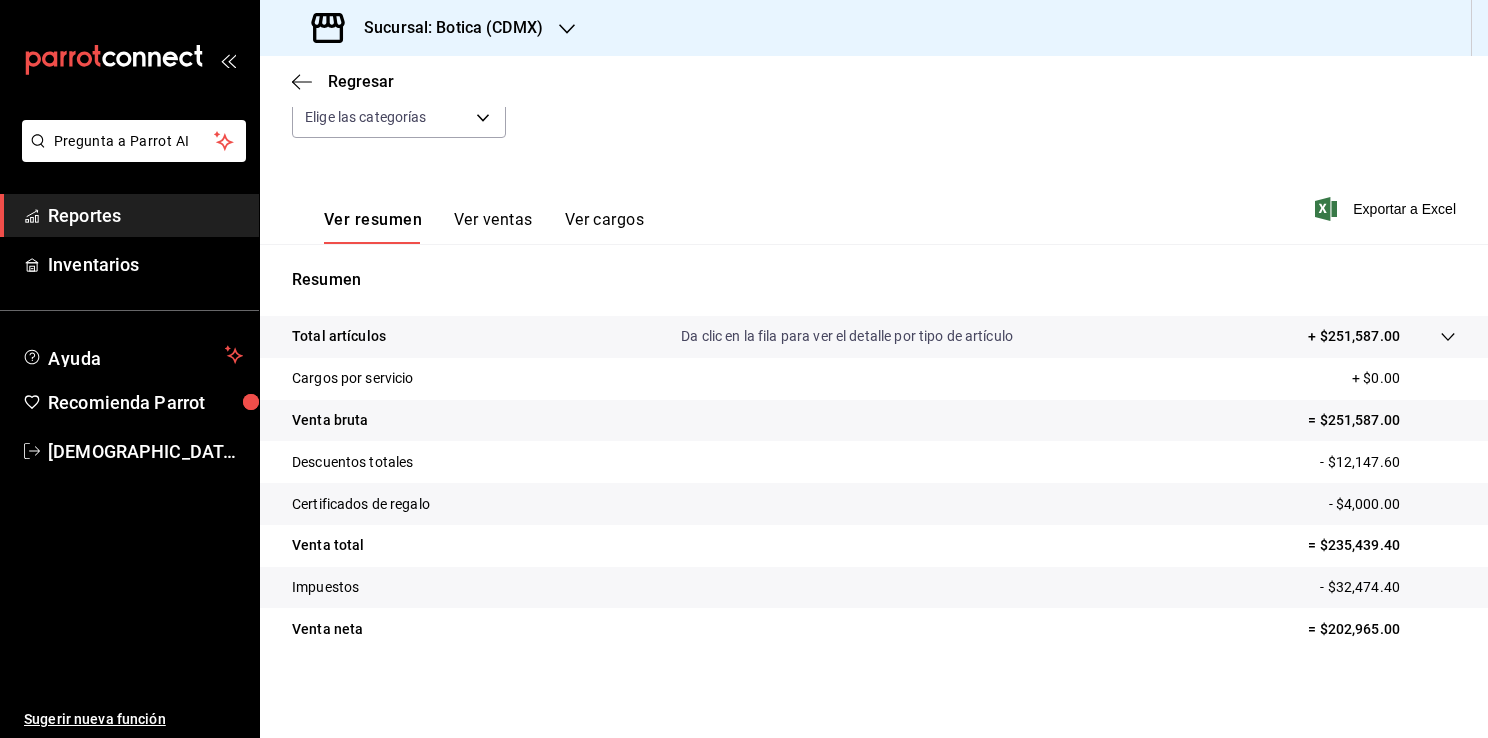 click on "Reportes" at bounding box center (145, 215) 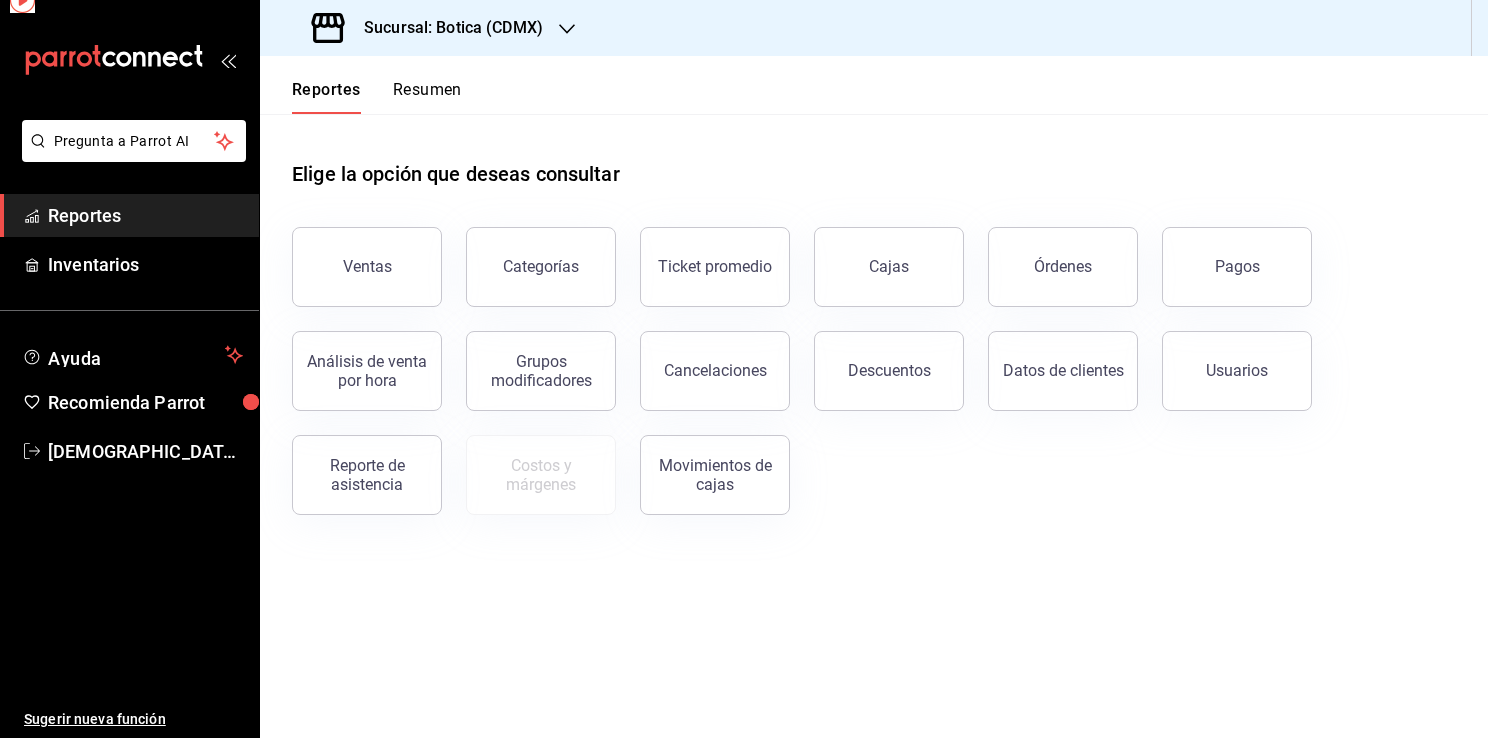 click on "Reportes" at bounding box center [145, 215] 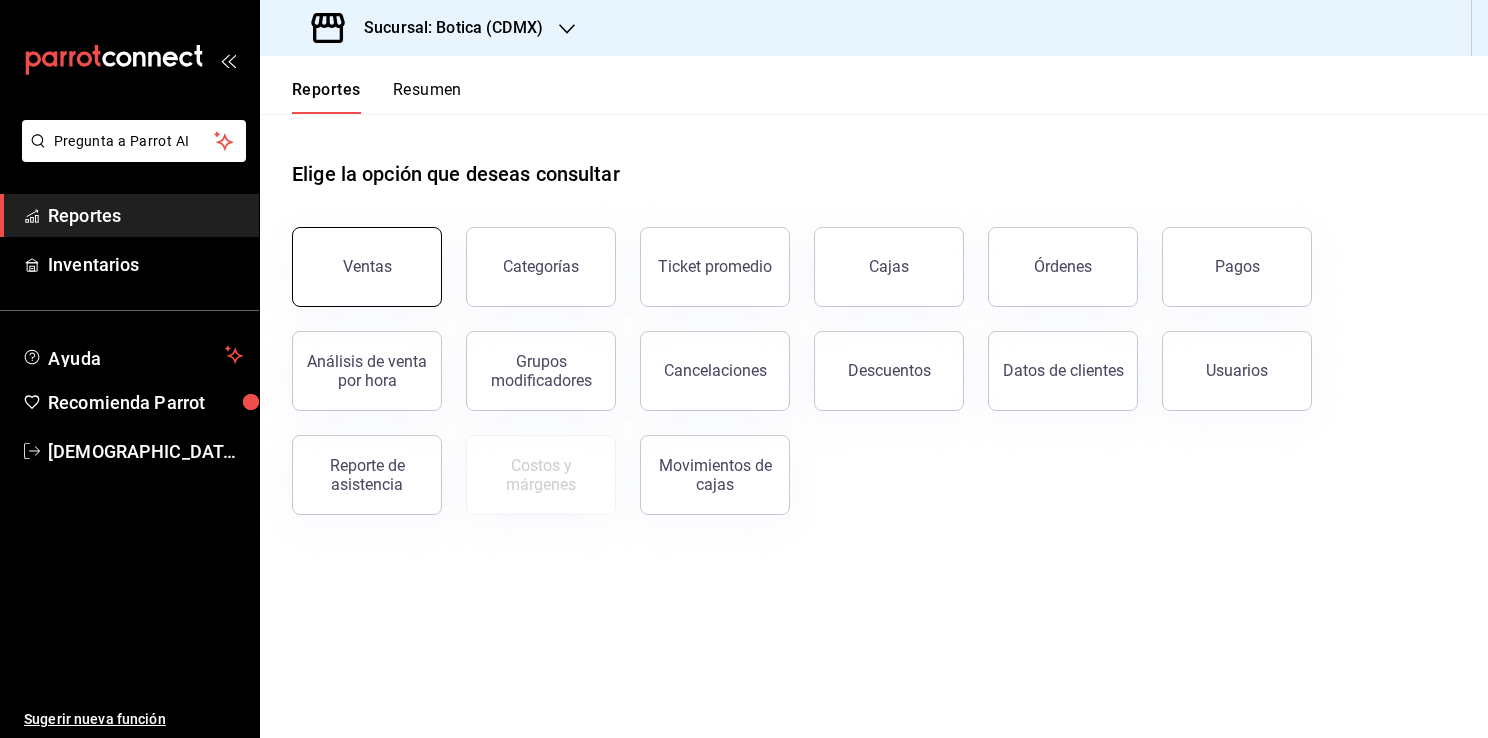 click on "Ventas" at bounding box center (367, 266) 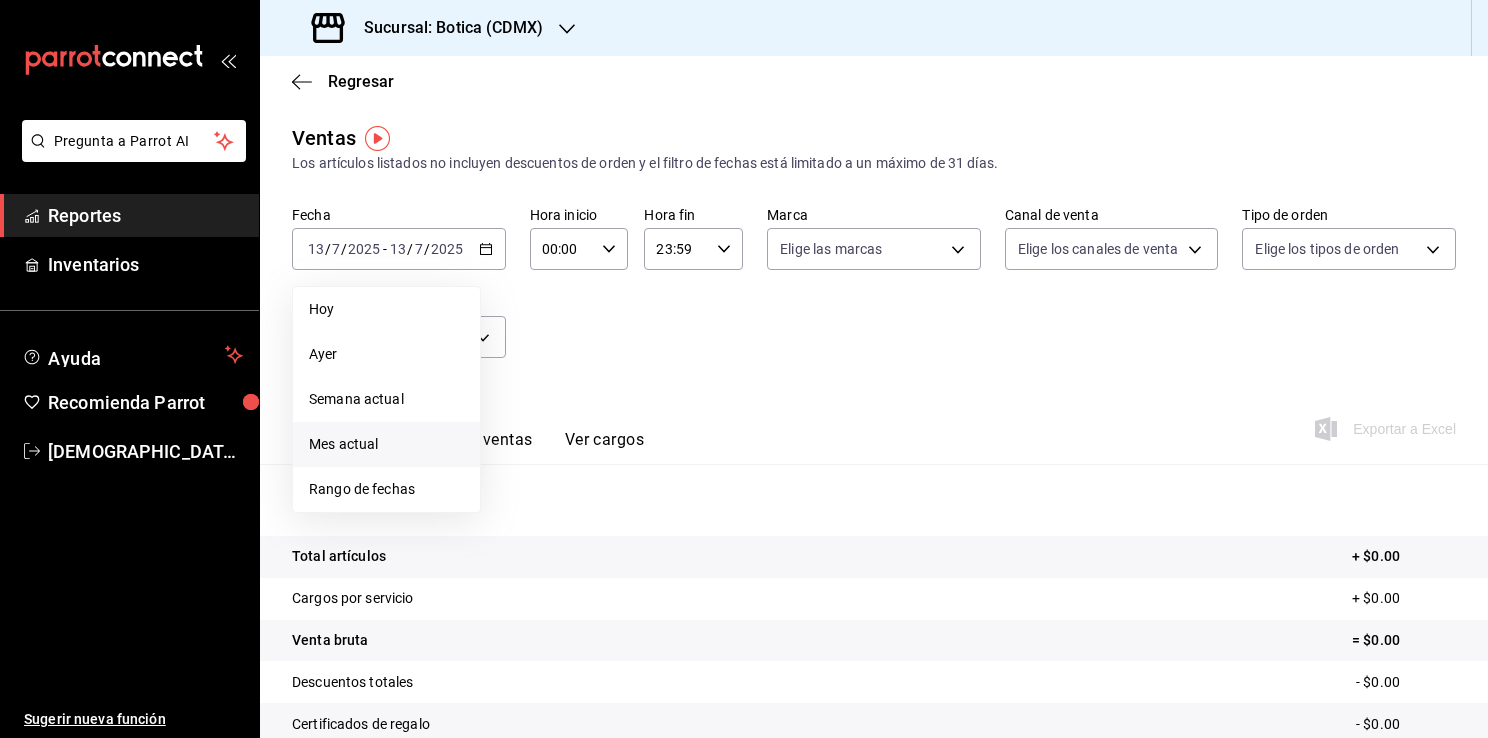 click on "Mes actual" at bounding box center [386, 444] 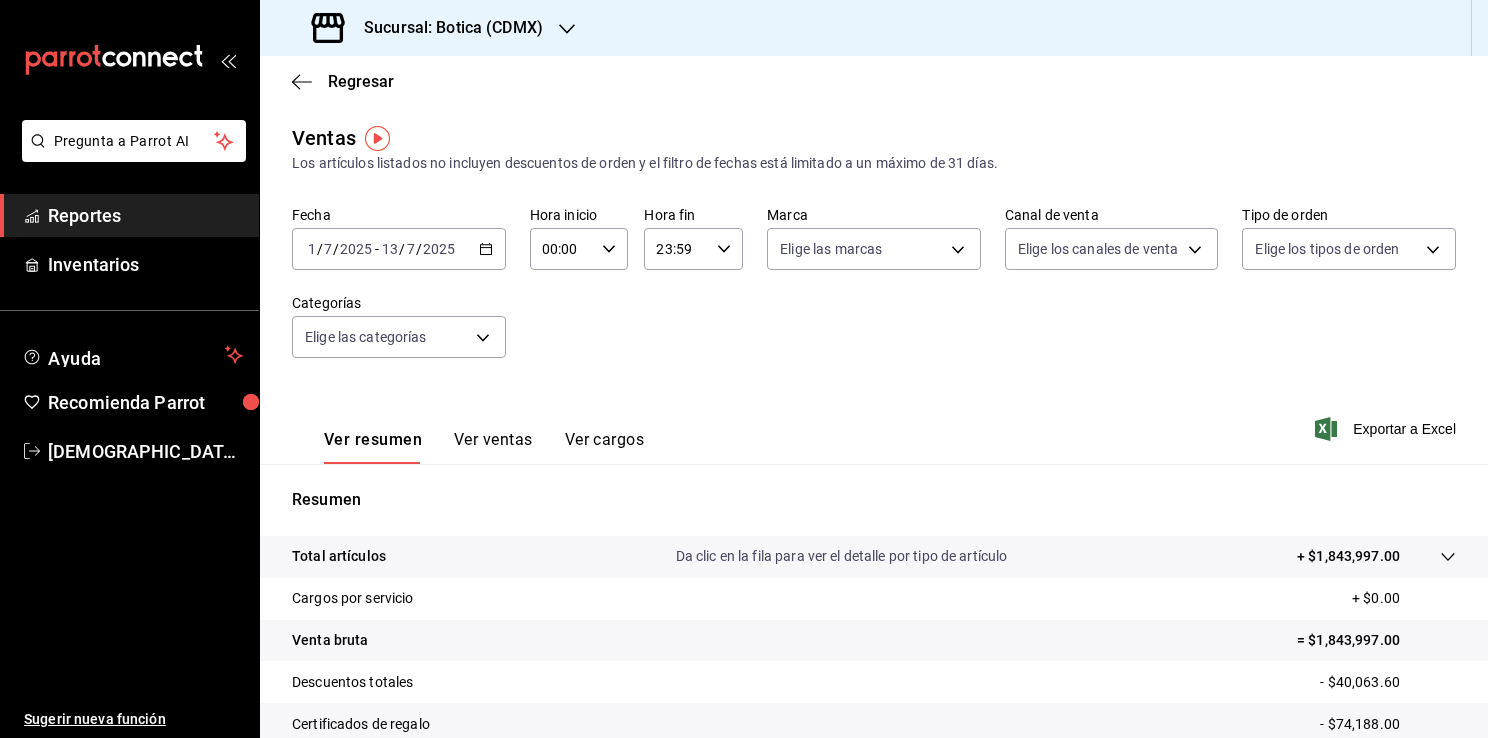 click 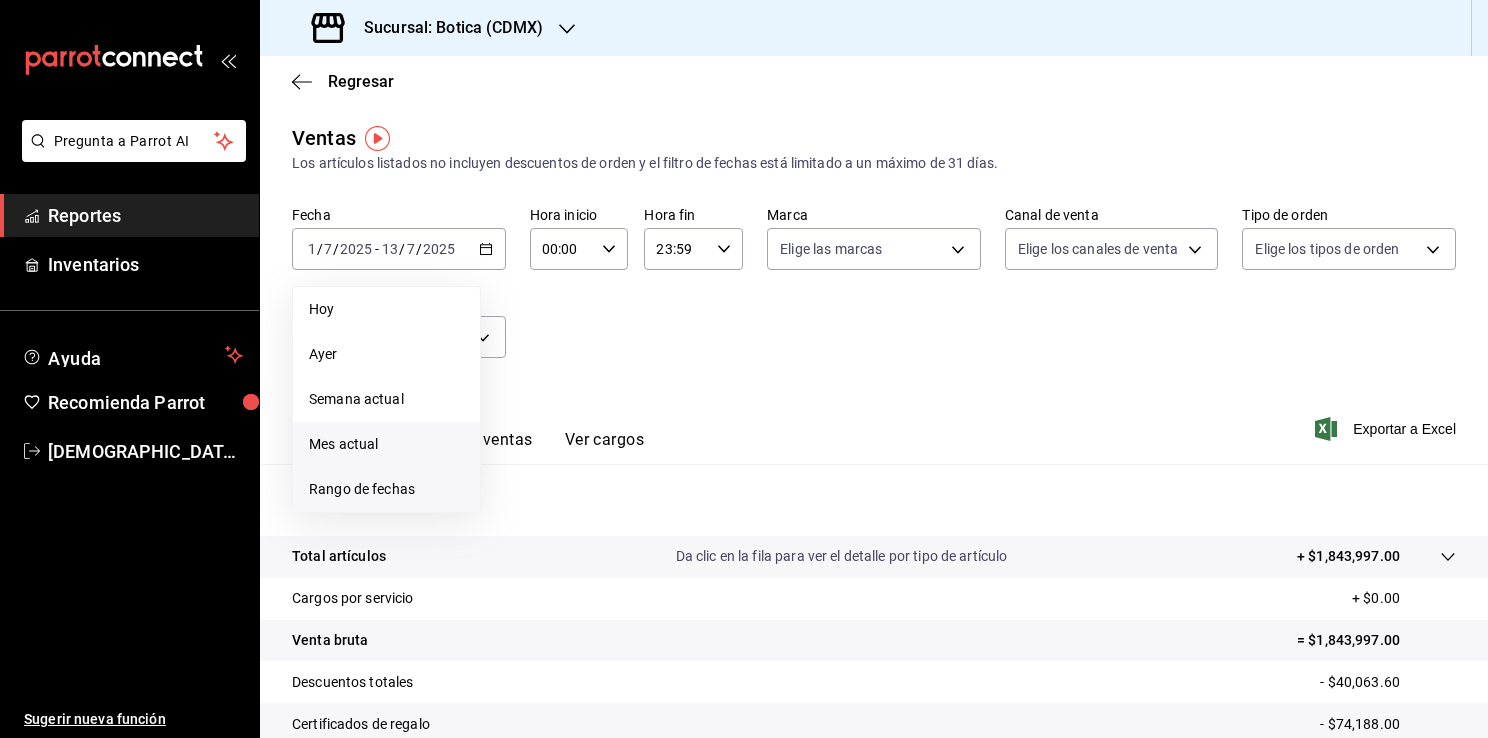 click on "Rango de fechas" at bounding box center (386, 489) 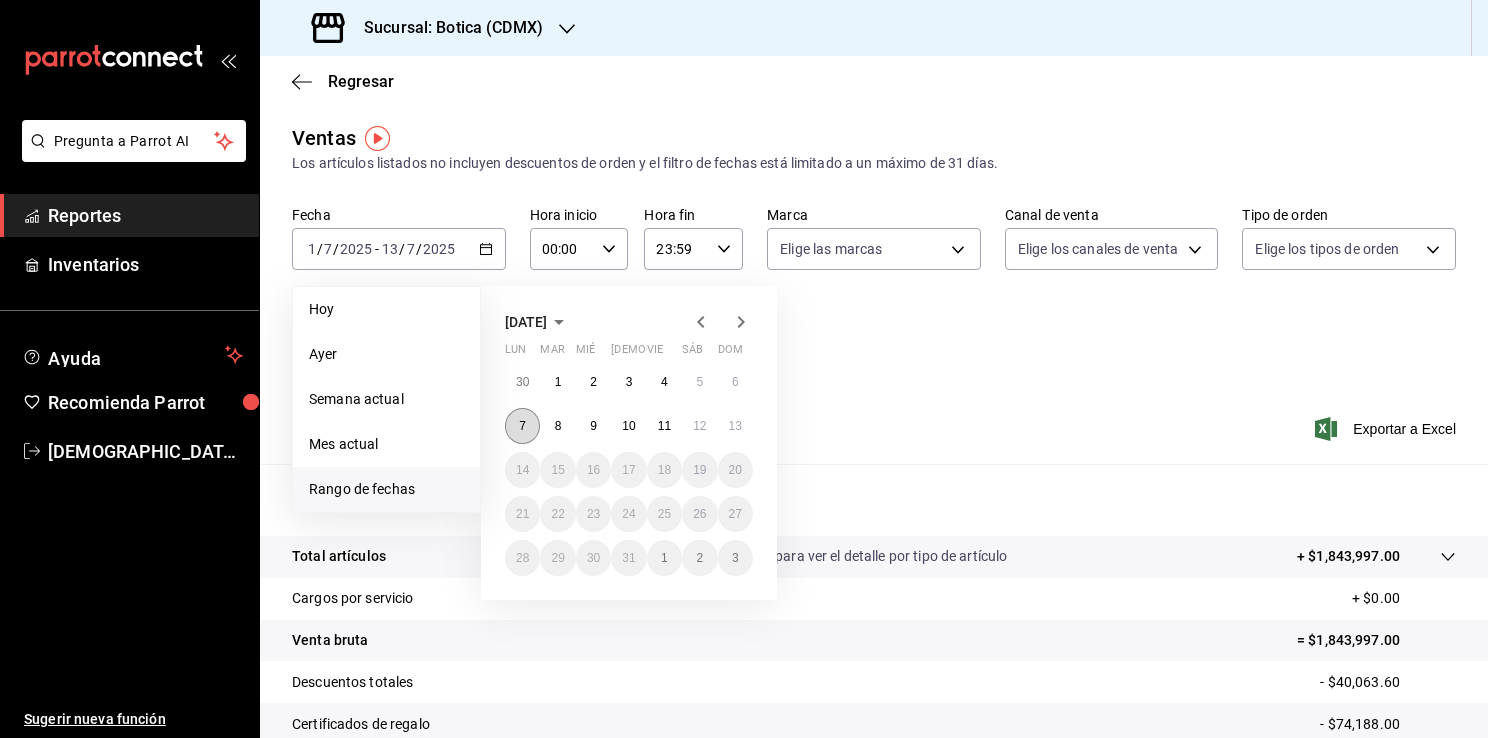 click on "7" at bounding box center (522, 426) 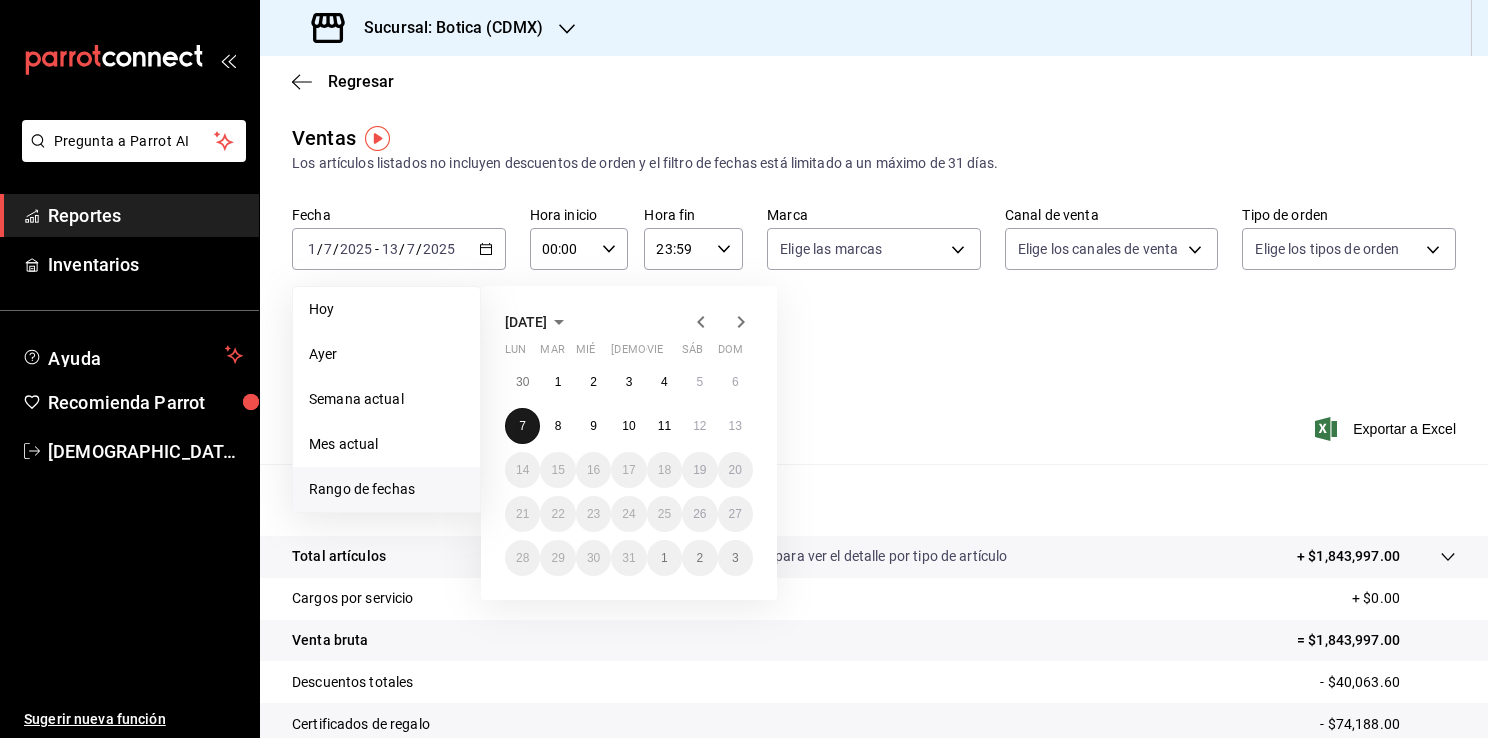 click on "7" at bounding box center (522, 426) 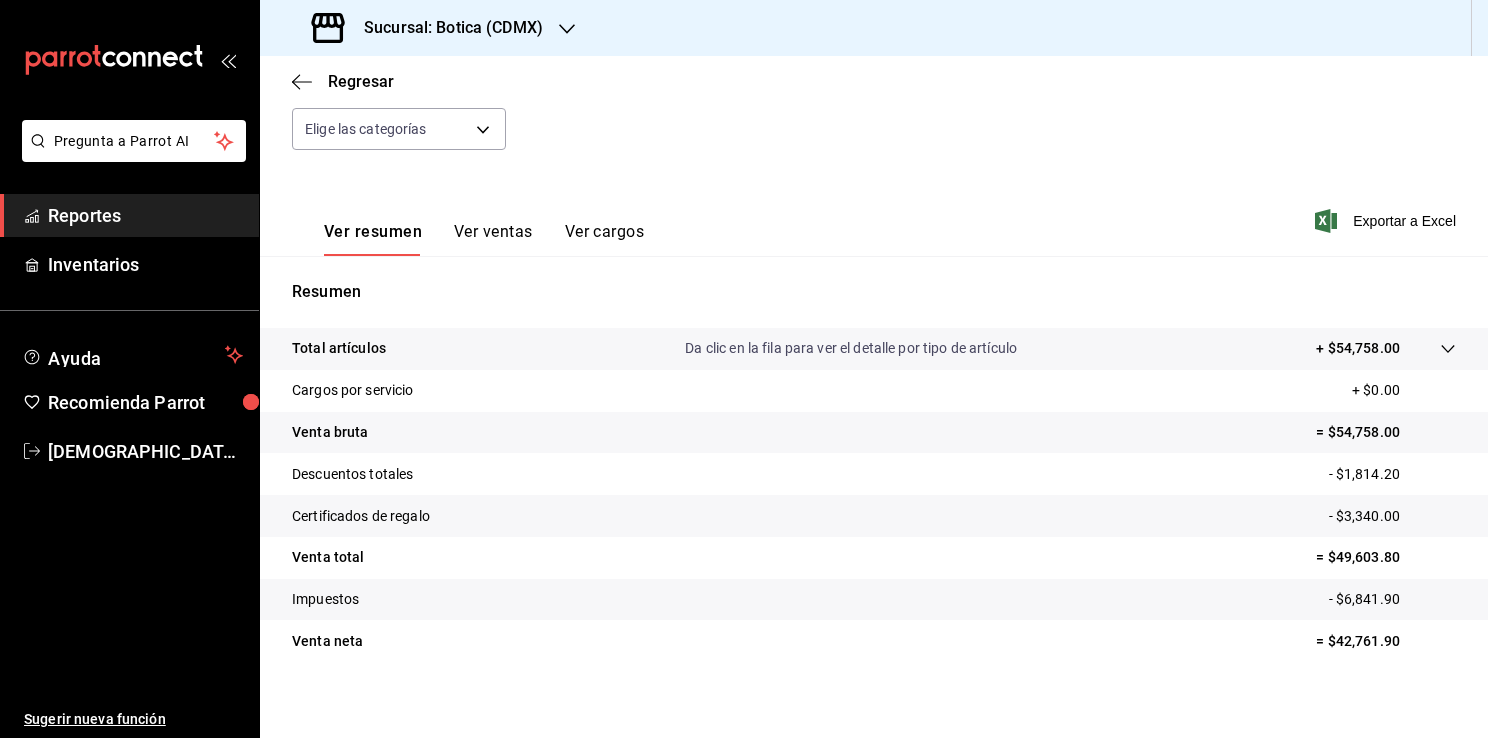 scroll, scrollTop: 220, scrollLeft: 0, axis: vertical 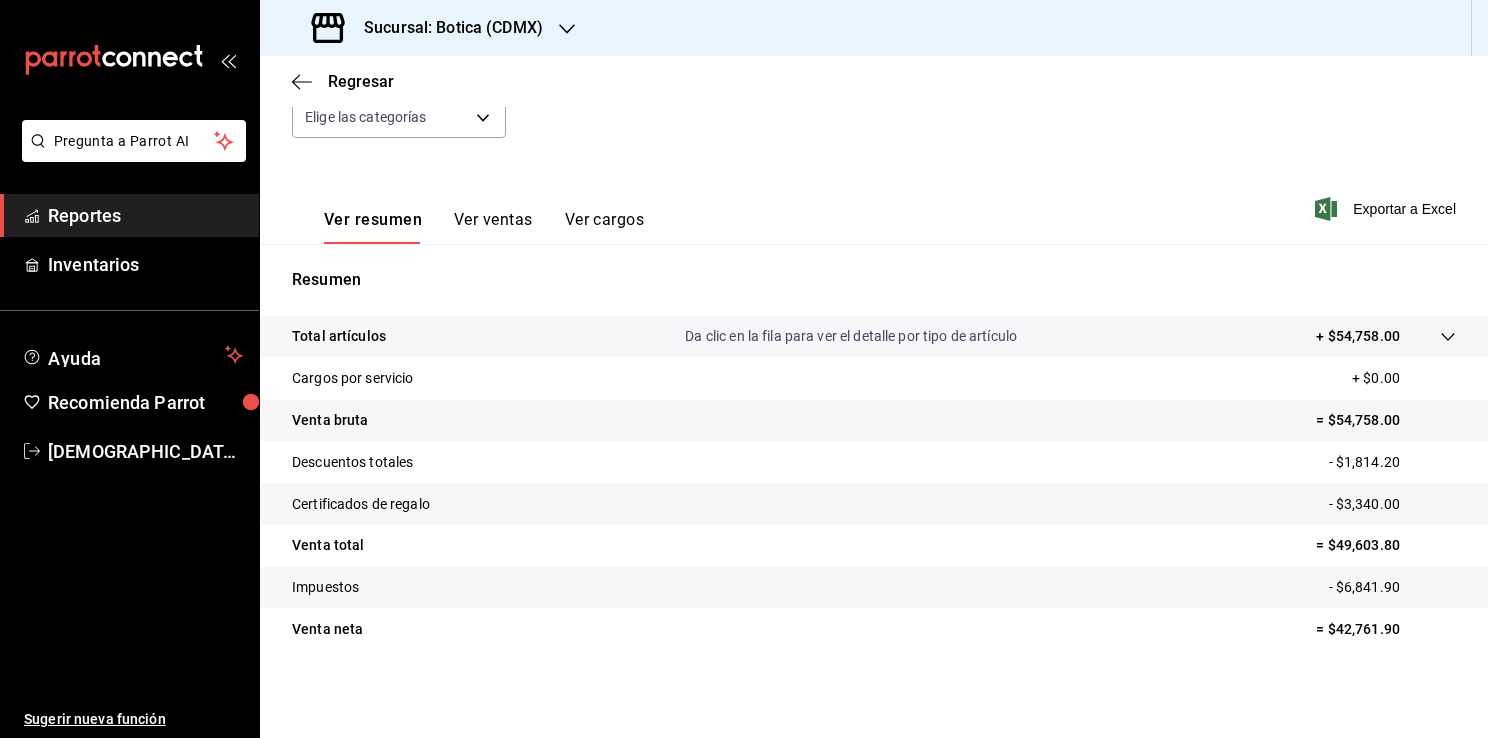 click on "Ver resumen" at bounding box center [373, 227] 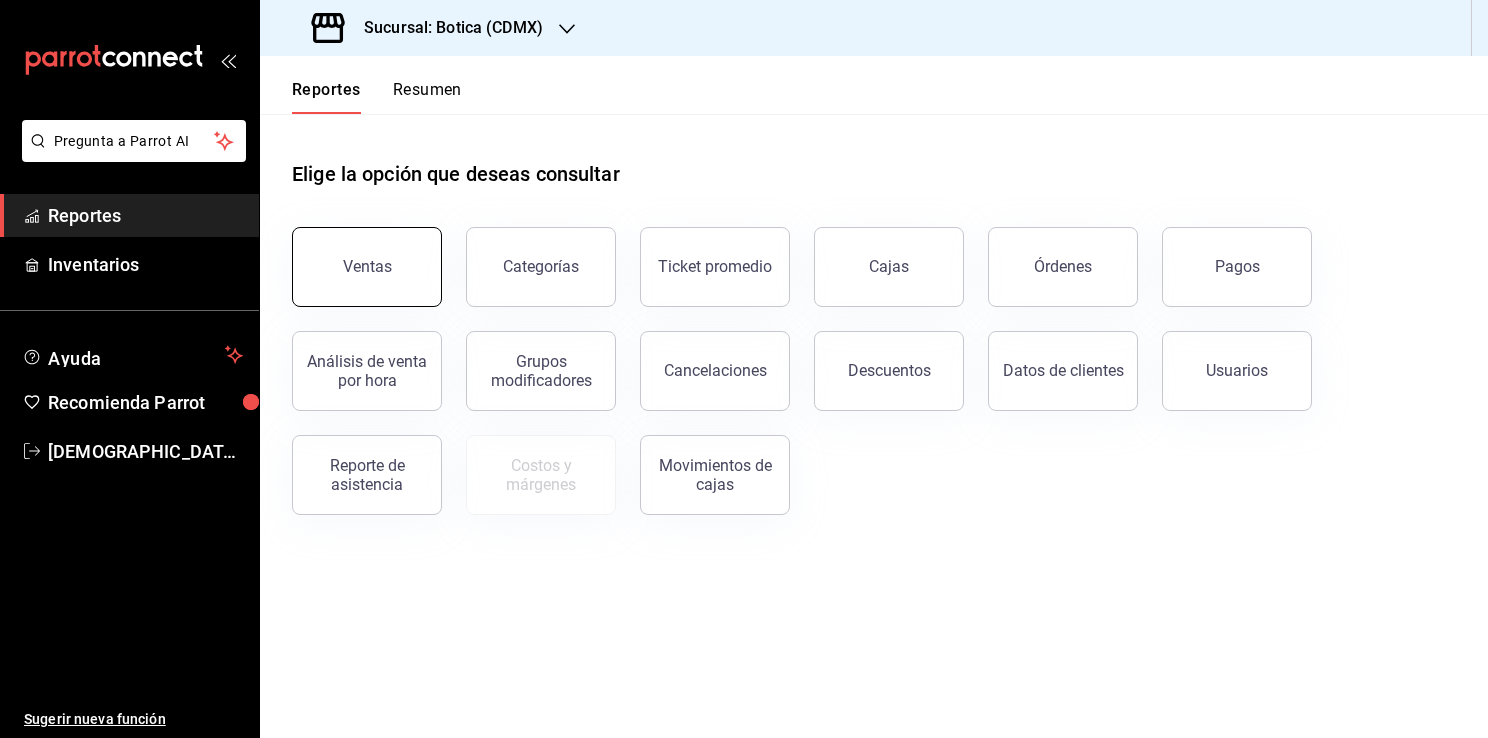 click on "Ventas" at bounding box center (367, 266) 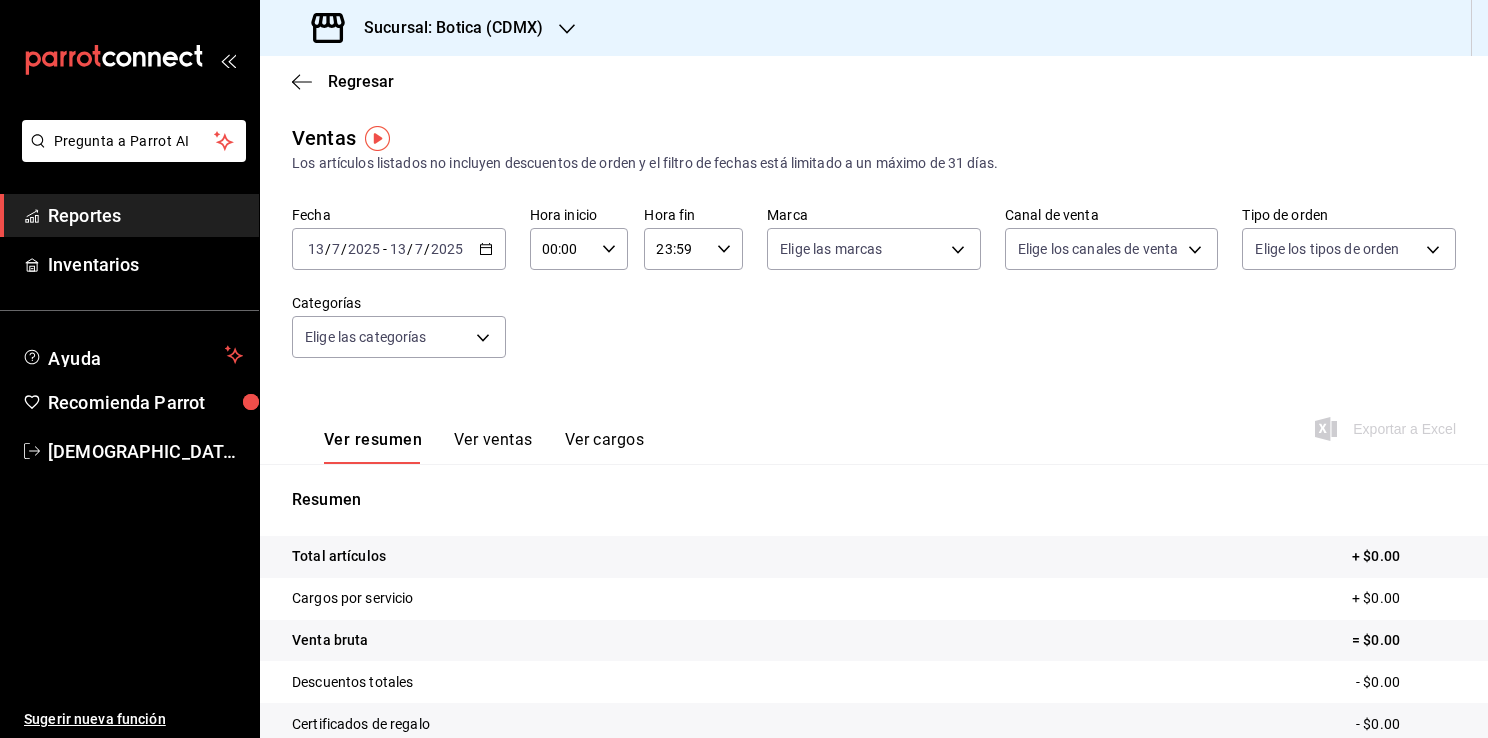 click on "2025-07-13 13 / 7 / 2025 - 2025-07-13 13 / 7 / 2025" at bounding box center [399, 249] 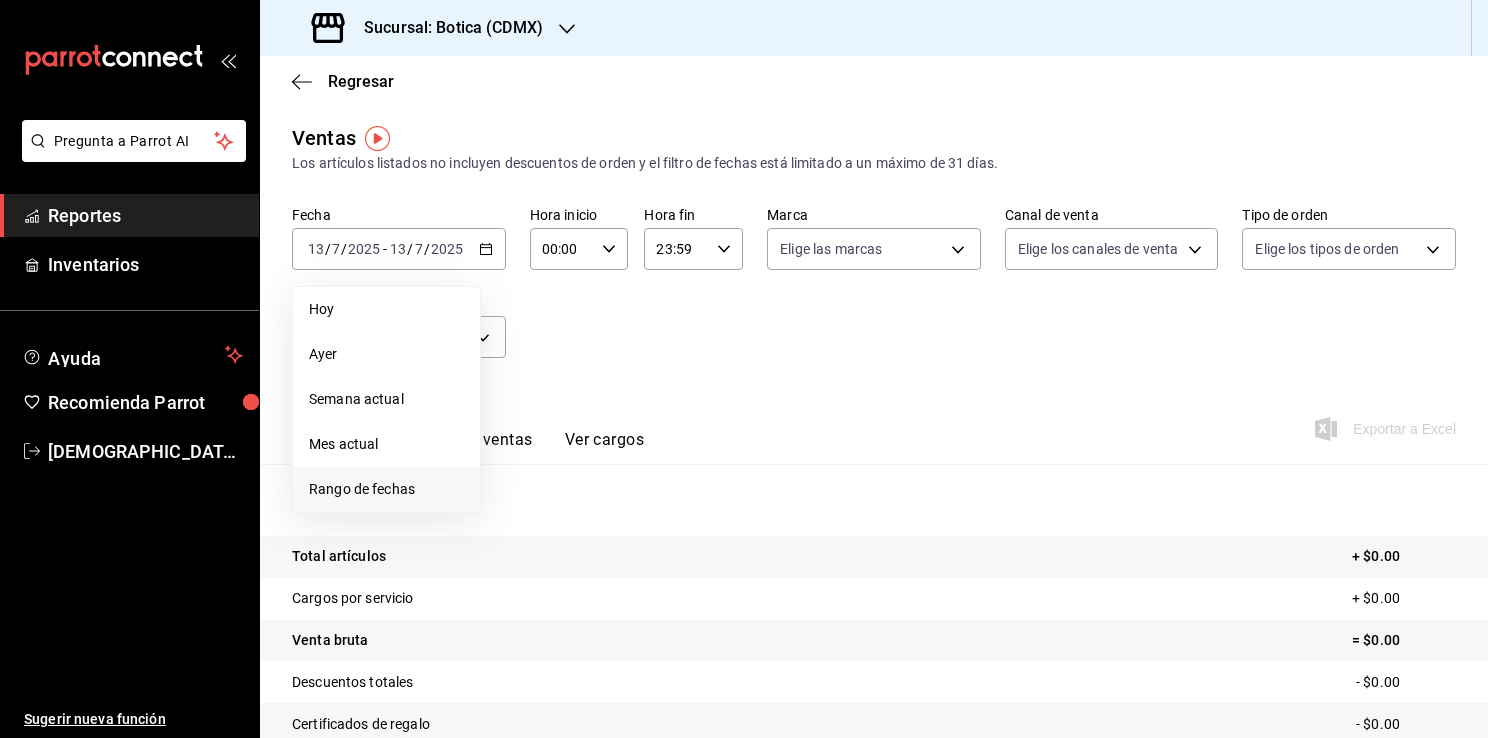 click on "Rango de fechas" at bounding box center [386, 489] 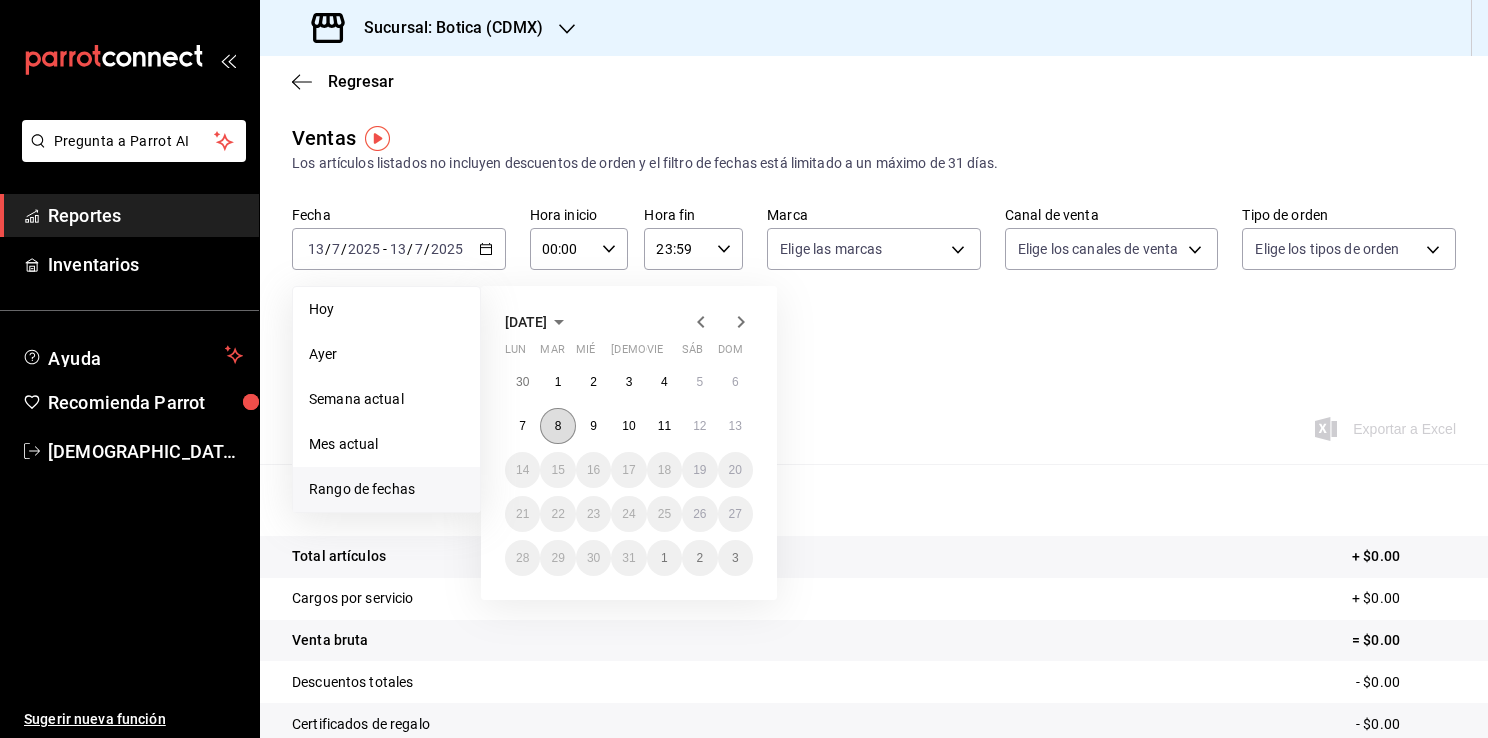 click on "8" at bounding box center [557, 426] 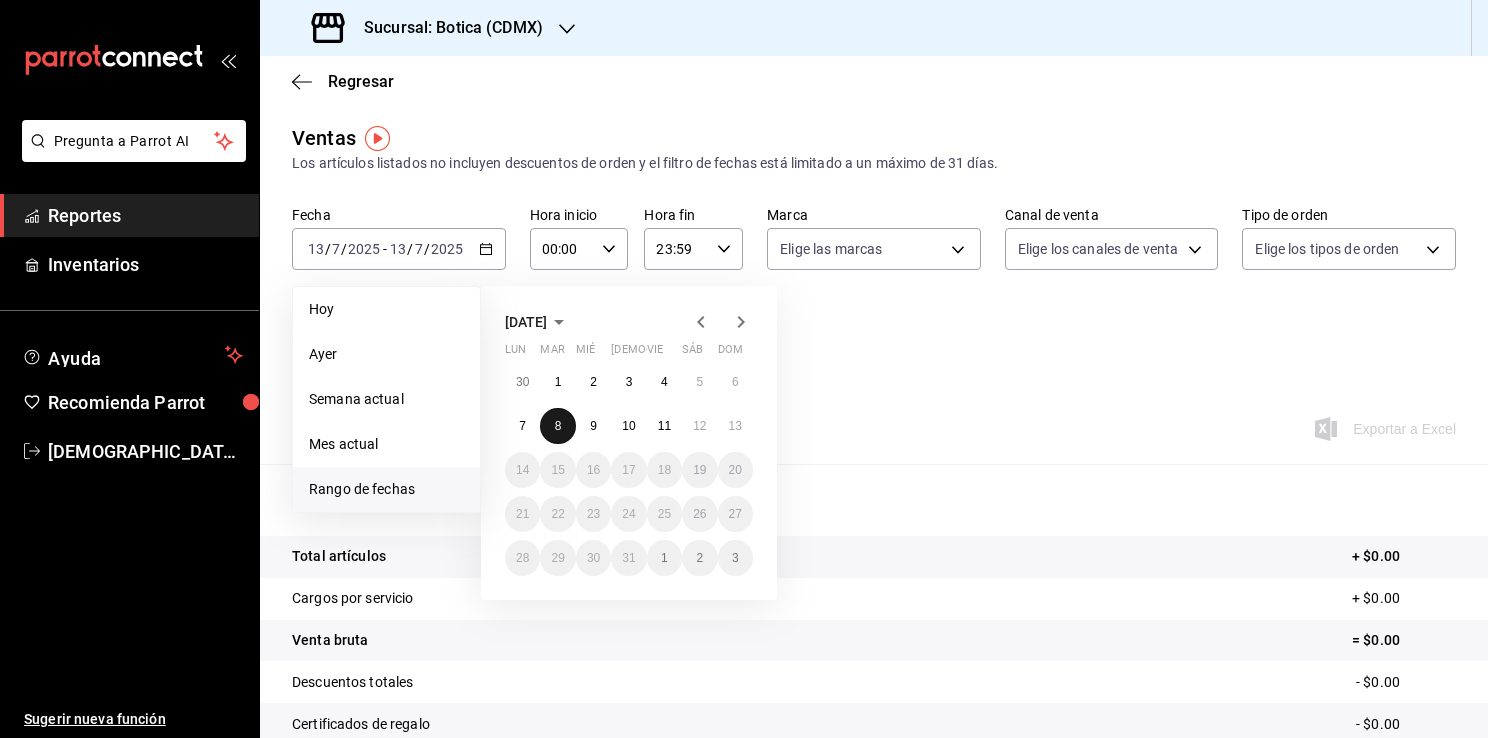 click on "8" at bounding box center [557, 426] 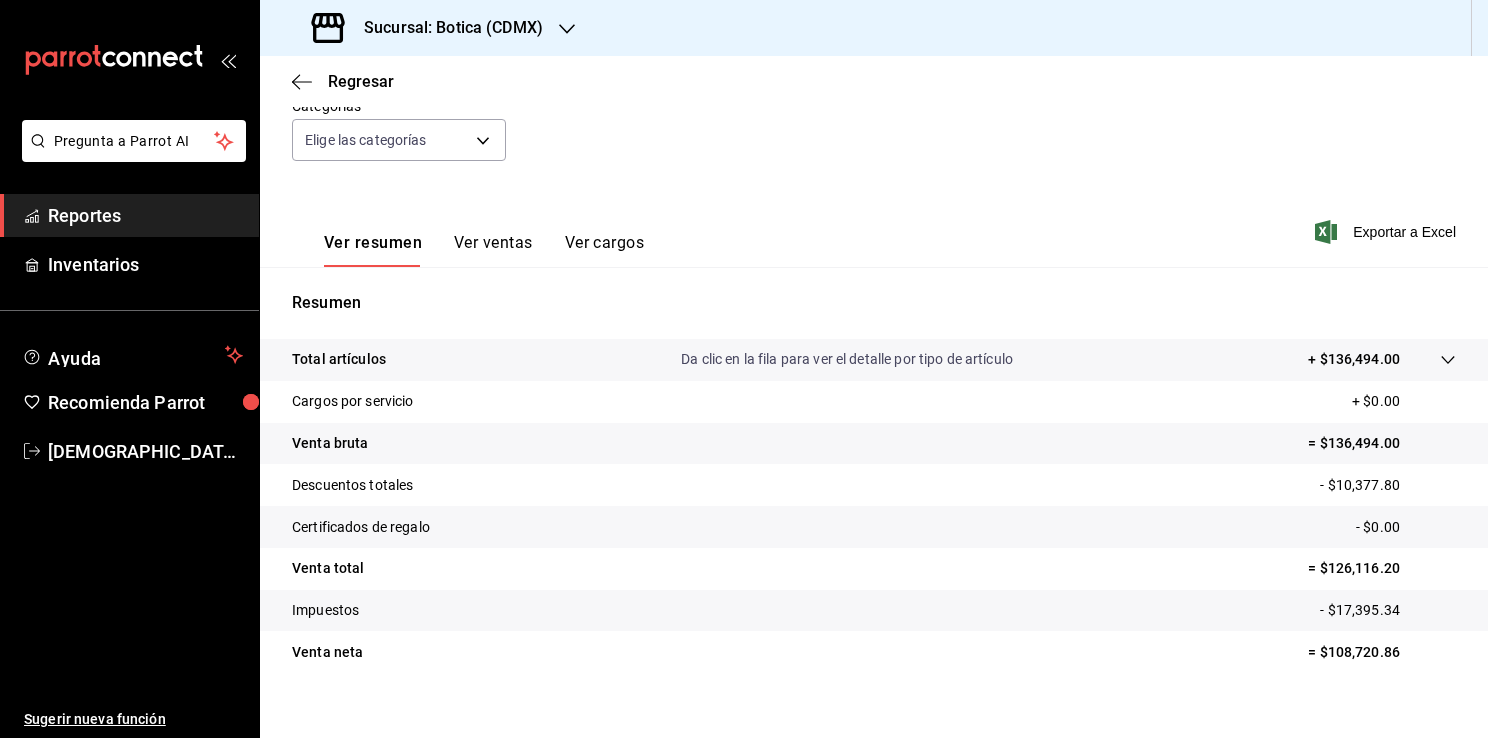scroll, scrollTop: 220, scrollLeft: 0, axis: vertical 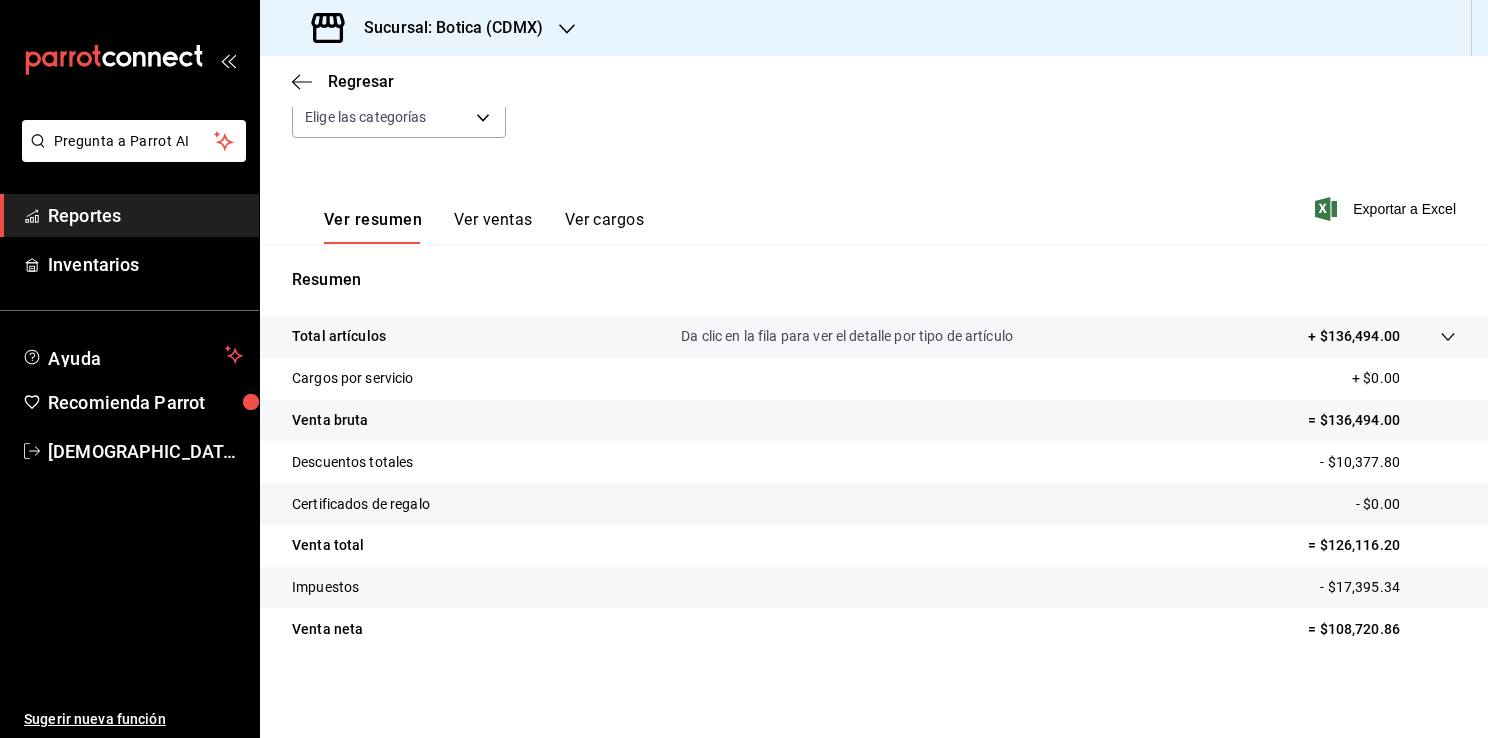 click on "Reportes" at bounding box center [145, 215] 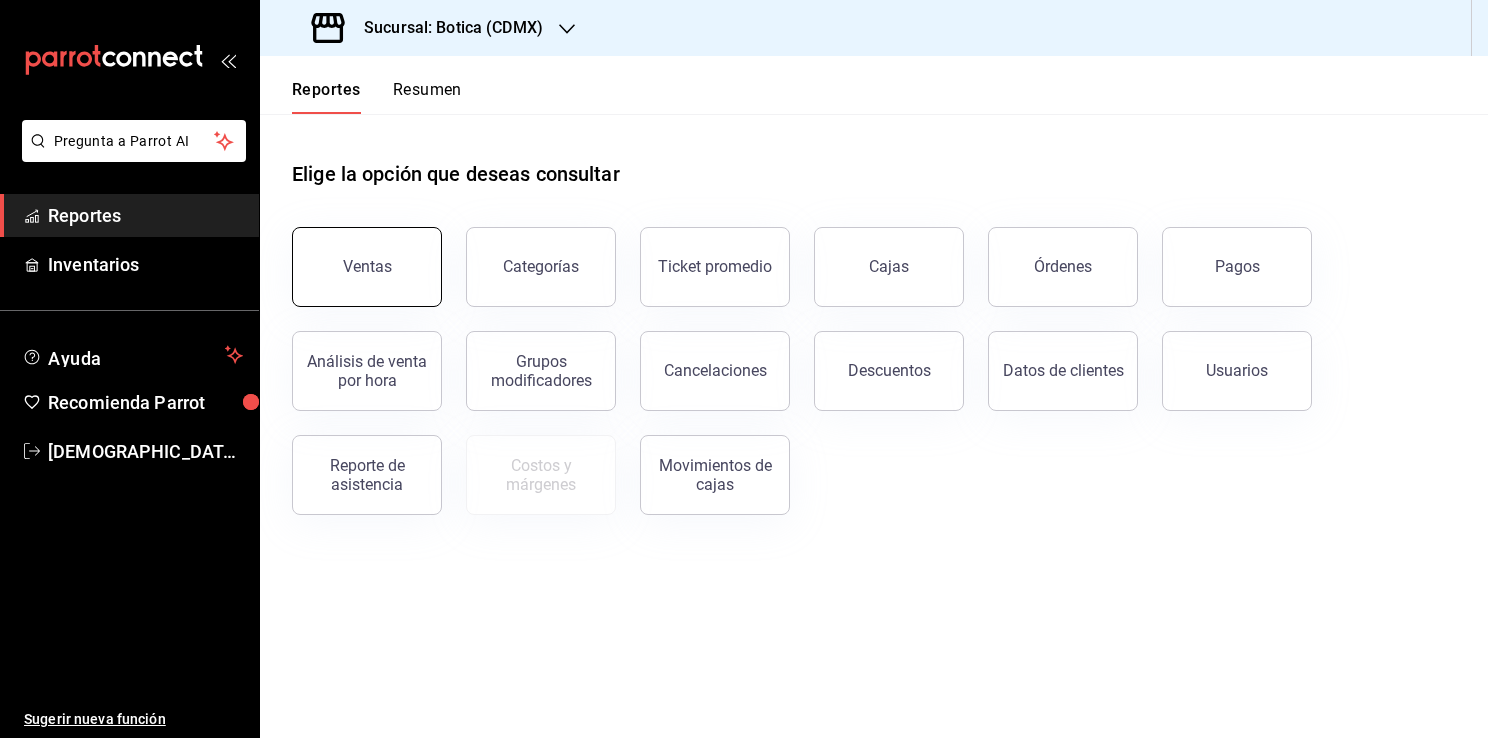 click on "Ventas" at bounding box center (367, 267) 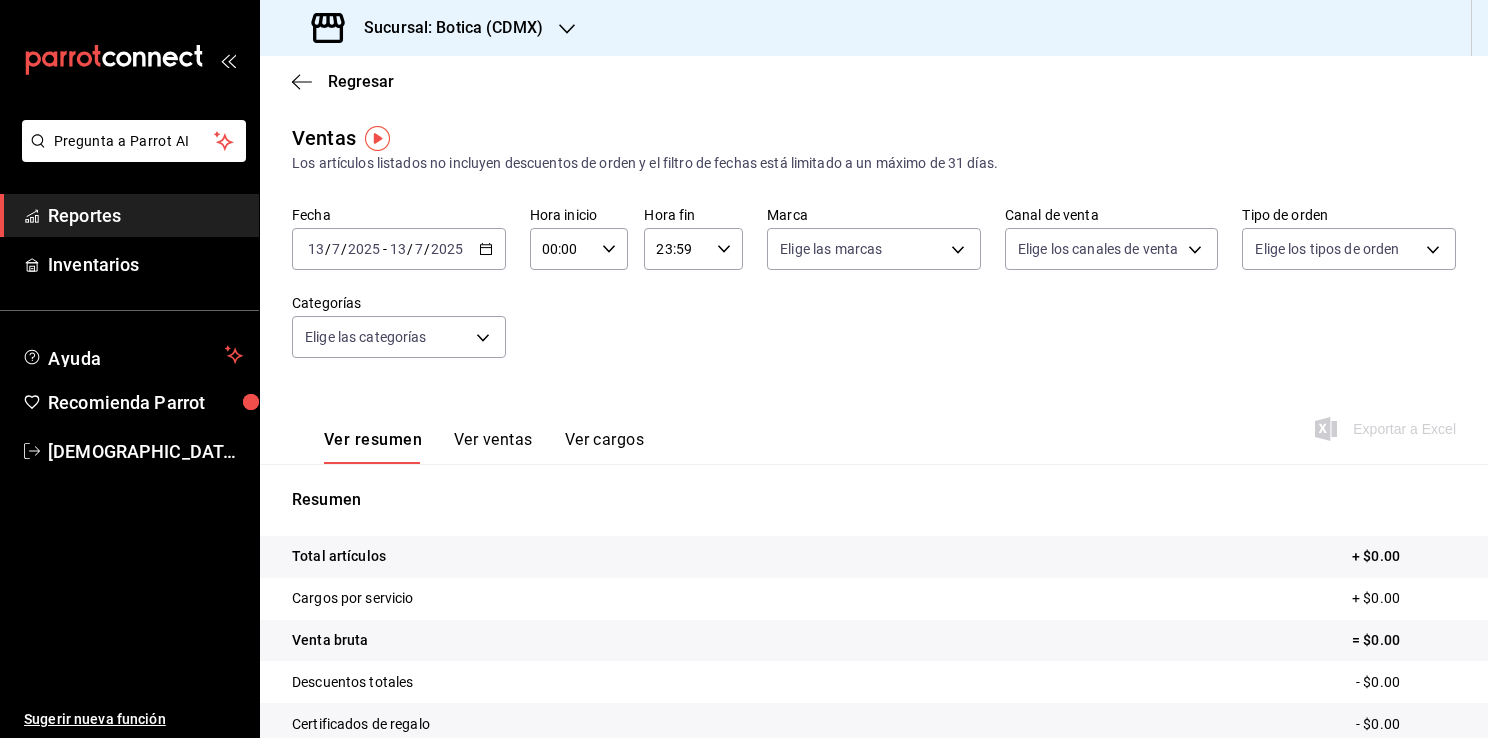 click 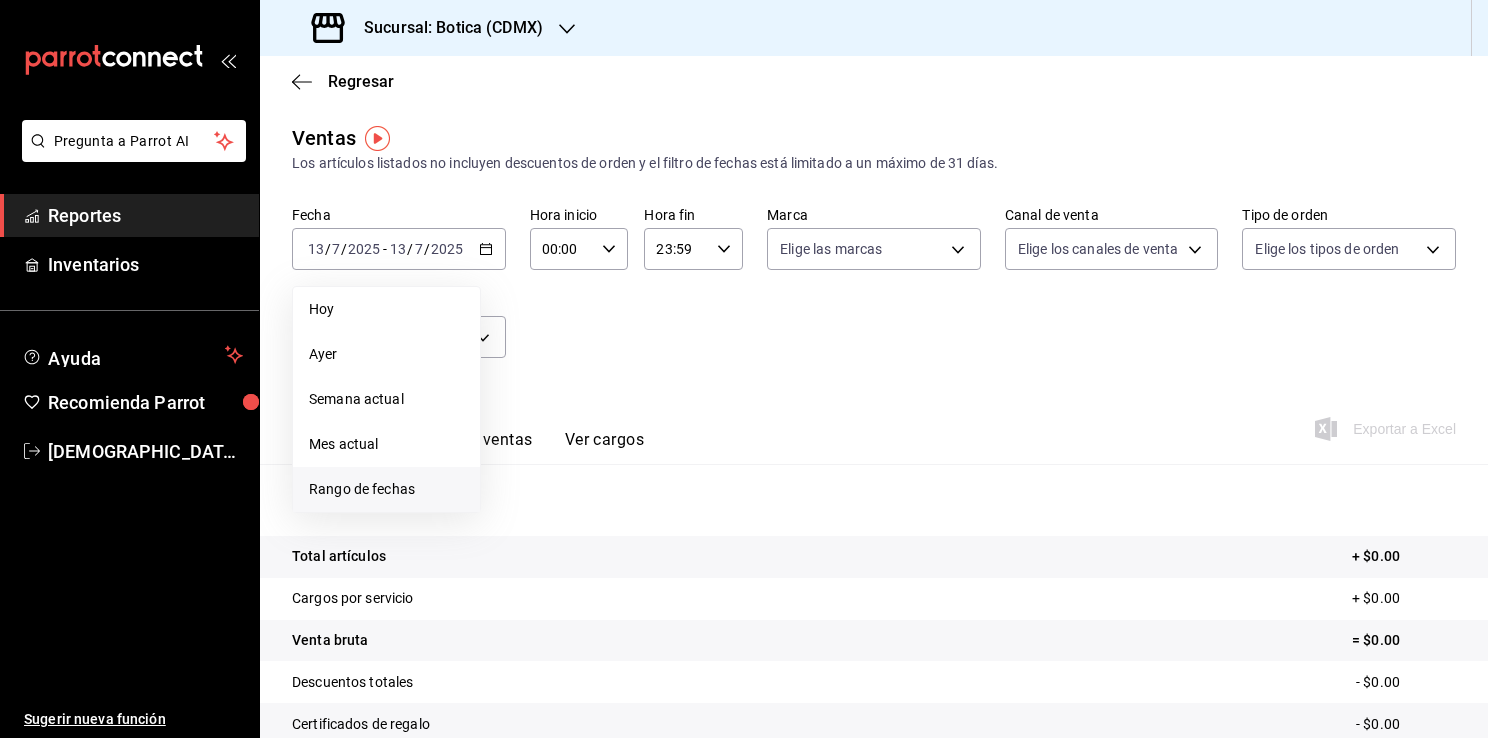 click on "Rango de fechas" at bounding box center [386, 489] 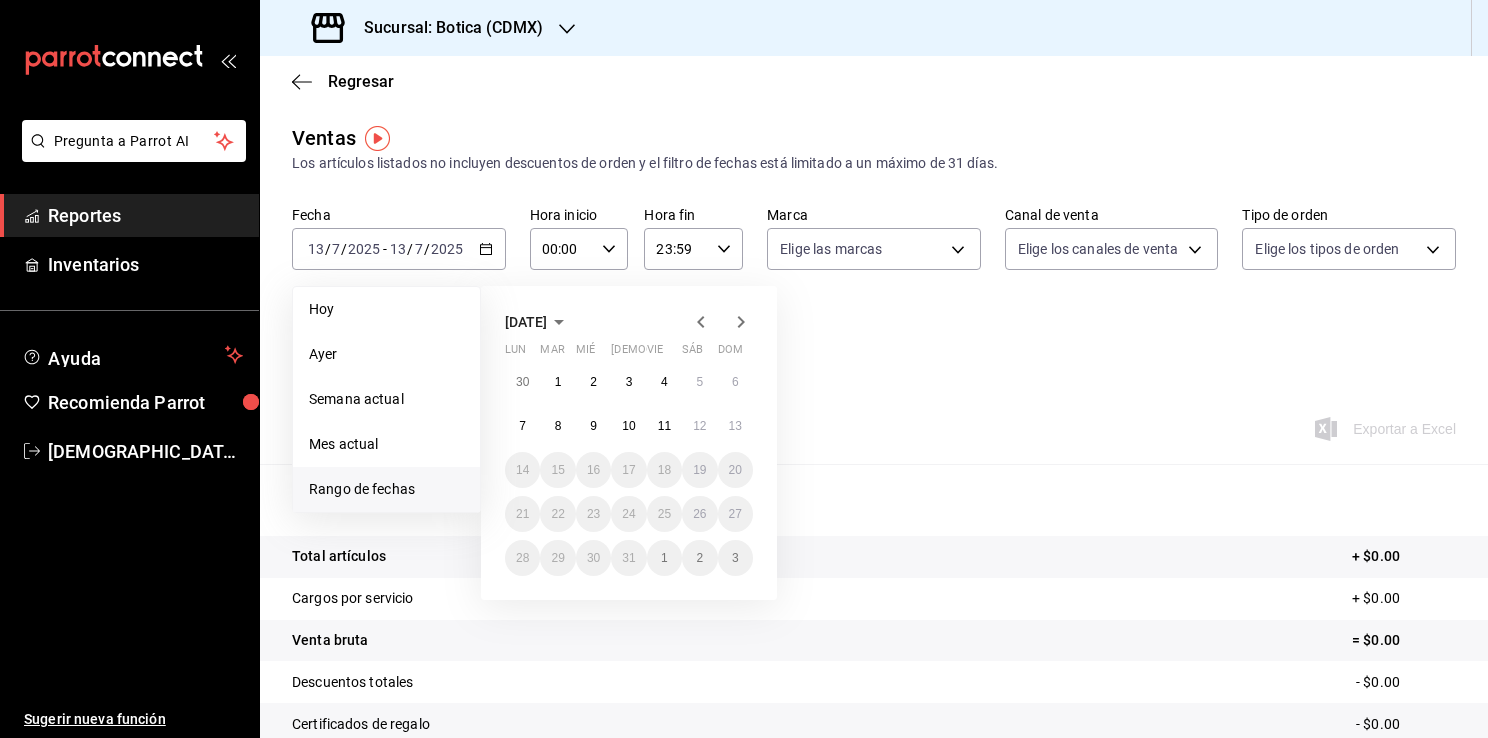 click on "Rango de fechas" at bounding box center [386, 489] 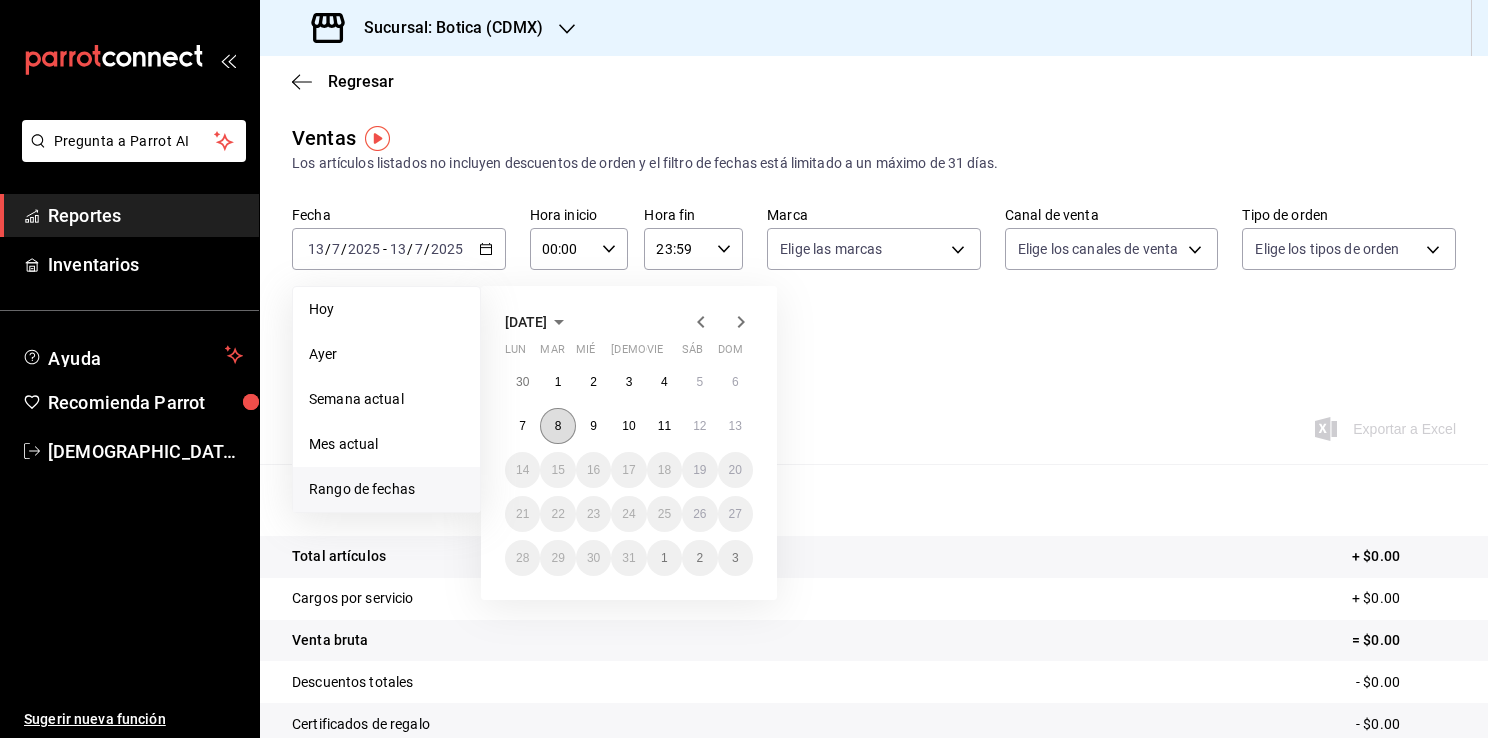 click on "8" at bounding box center [558, 426] 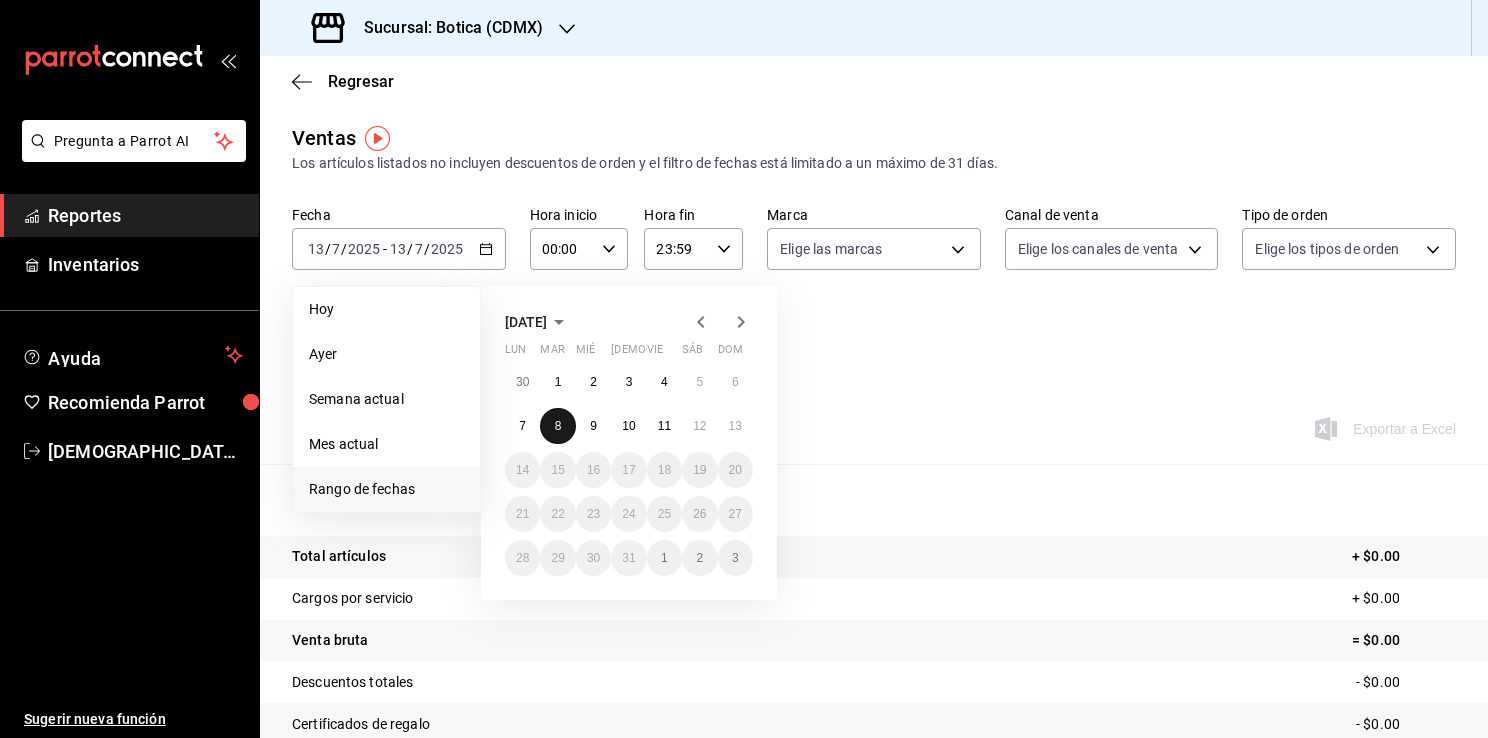click on "8" at bounding box center [558, 426] 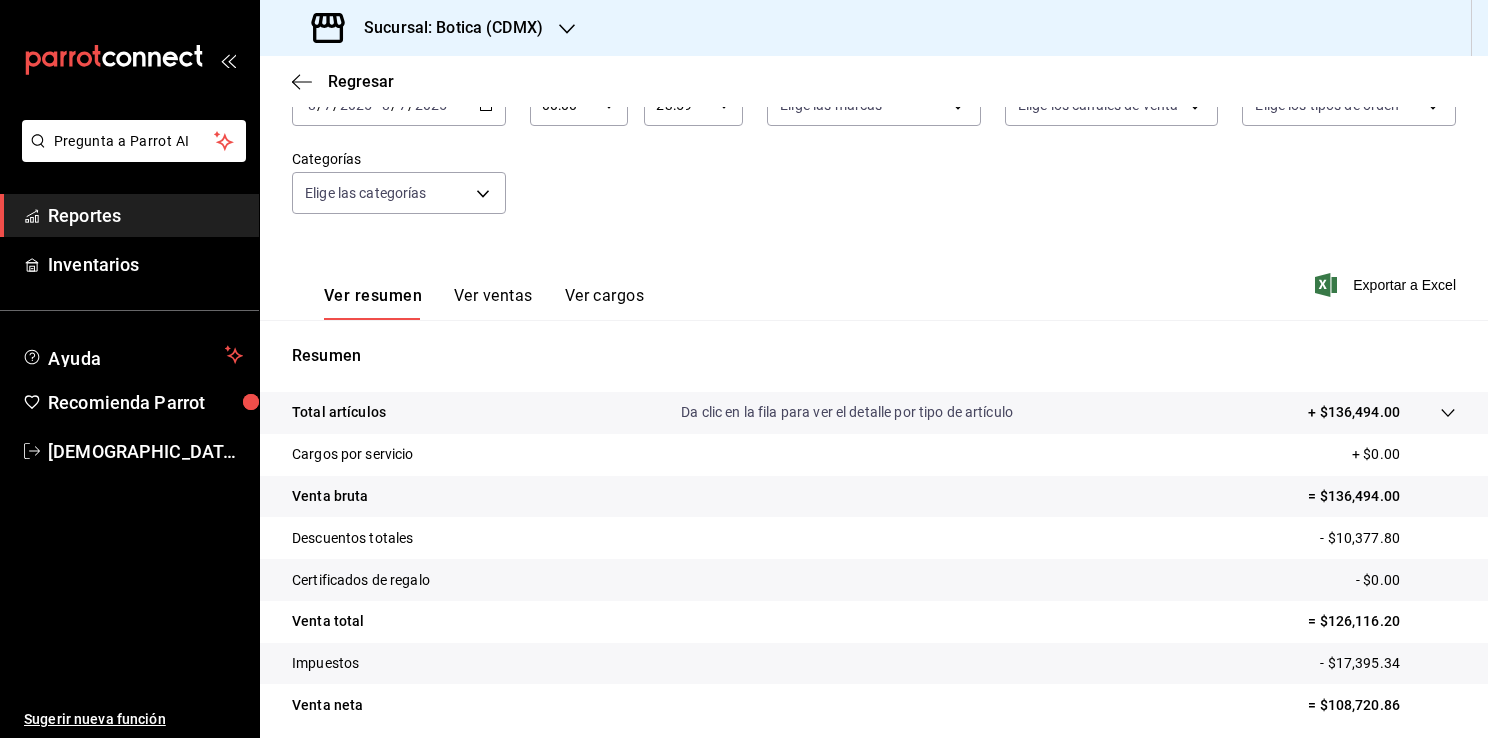 scroll, scrollTop: 220, scrollLeft: 0, axis: vertical 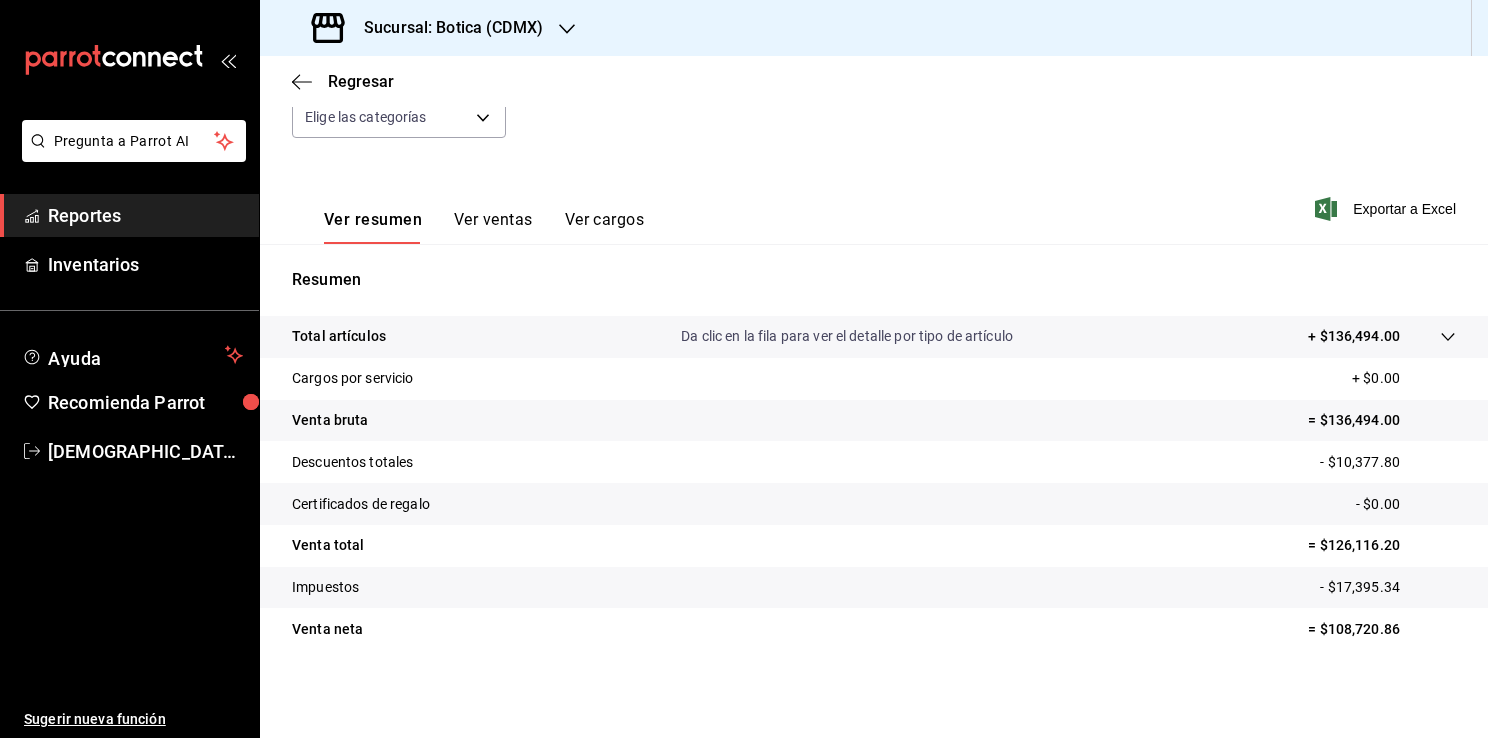 click on "Reportes" at bounding box center [145, 215] 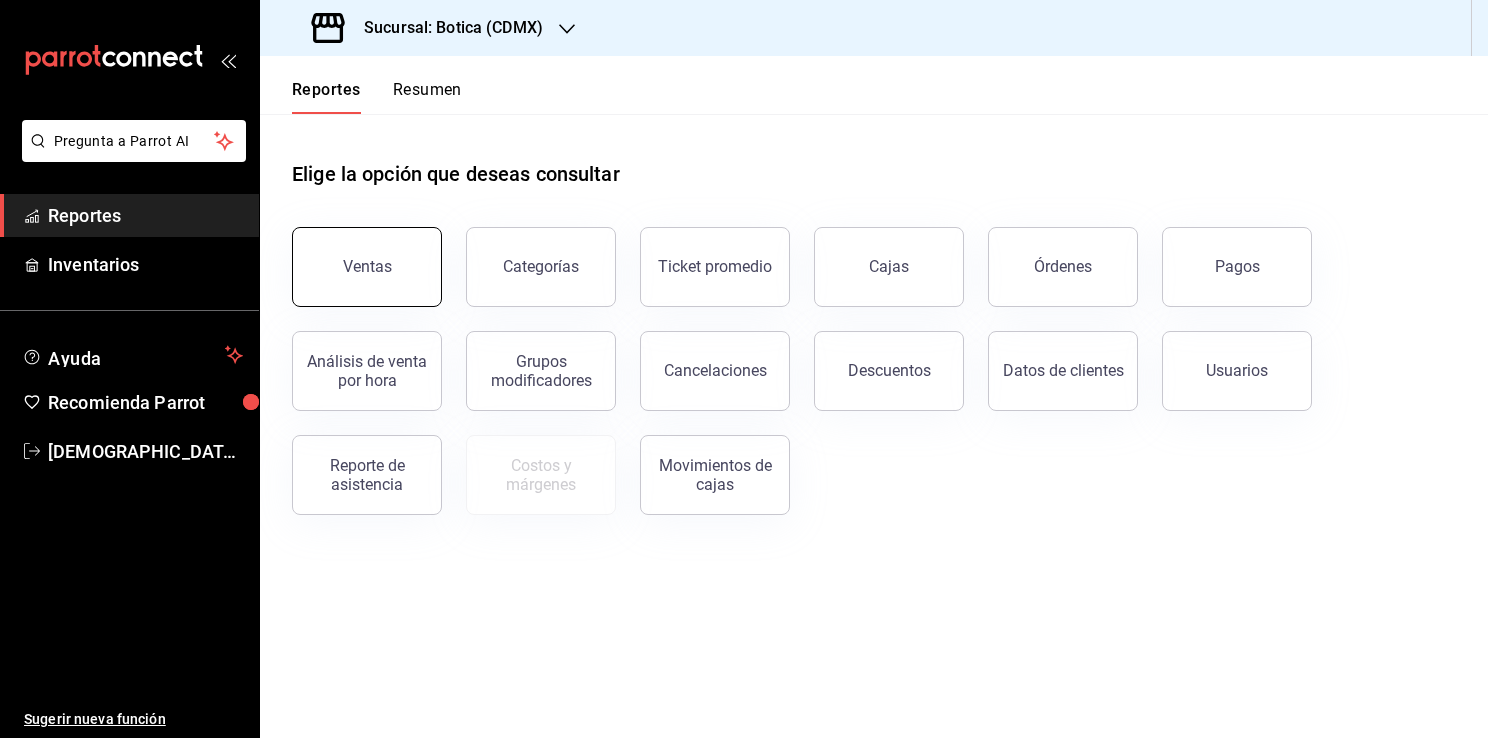 click on "Ventas" at bounding box center (367, 267) 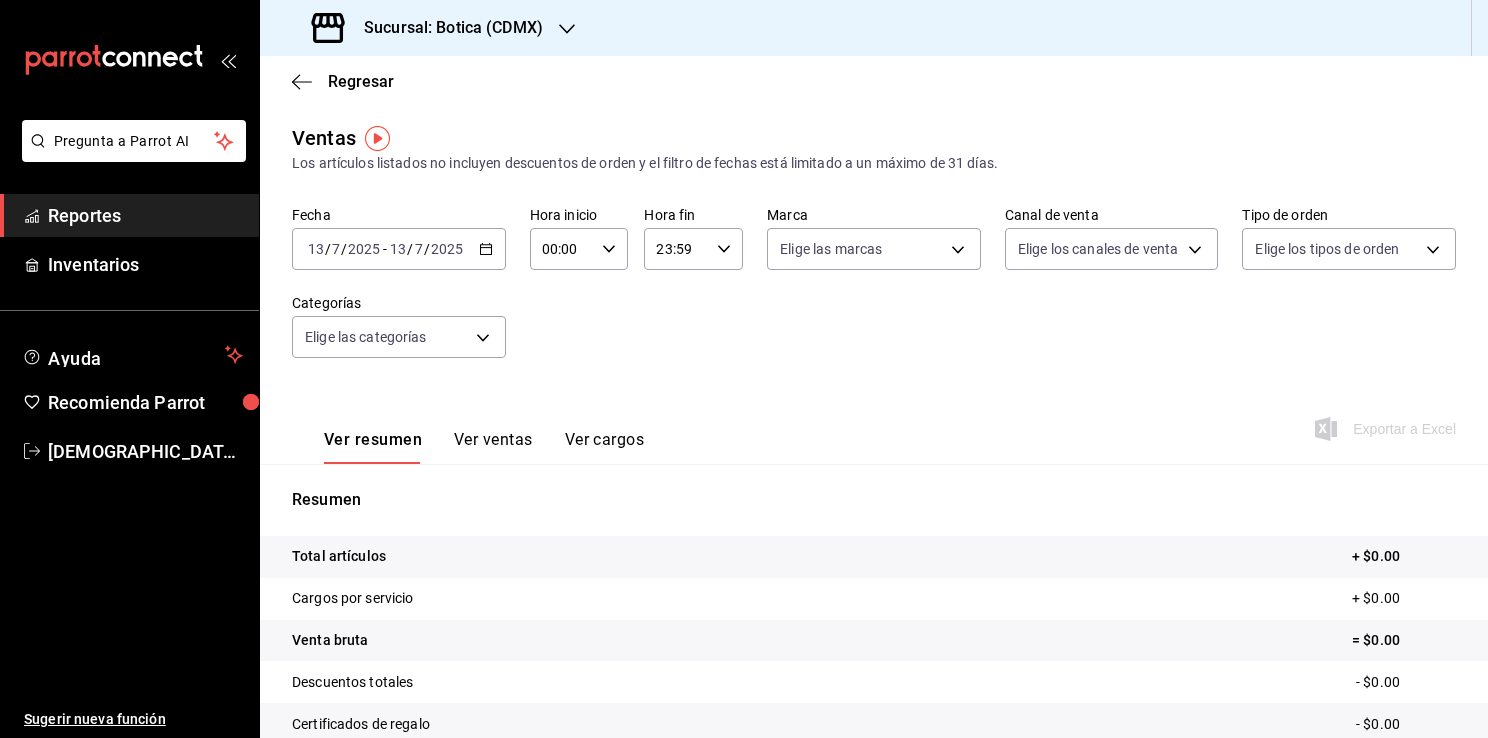 click 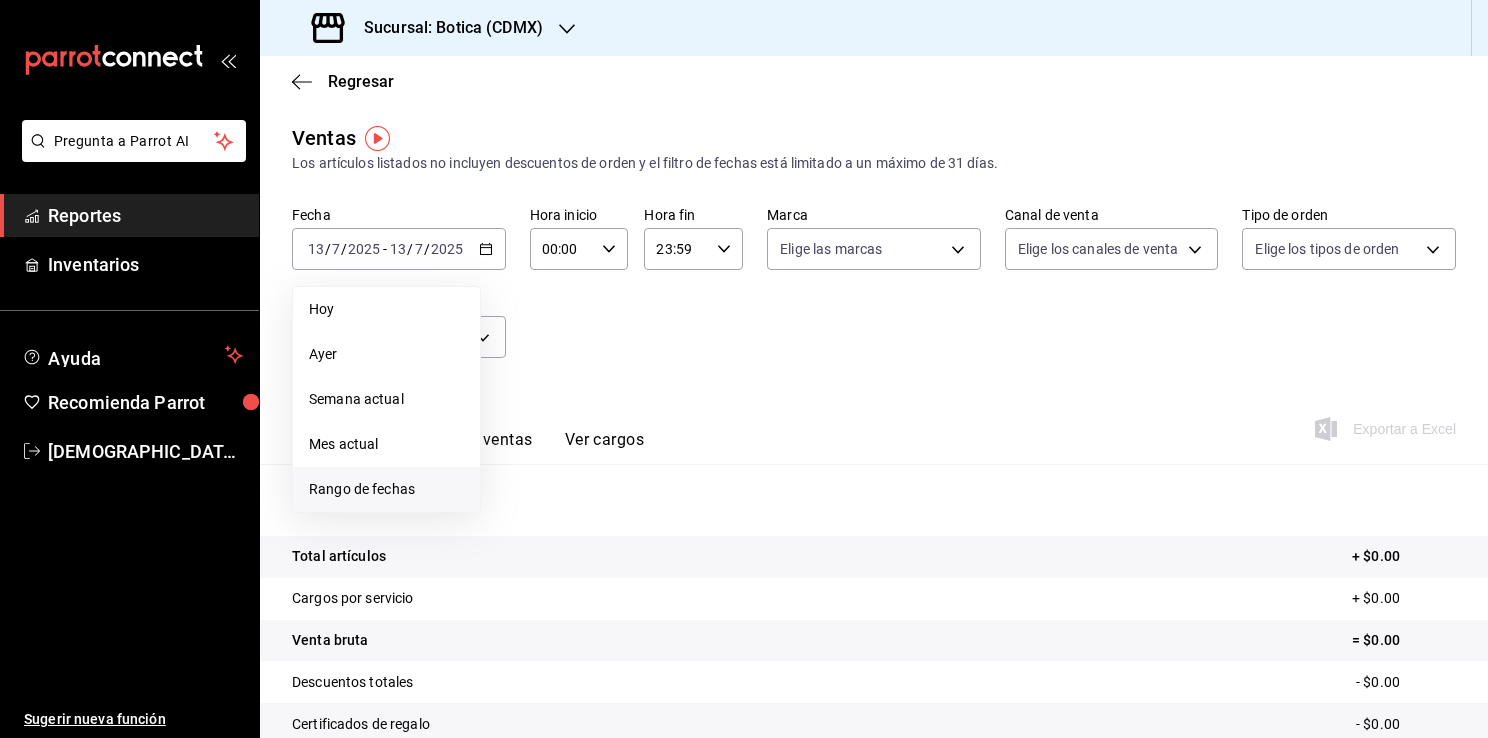 click on "Rango de fechas" at bounding box center [386, 489] 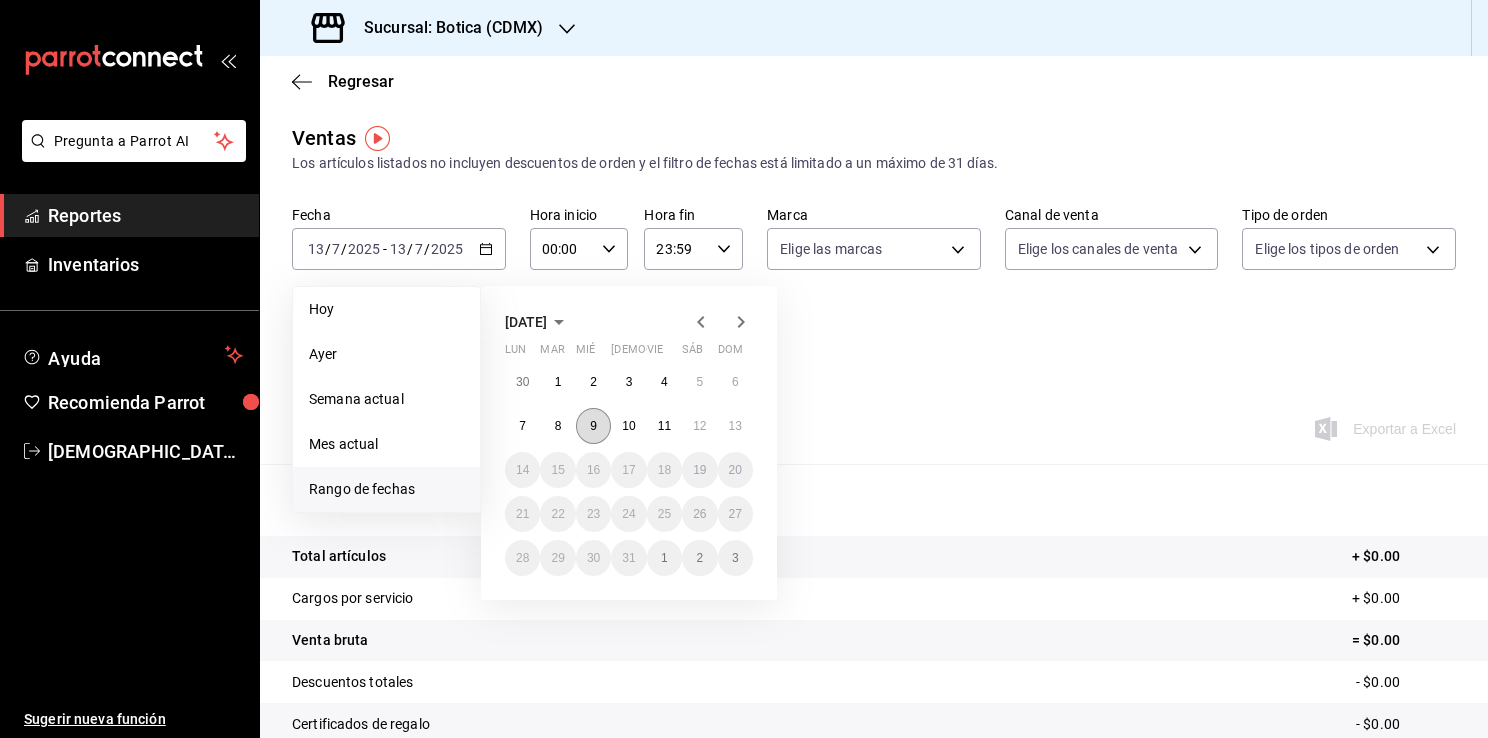 click on "9" at bounding box center (593, 426) 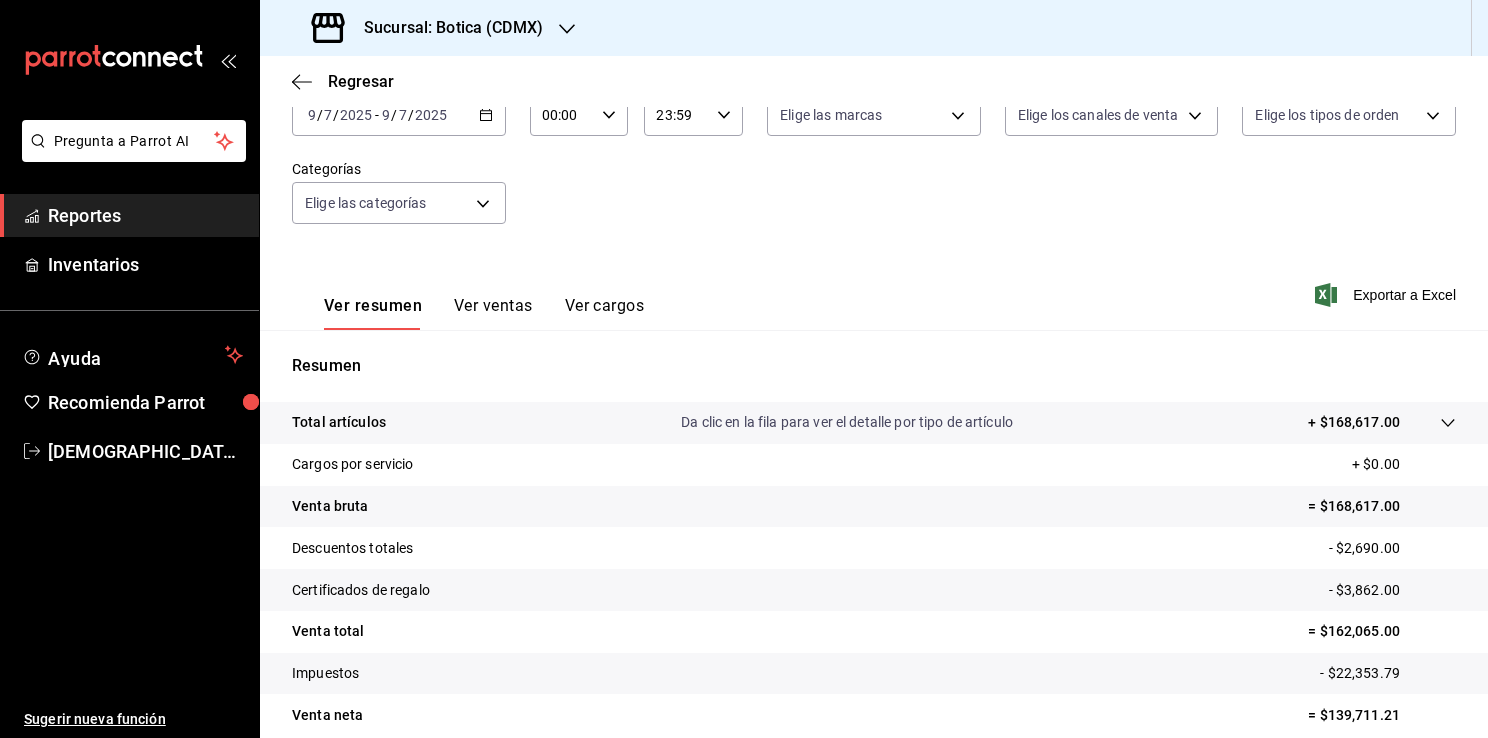 scroll, scrollTop: 220, scrollLeft: 0, axis: vertical 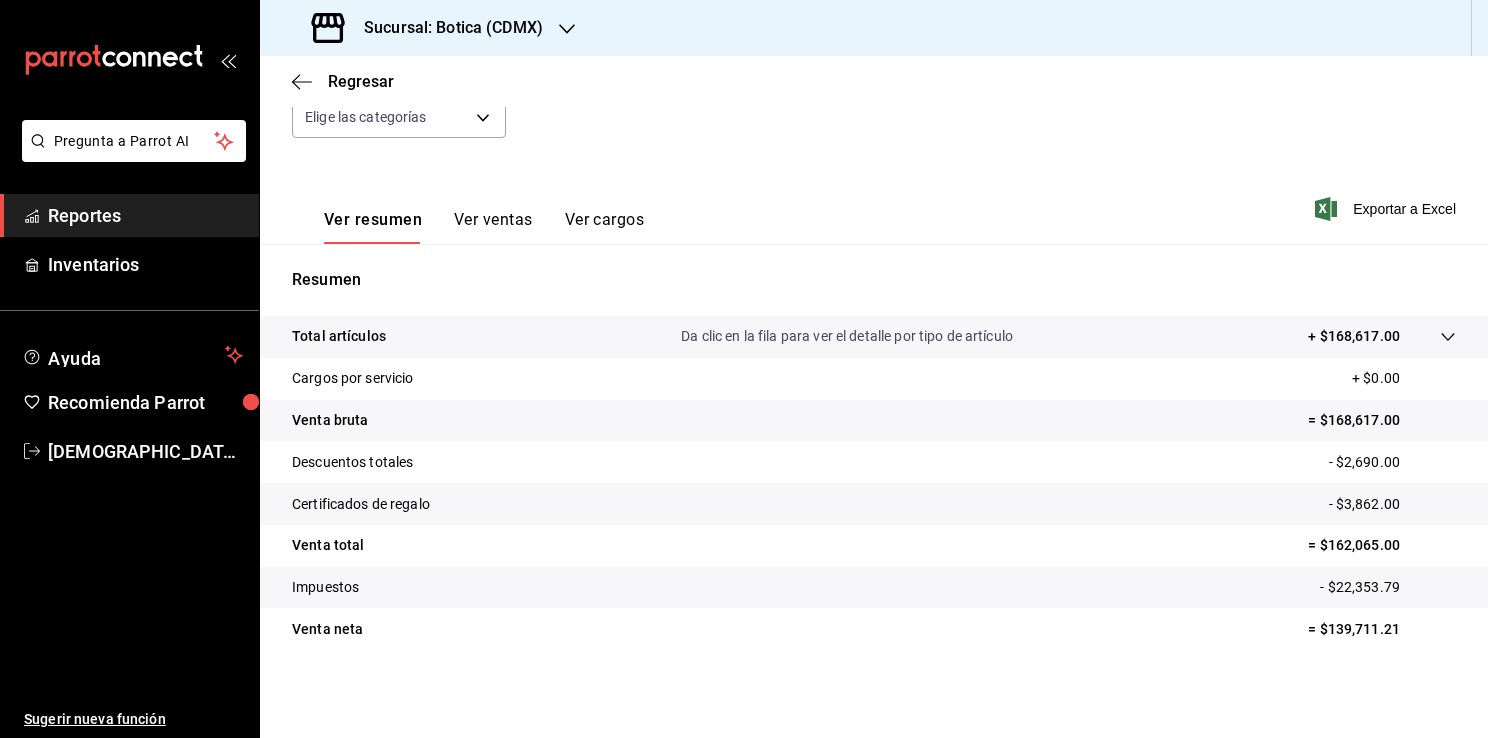 click on "Reportes" at bounding box center [145, 215] 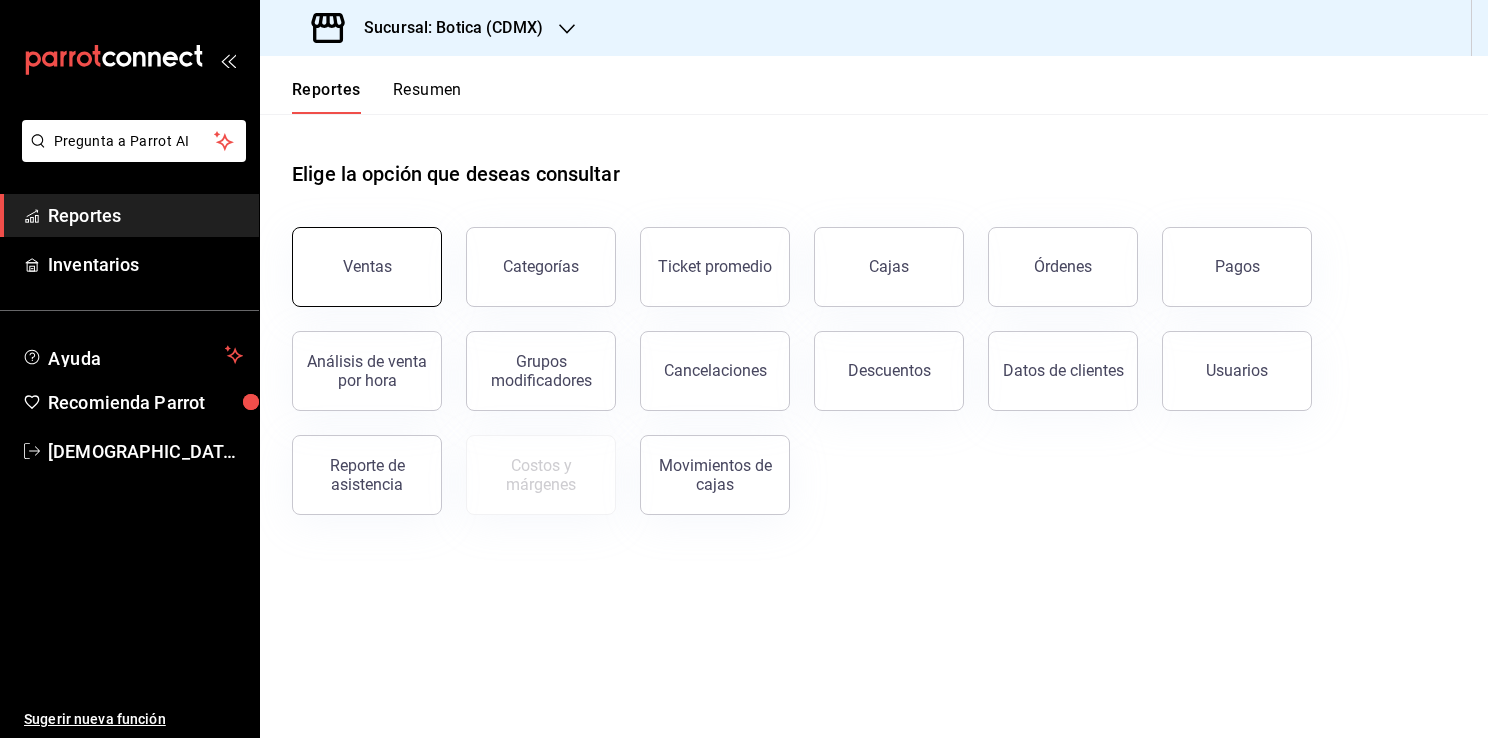 click on "Ventas" at bounding box center (367, 267) 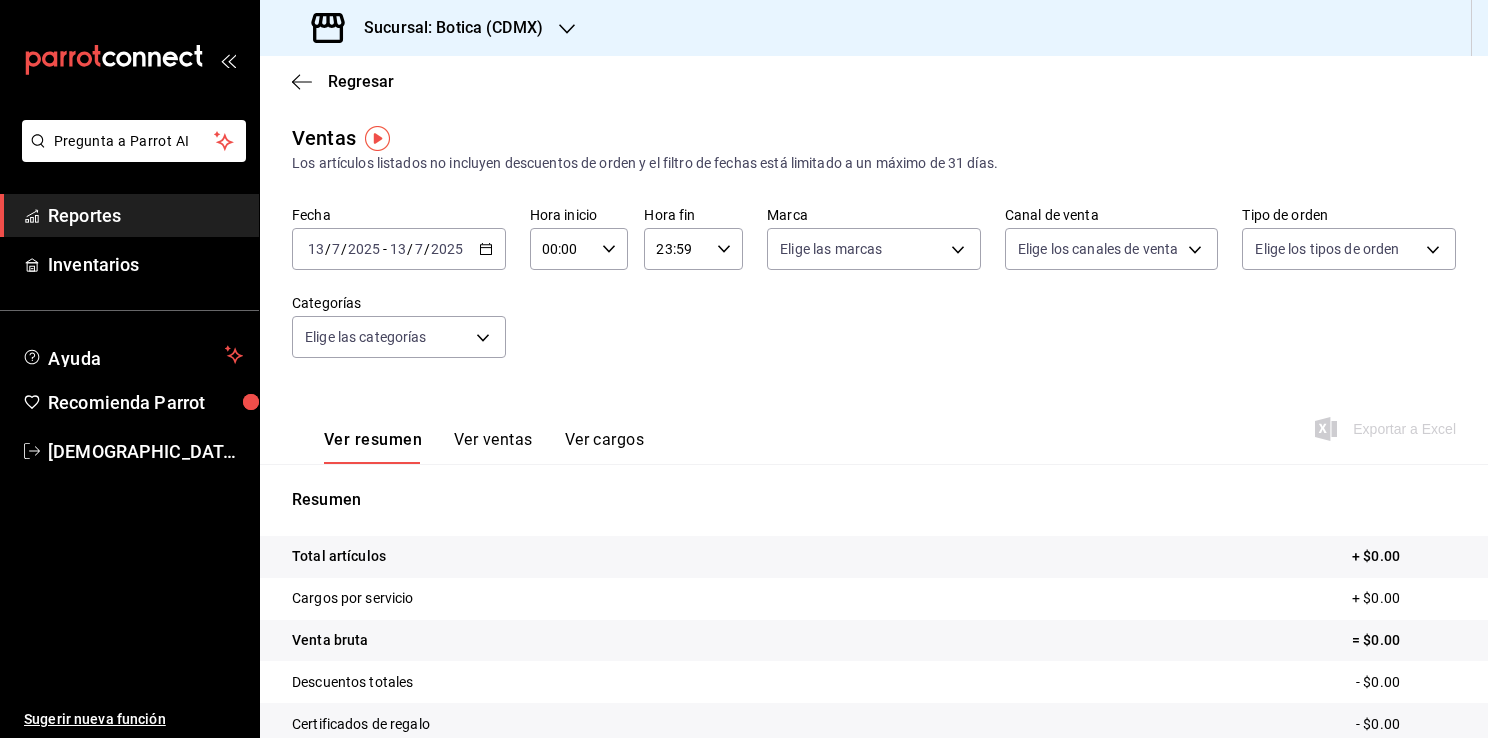 click 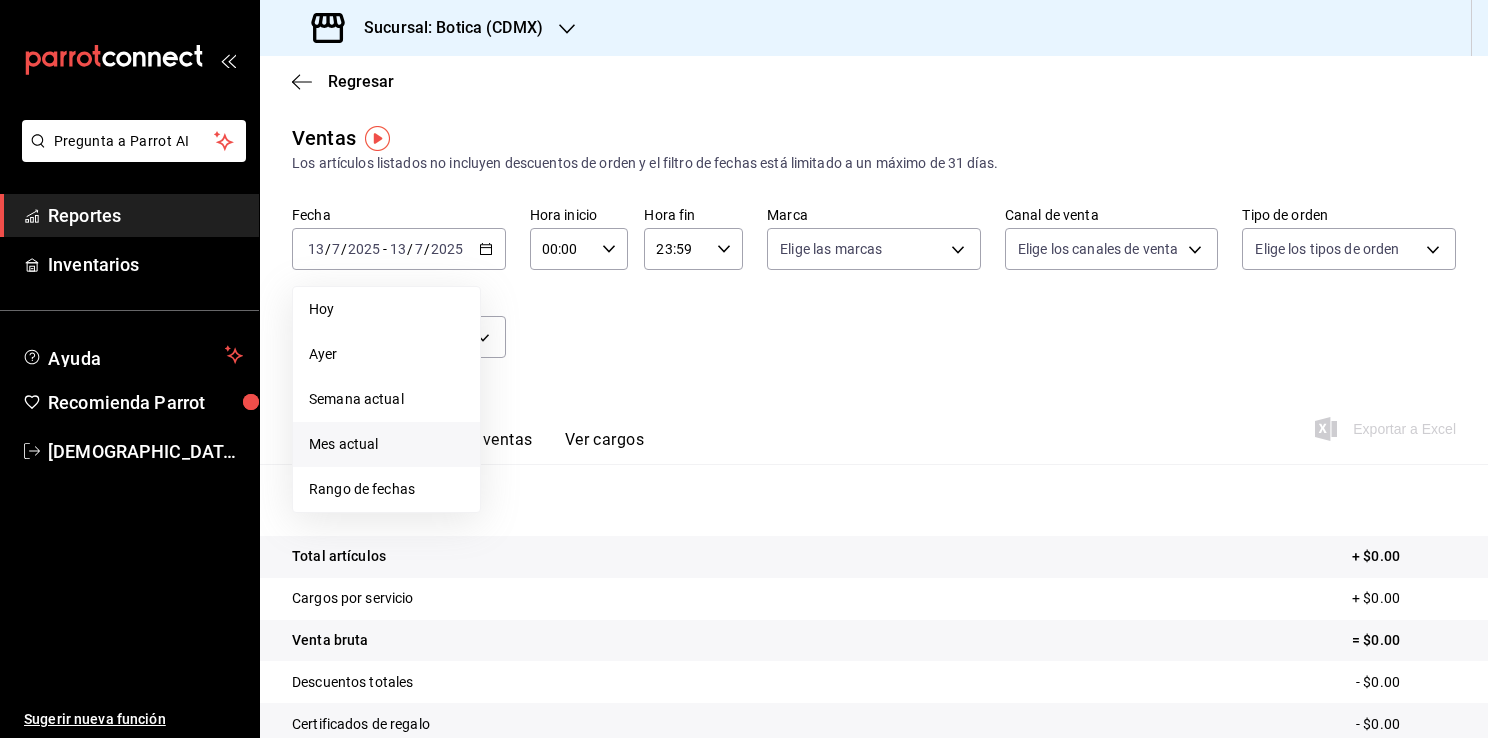 click on "Mes actual" at bounding box center [386, 444] 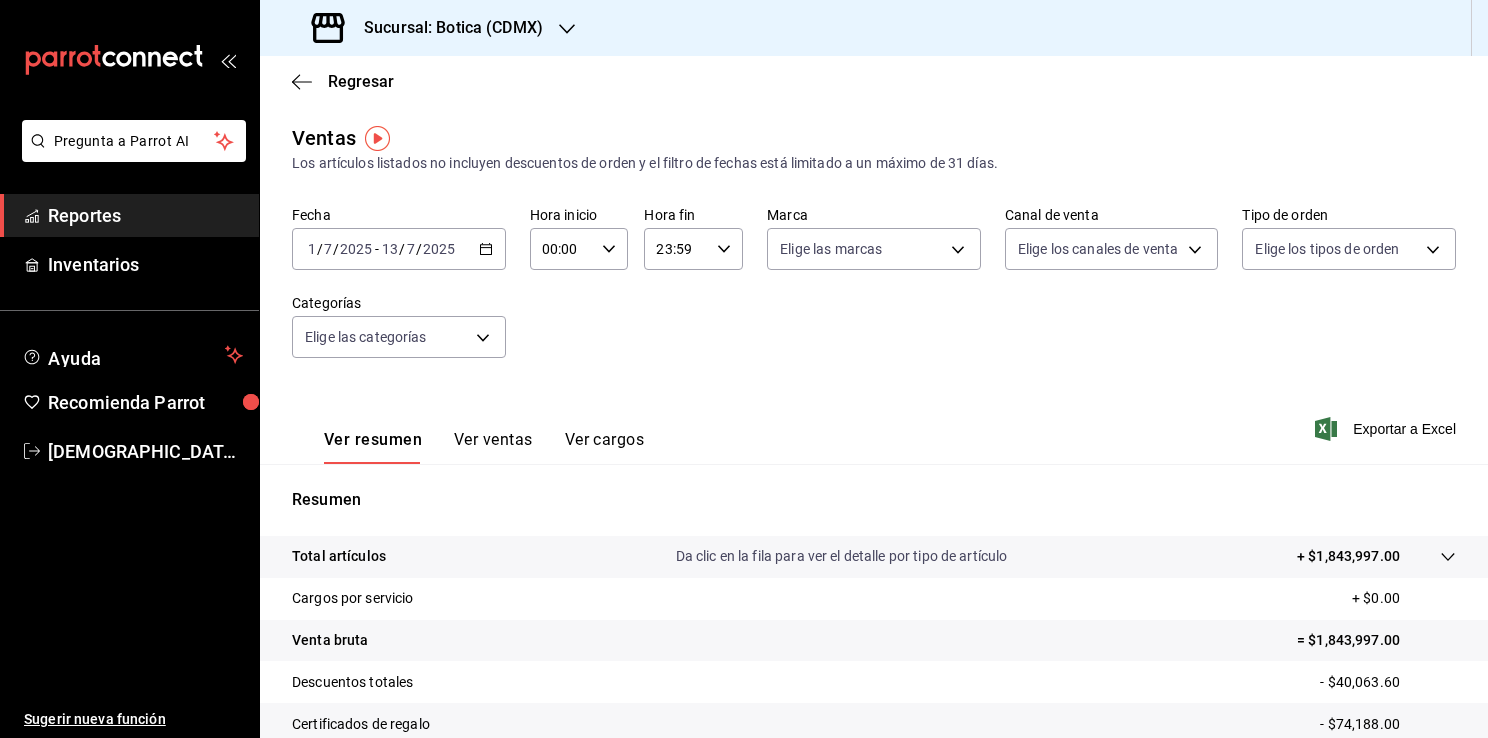 click 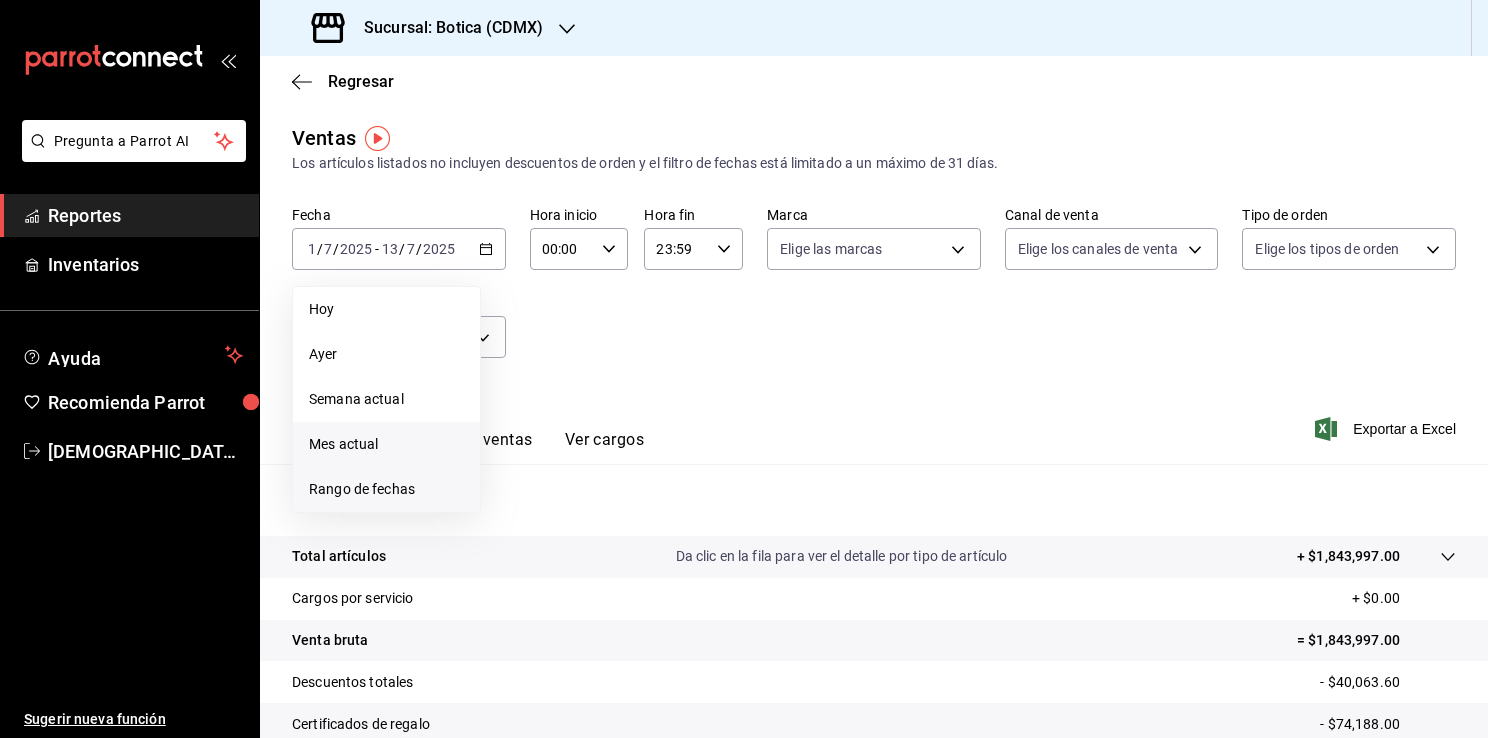 click on "Rango de fechas" at bounding box center (386, 489) 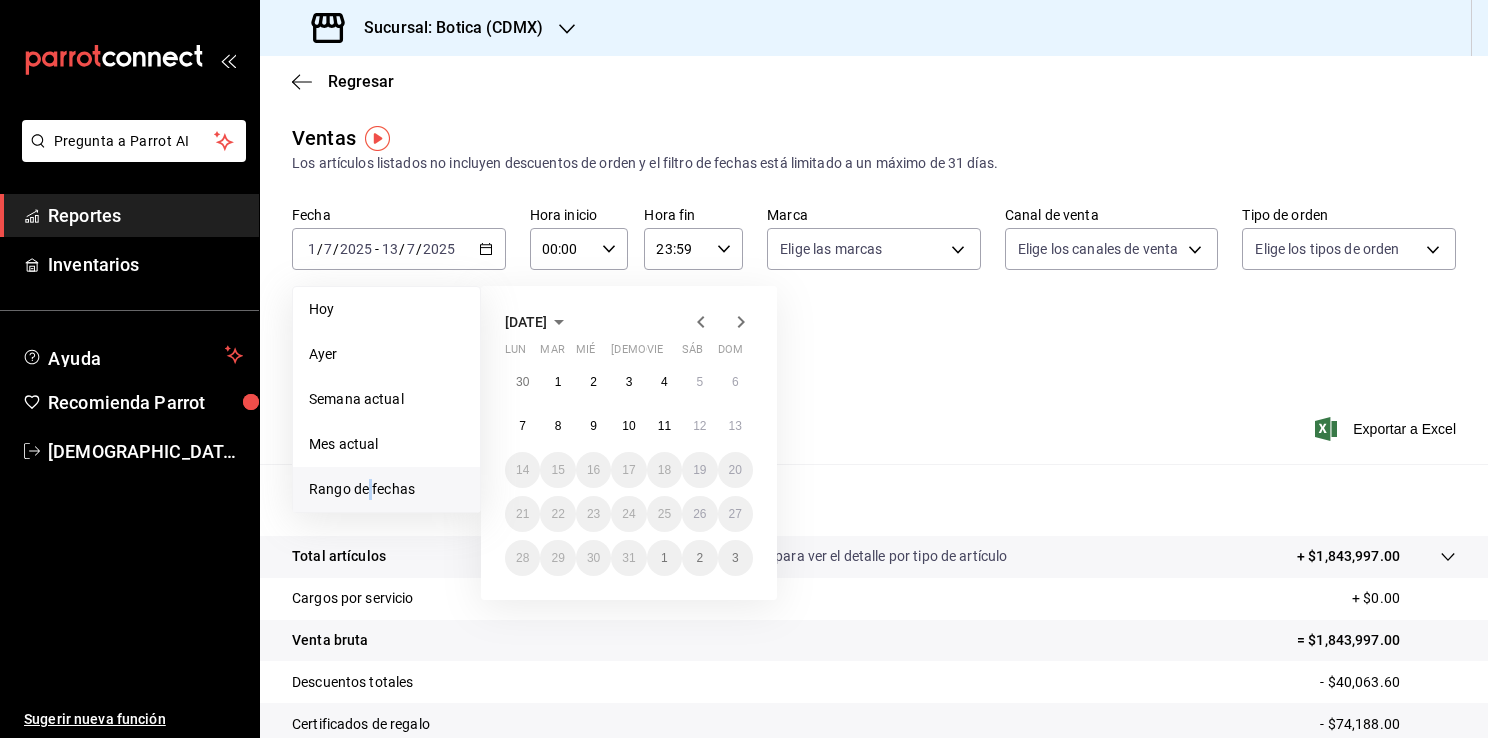 click on "Rango de fechas" at bounding box center [386, 489] 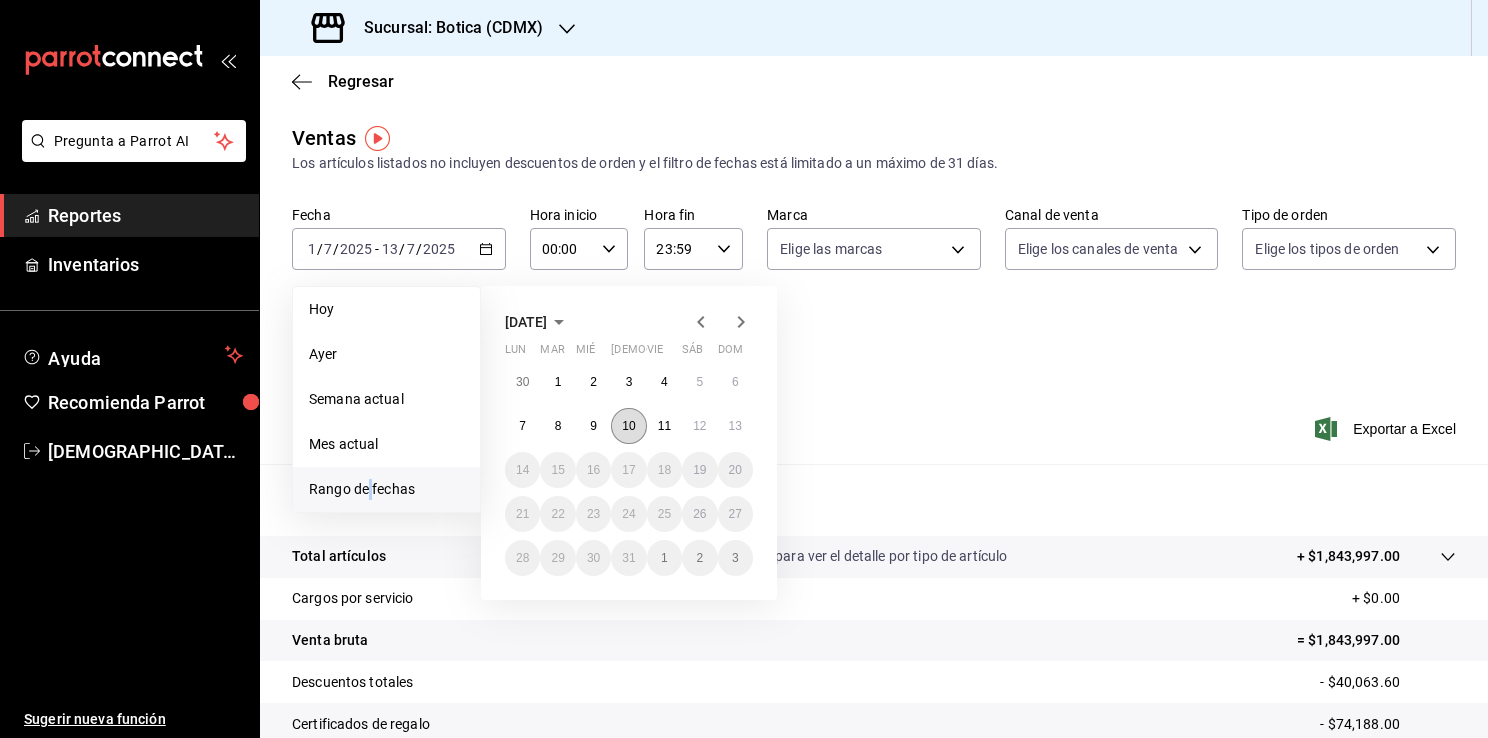 click on "10" at bounding box center [628, 426] 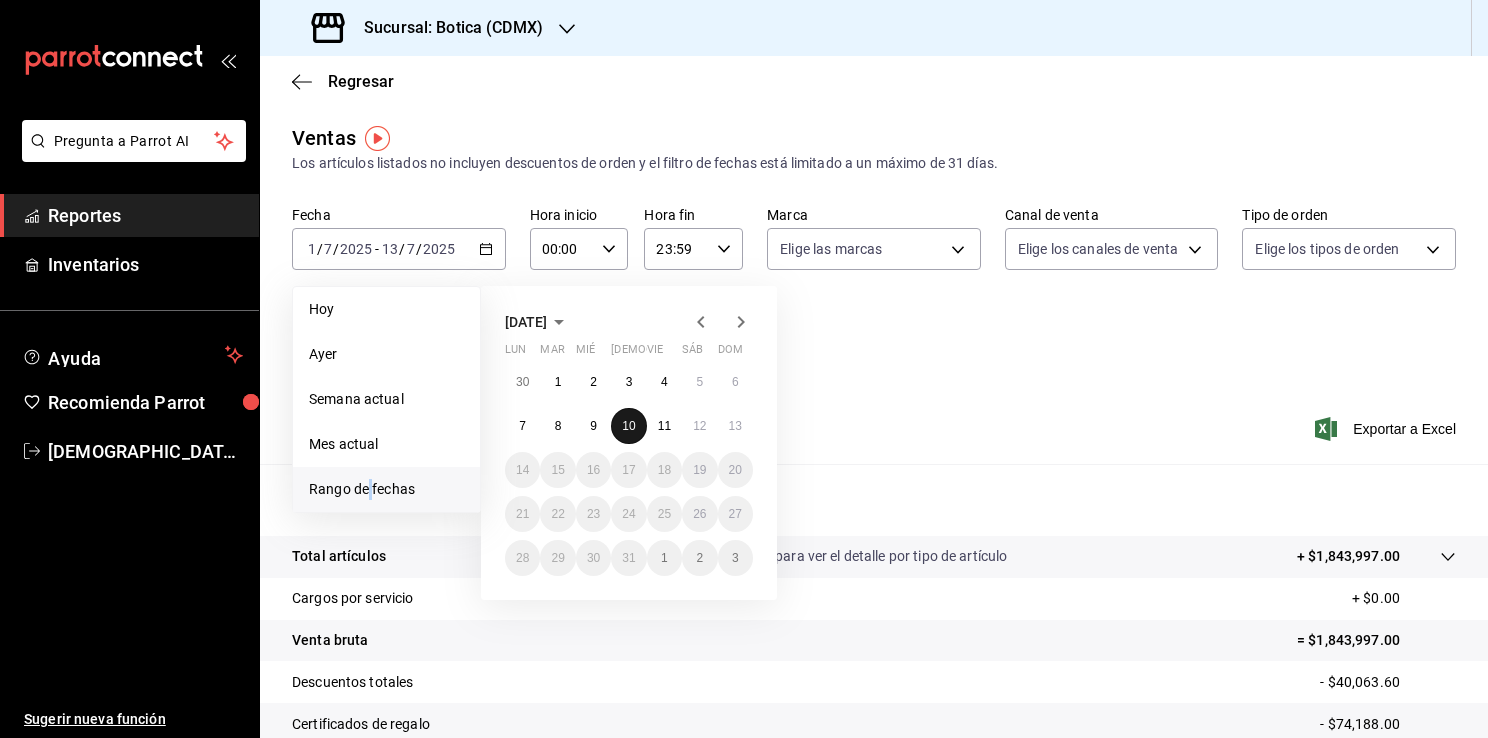 click on "10" at bounding box center [628, 426] 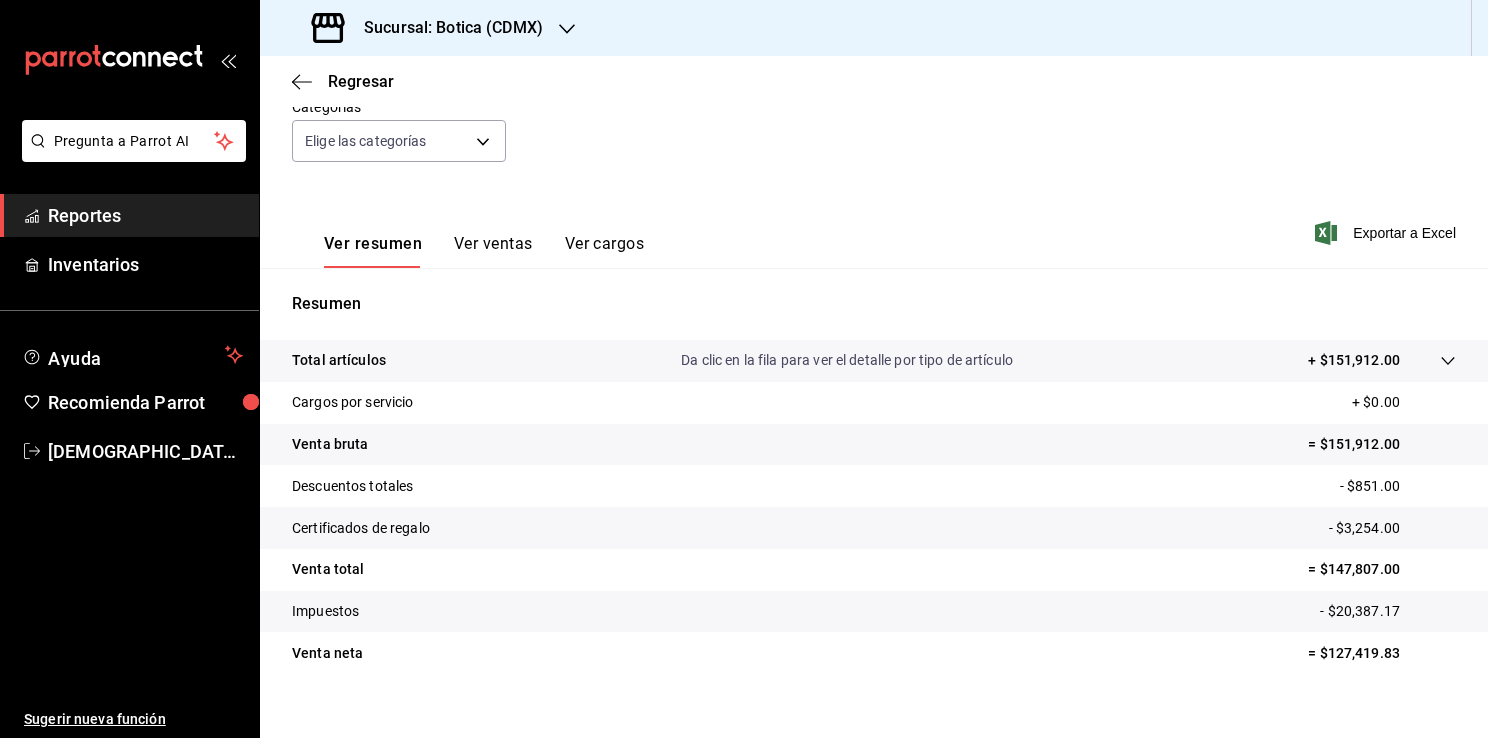 scroll, scrollTop: 220, scrollLeft: 0, axis: vertical 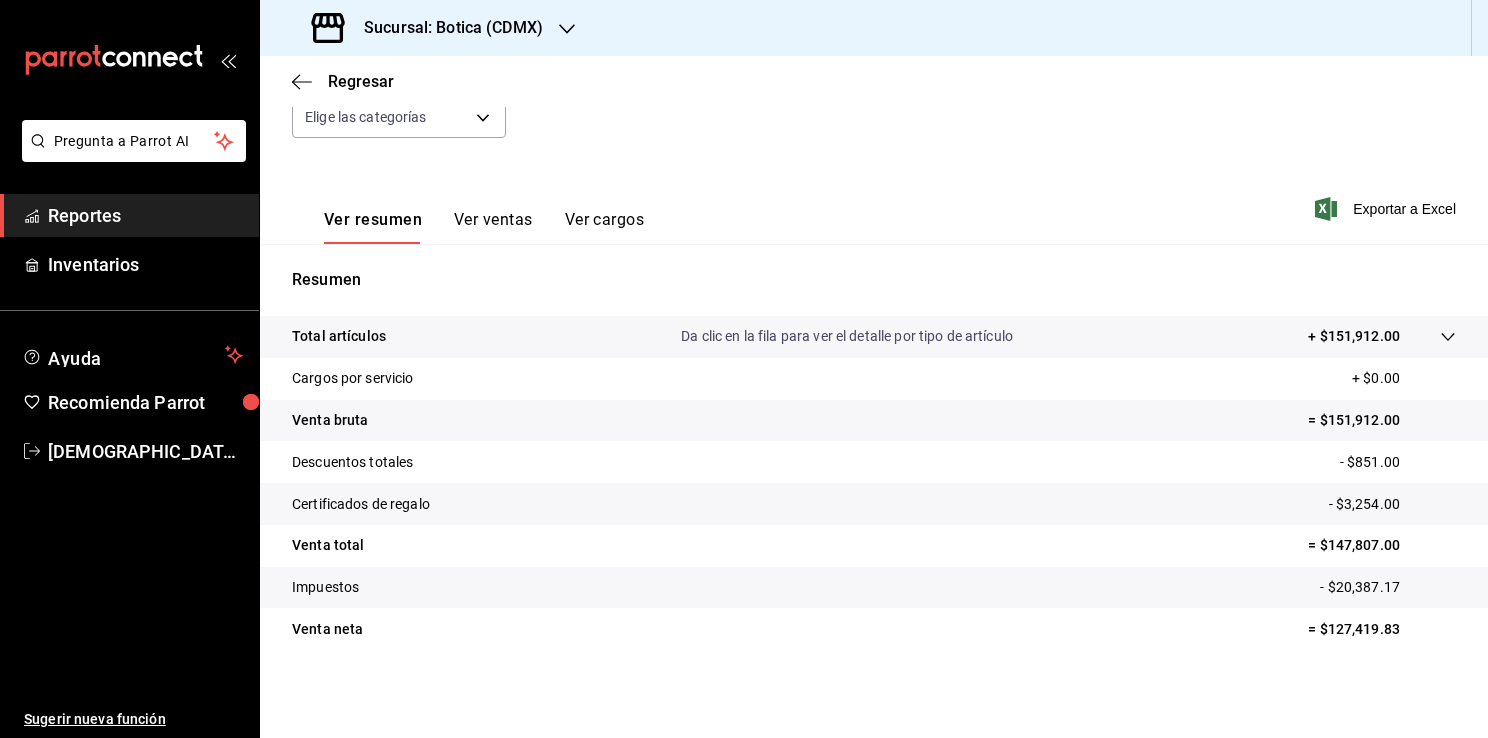 click on "Reportes" at bounding box center (145, 215) 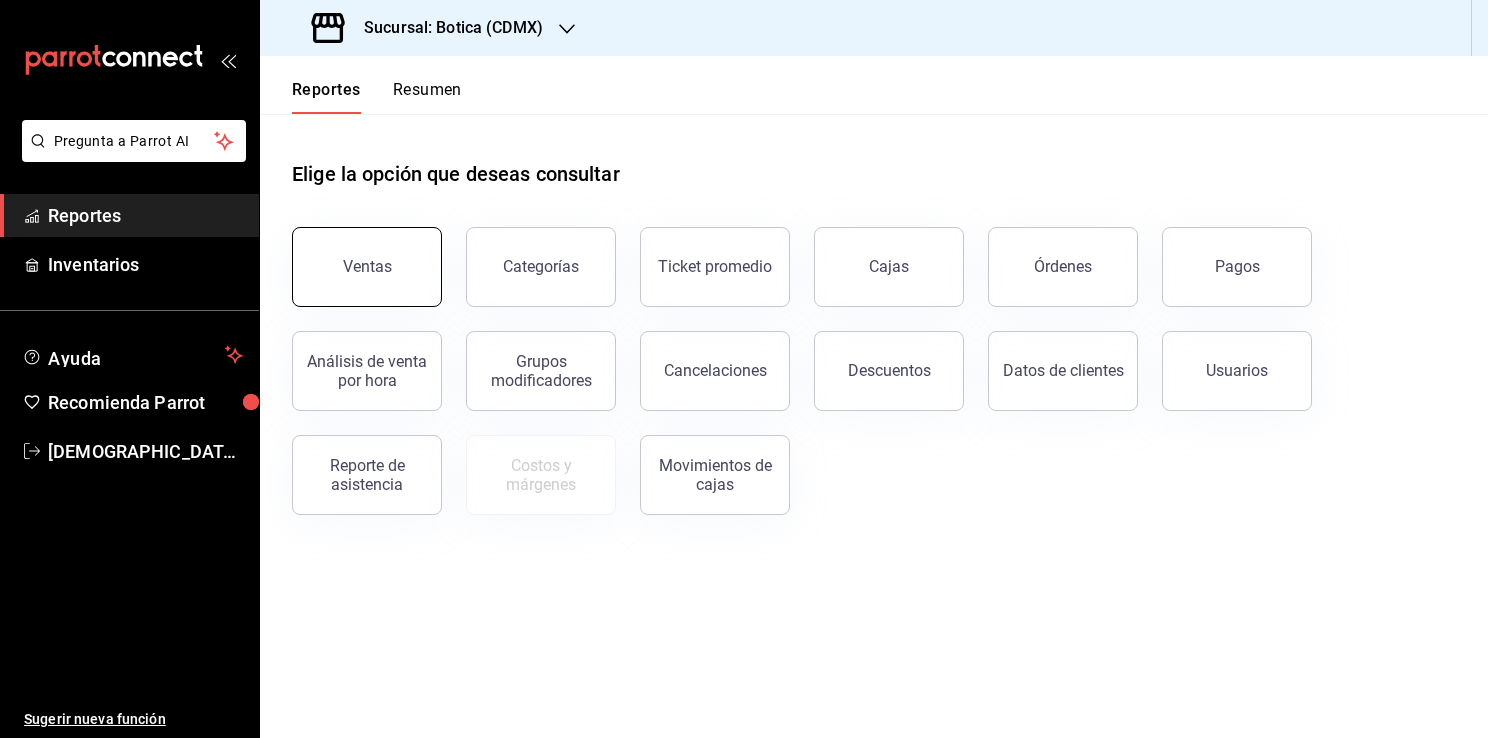 click on "Ventas" at bounding box center [367, 266] 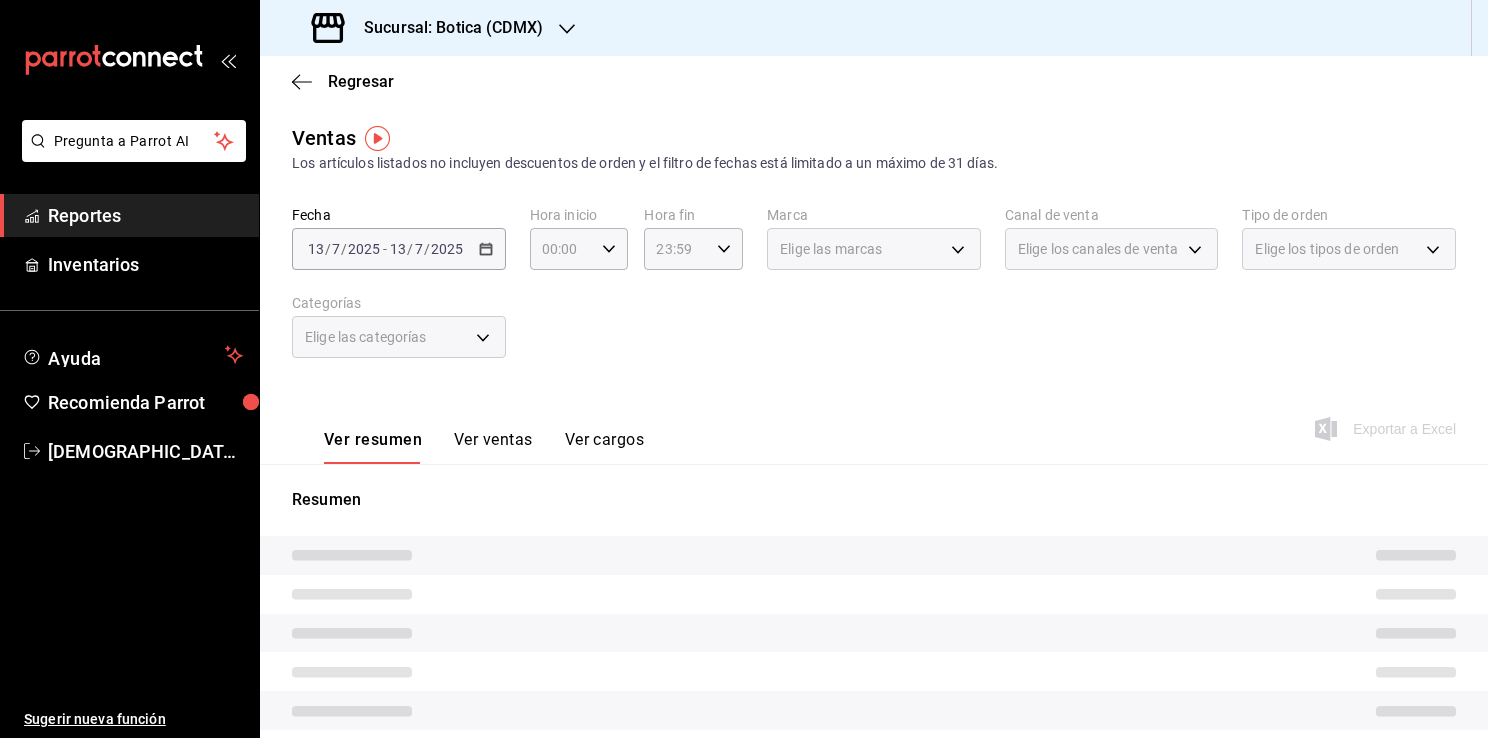 click on "2025-07-13 13 / 7 / 2025 - 2025-07-13 13 / 7 / 2025" at bounding box center [399, 249] 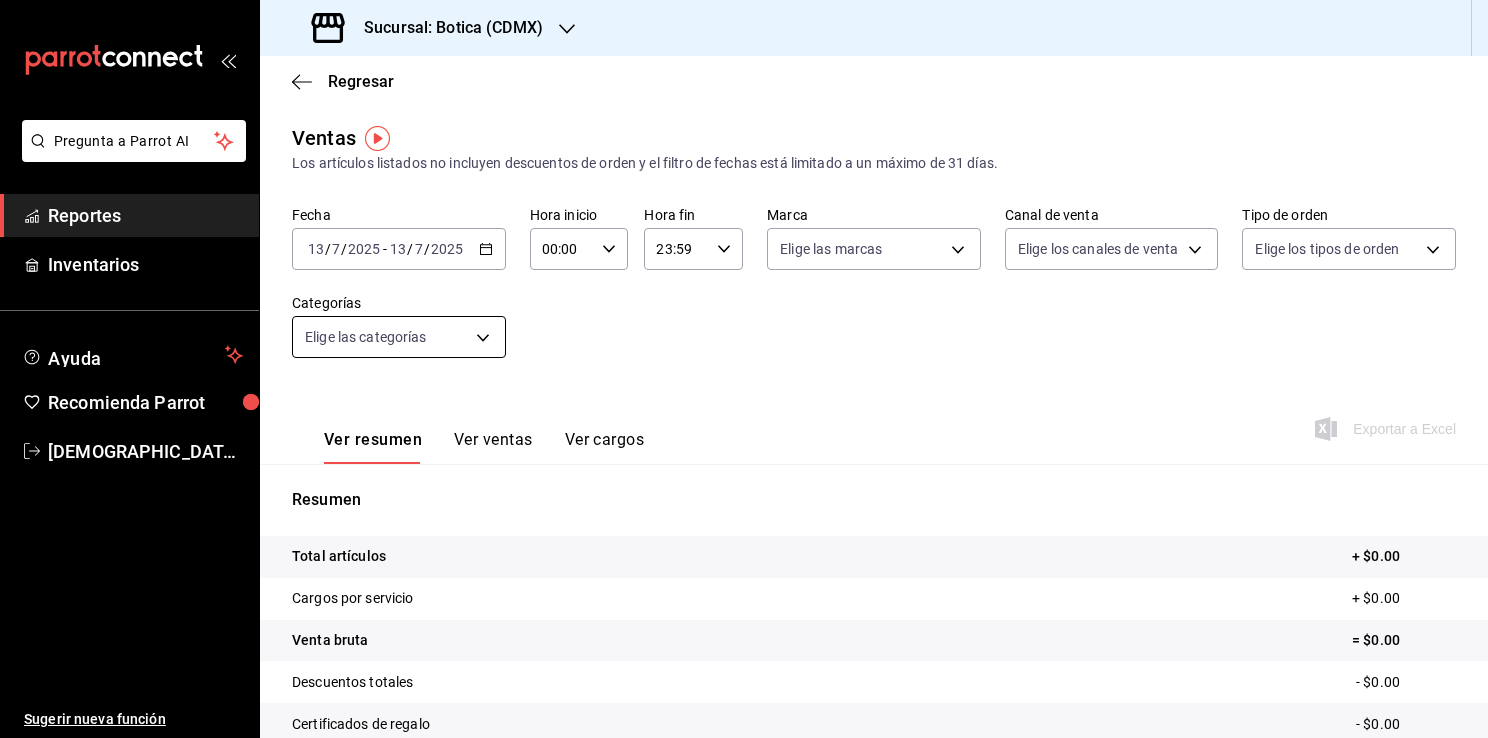 click on "Pregunta a Parrot AI Reportes   Inventarios   Ayuda Recomienda Parrot   Christian Nadal   Sugerir nueva función   Sucursal: Botica (CDMX) Regresar Ventas Los artículos listados no incluyen descuentos de orden y el filtro de fechas está limitado a un máximo de 31 días. Fecha 2025-07-13 13 / 7 / 2025 - 2025-07-13 13 / 7 / 2025 Hora inicio 00:00 Hora inicio Hora fin 23:59 Hora fin Marca Elige las marcas Canal de venta Elige los canales de venta Tipo de orden Elige los tipos de orden Categorías Elige las categorías Ver resumen Ver ventas Ver cargos Exportar a Excel Resumen Total artículos + $0.00 Cargos por servicio + $0.00 Venta bruta = $0.00 Descuentos totales - $0.00 Certificados de regalo - $0.00 Venta total = $0.00 Impuestos - $0.00 Venta neta = $0.00 GANA 1 MES GRATIS EN TU SUSCRIPCIÓN AQUÍ Ver video tutorial Ir a video Pregunta a Parrot AI Reportes   Inventarios   Ayuda Recomienda Parrot   Christian Nadal   Sugerir nueva función   Visitar centro de ayuda (81) 2046 6363 soporte@parrotsoftware.io" at bounding box center (744, 369) 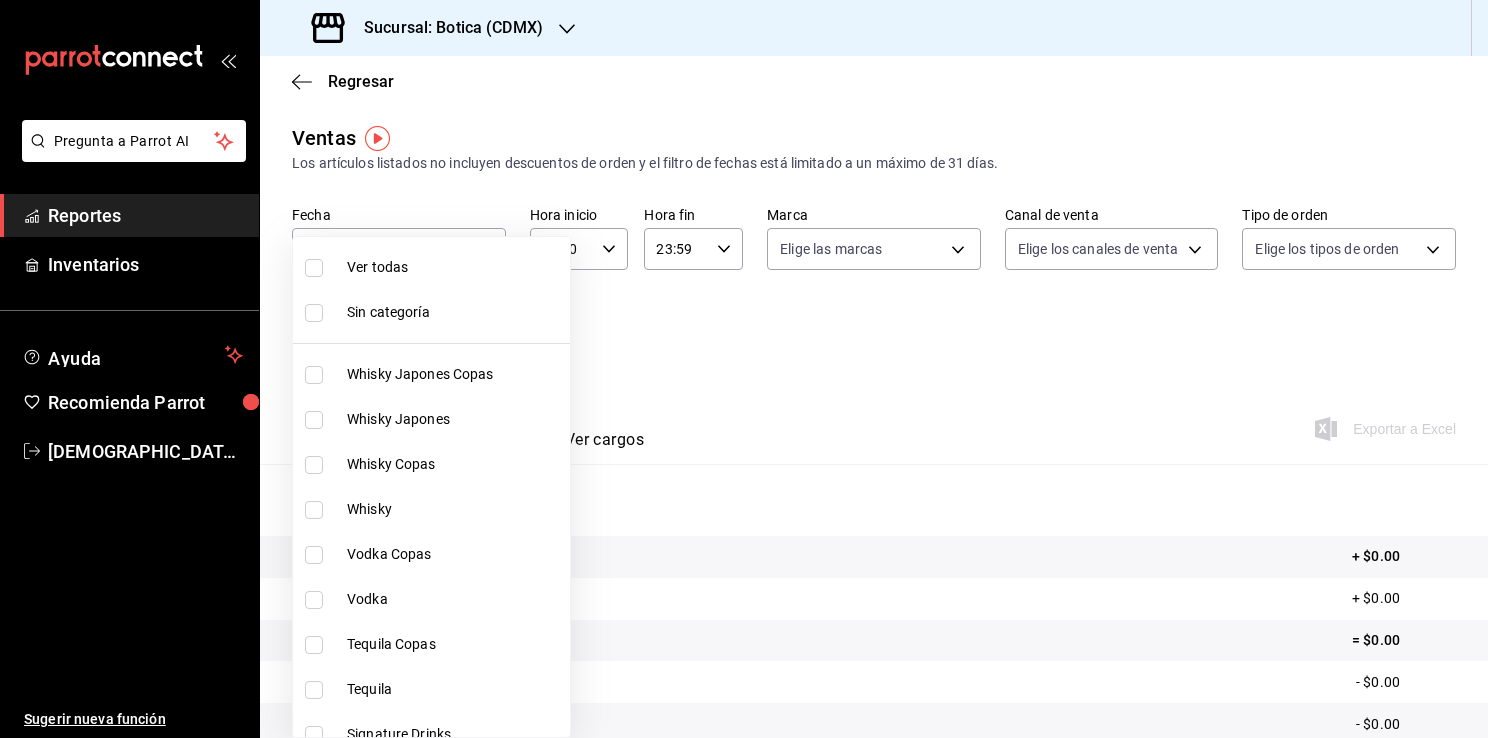 click at bounding box center [744, 369] 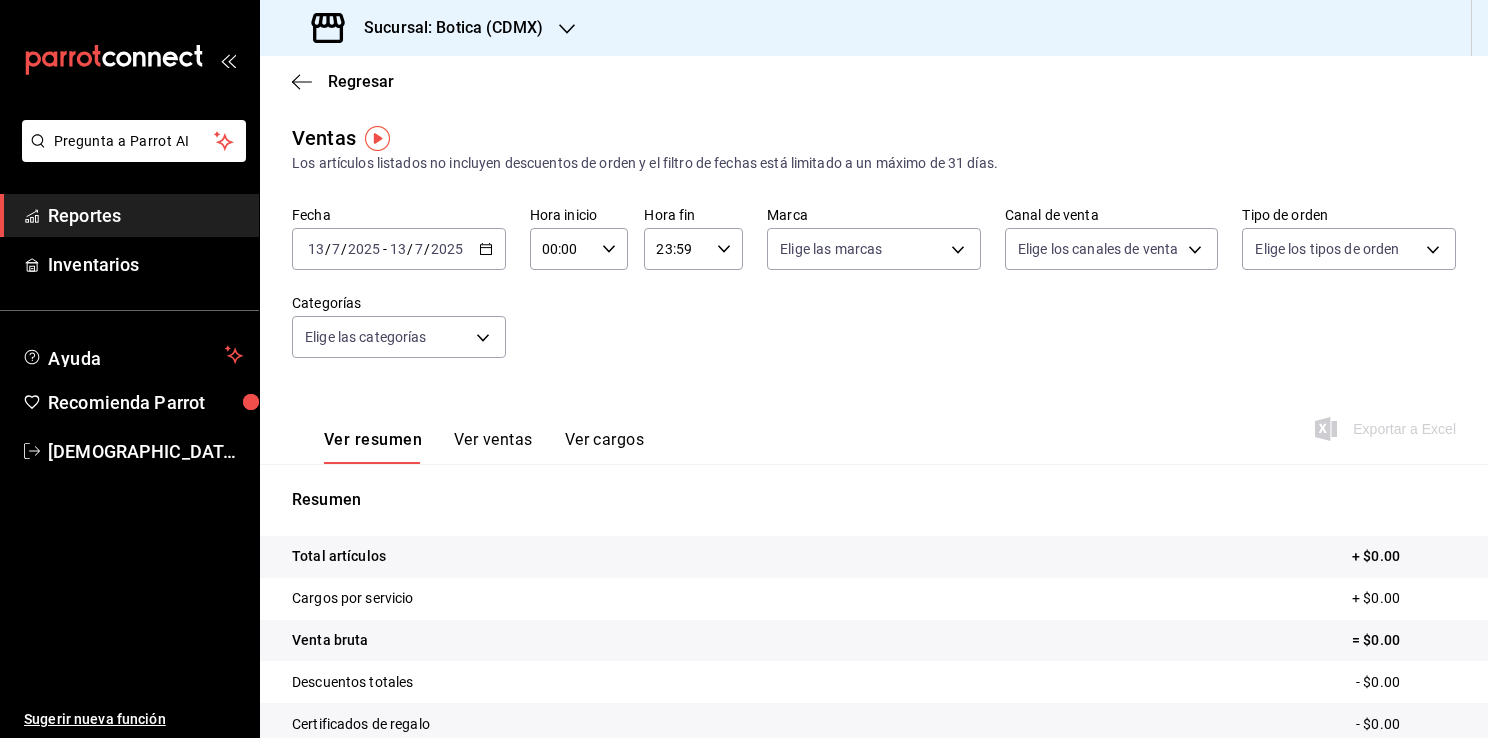 click 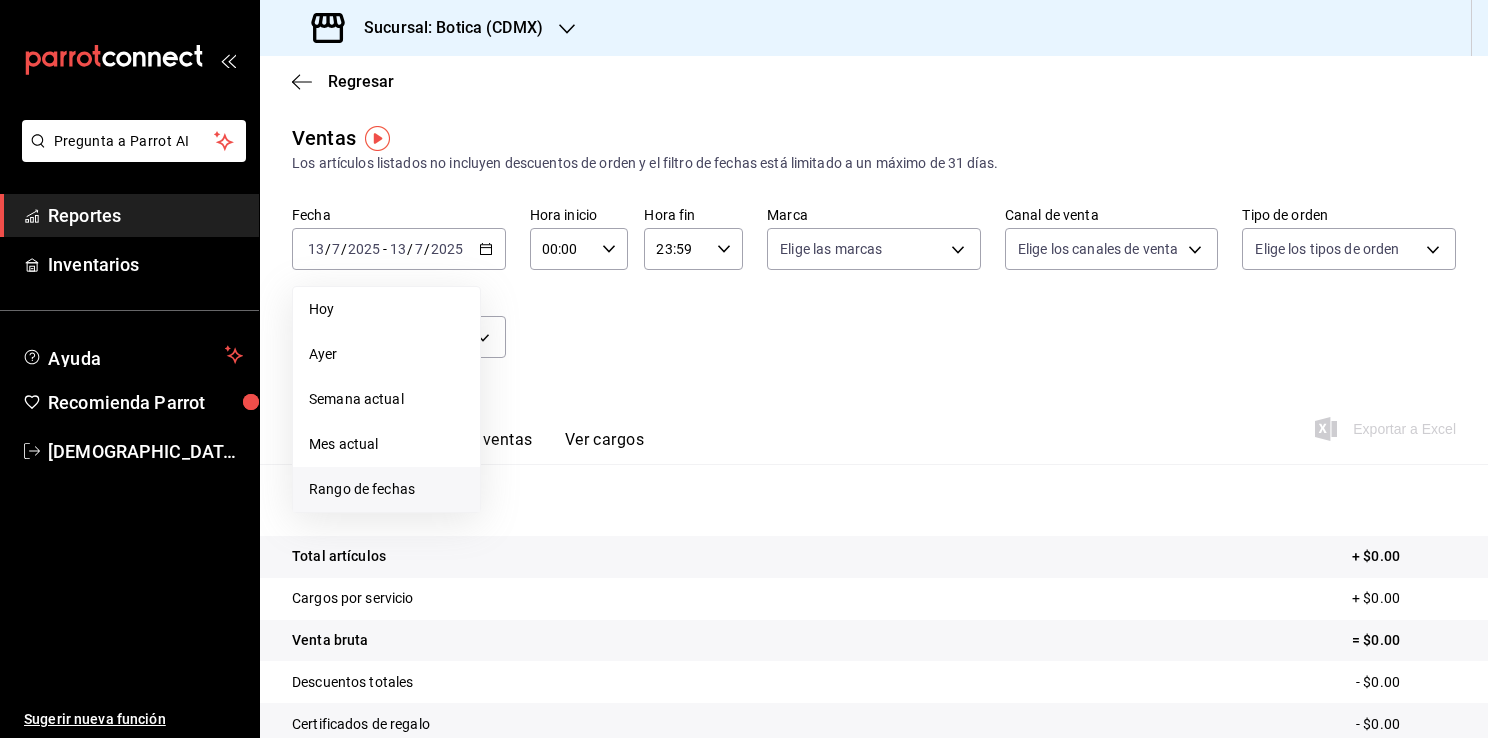 click on "Rango de fechas" at bounding box center [386, 489] 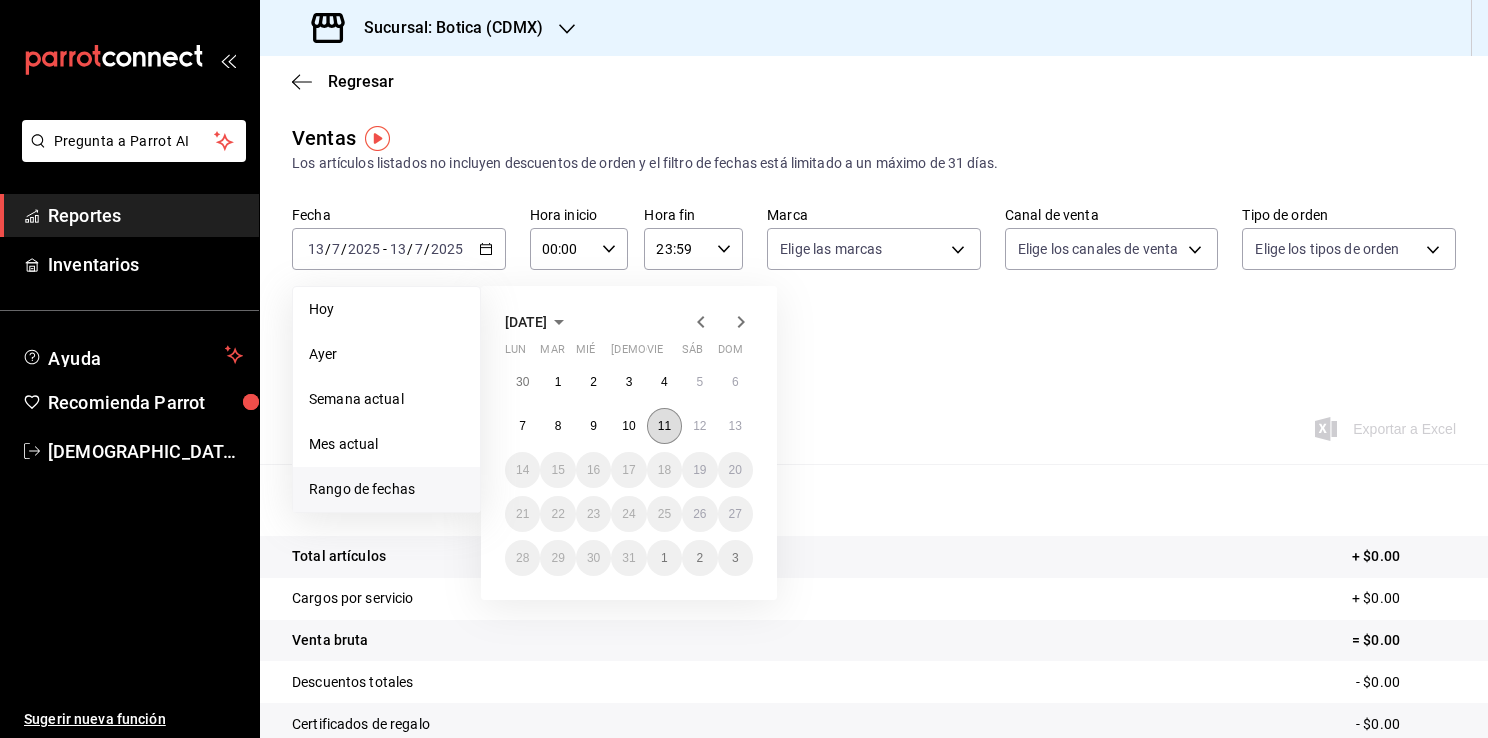 click on "11" at bounding box center (664, 426) 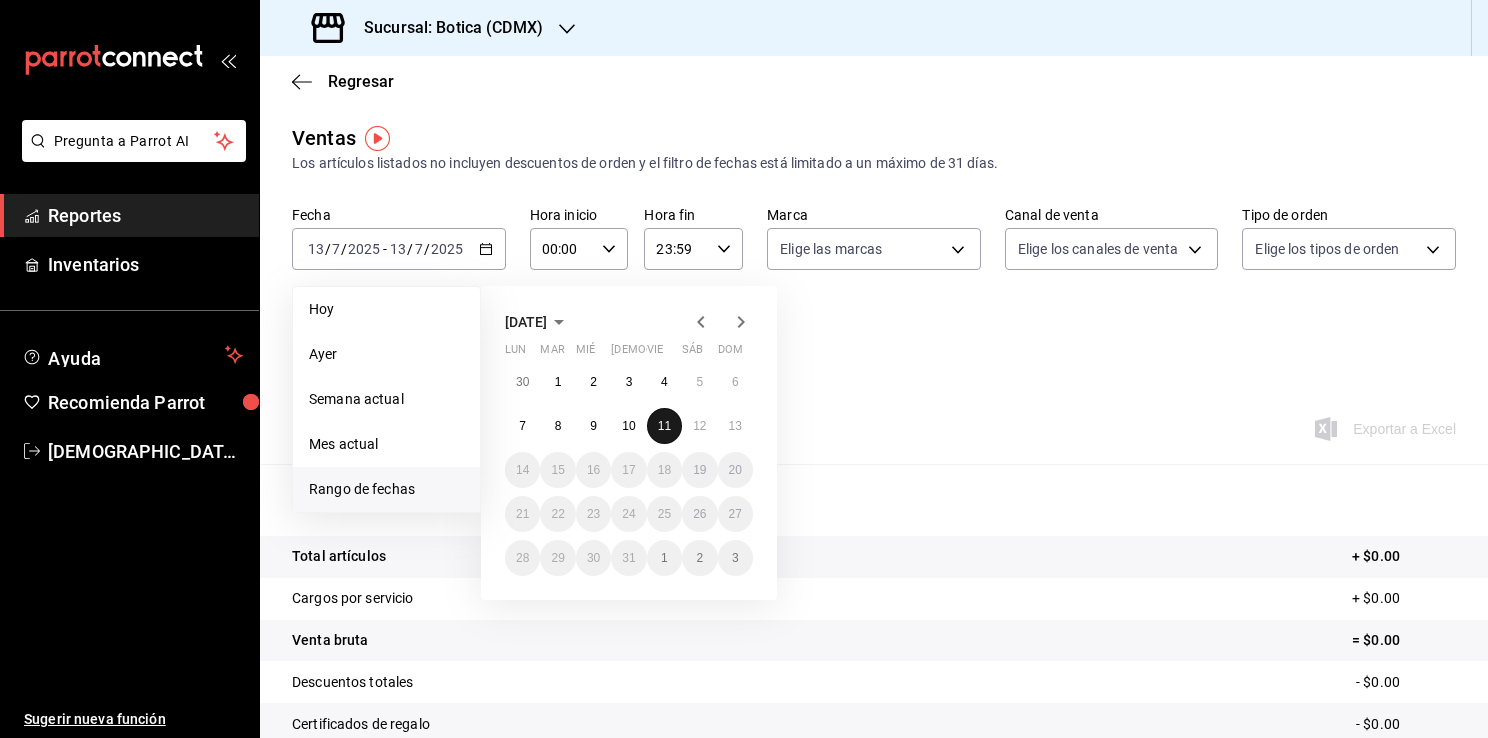 click on "11" at bounding box center [664, 426] 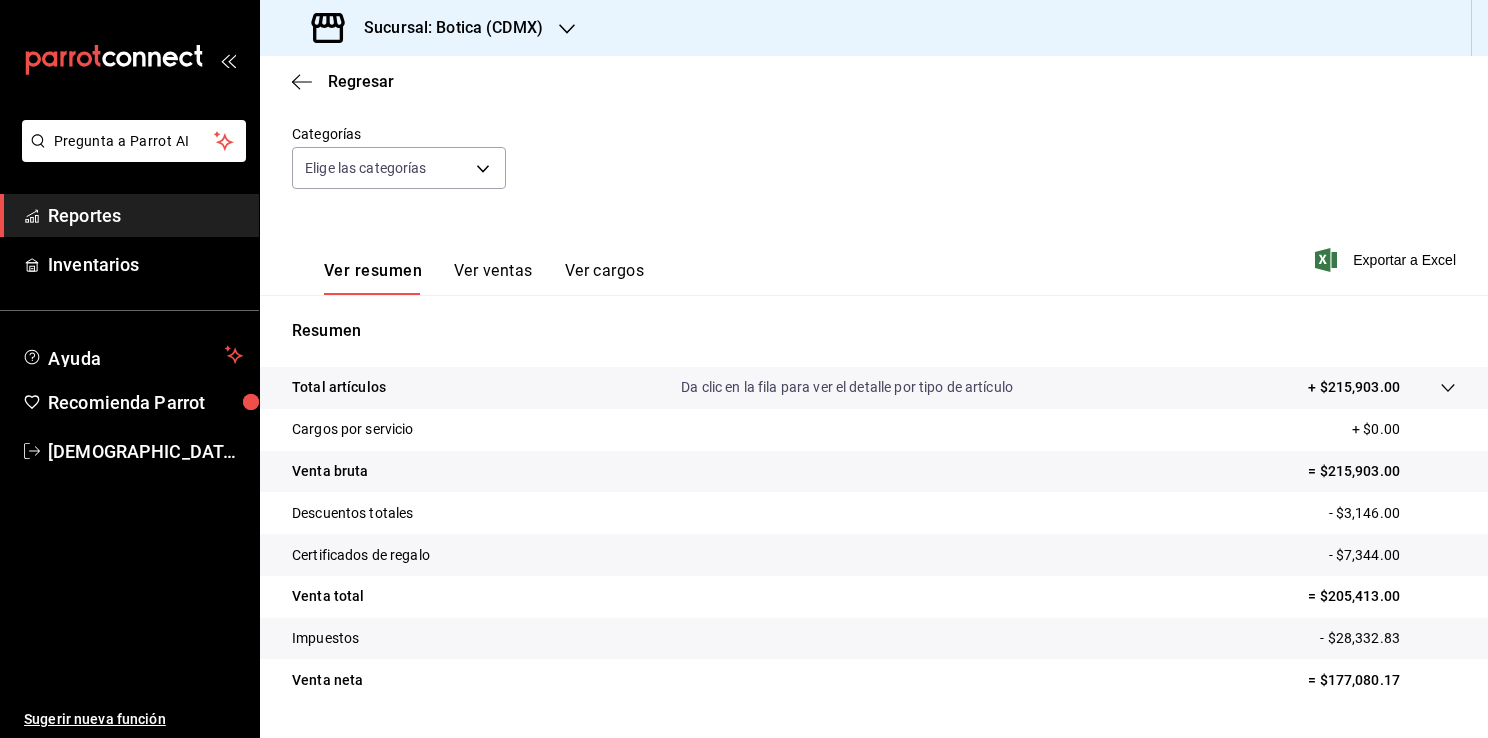 scroll, scrollTop: 220, scrollLeft: 0, axis: vertical 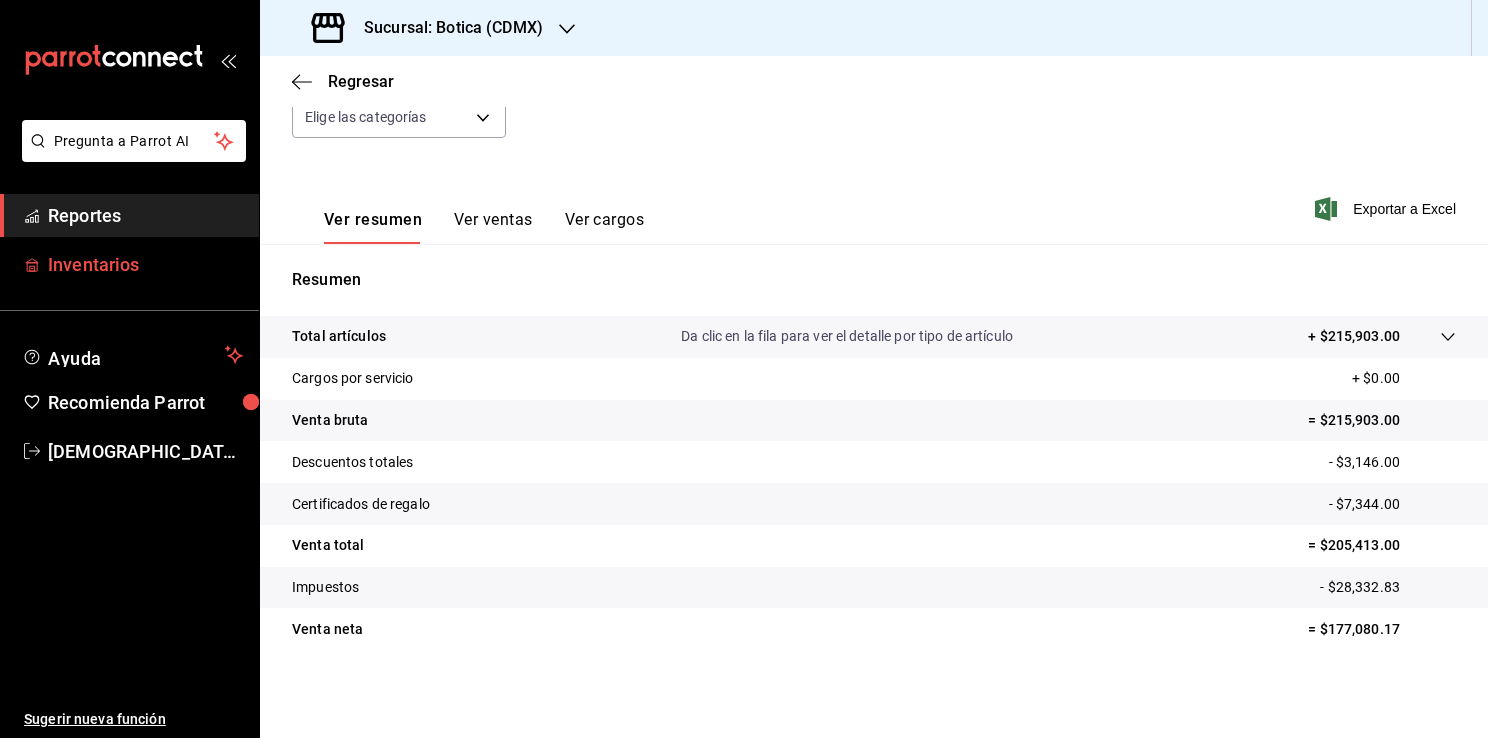 click on "Inventarios" at bounding box center (145, 264) 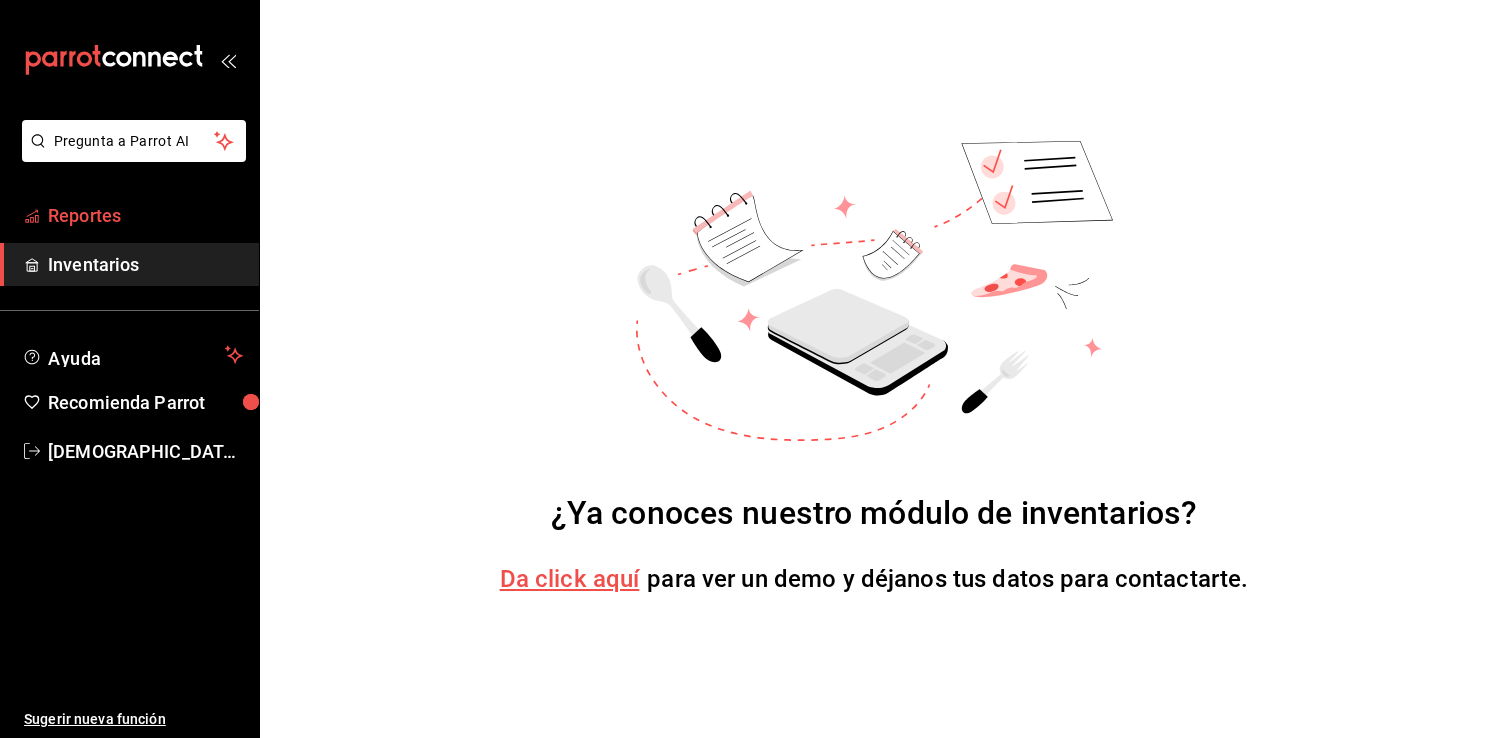 click on "Reportes" at bounding box center (145, 215) 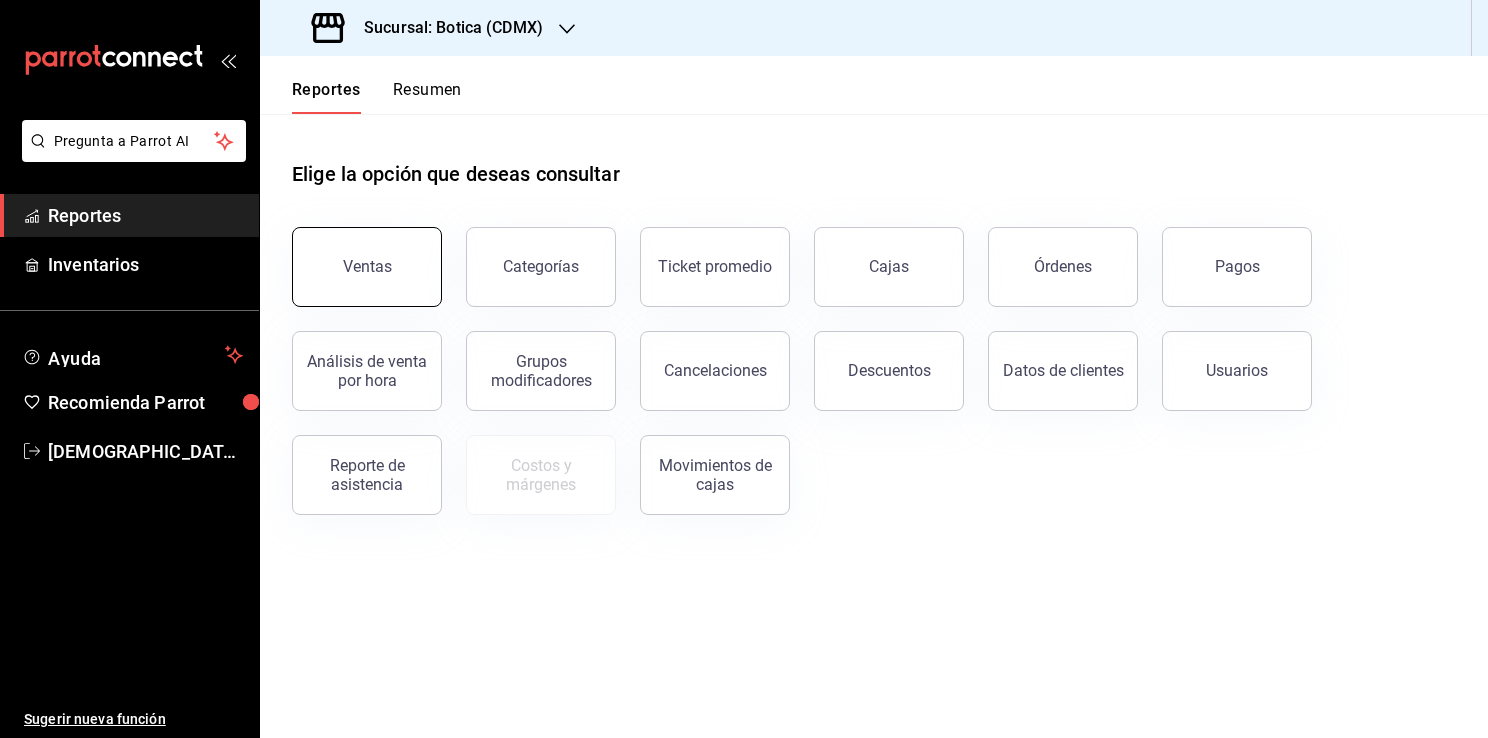 click on "Ventas" at bounding box center [367, 266] 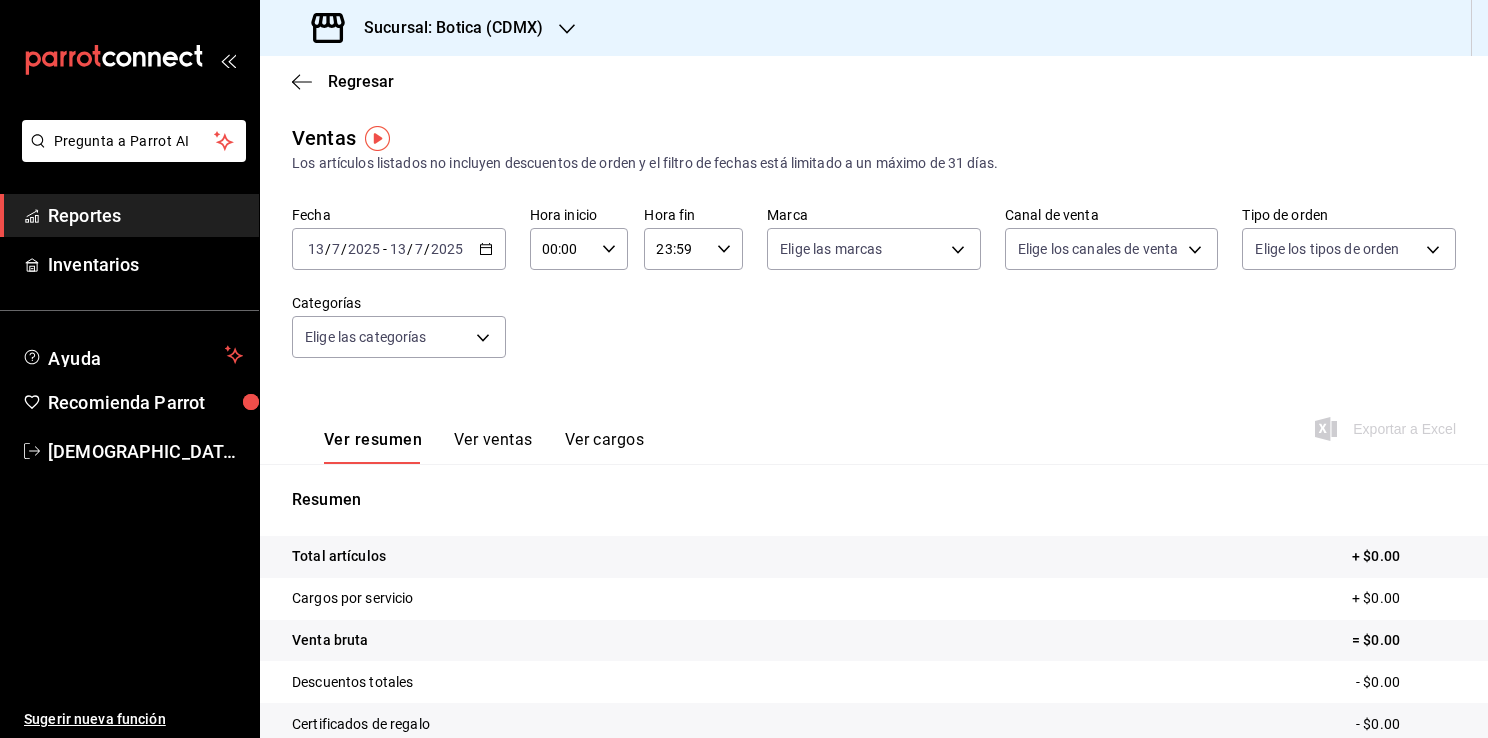 click 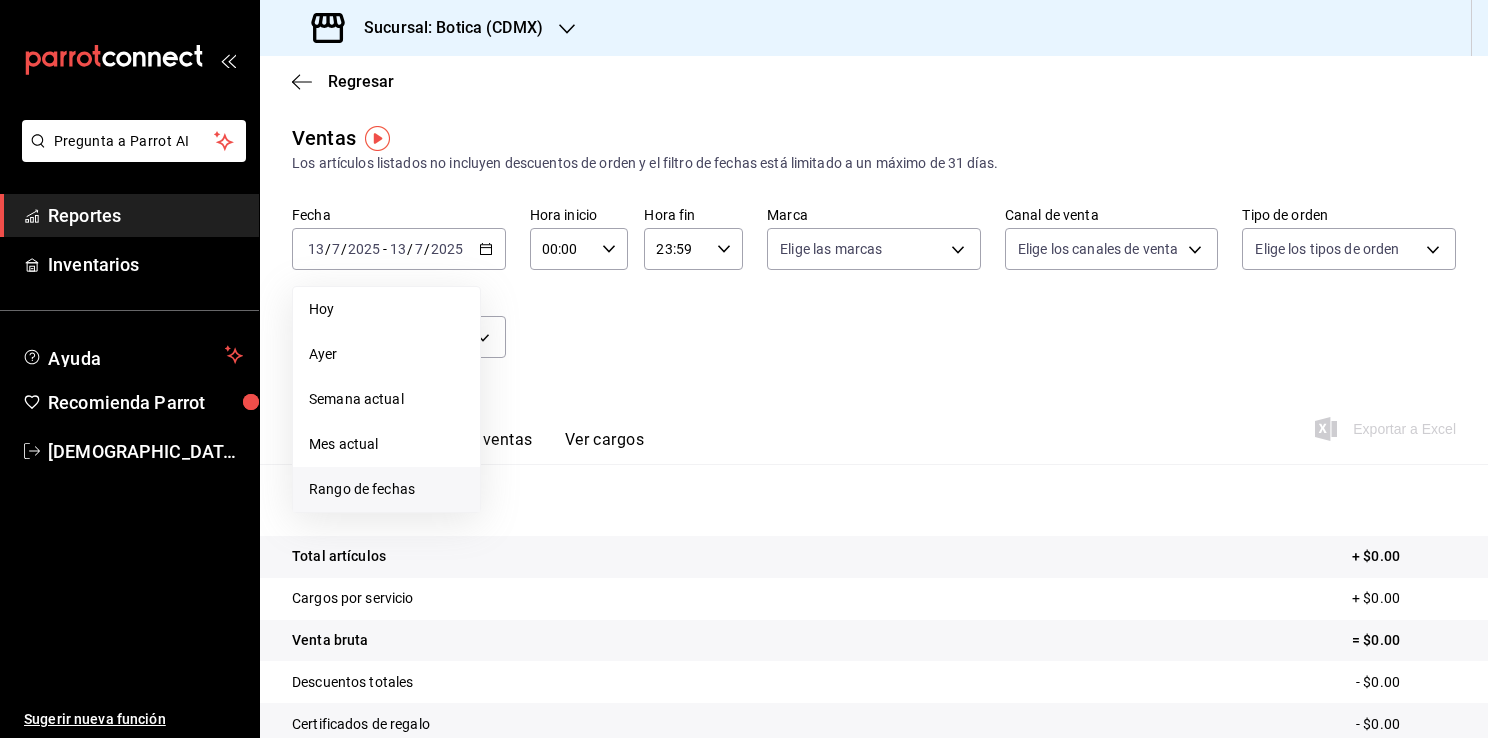click on "Rango de fechas" at bounding box center (386, 489) 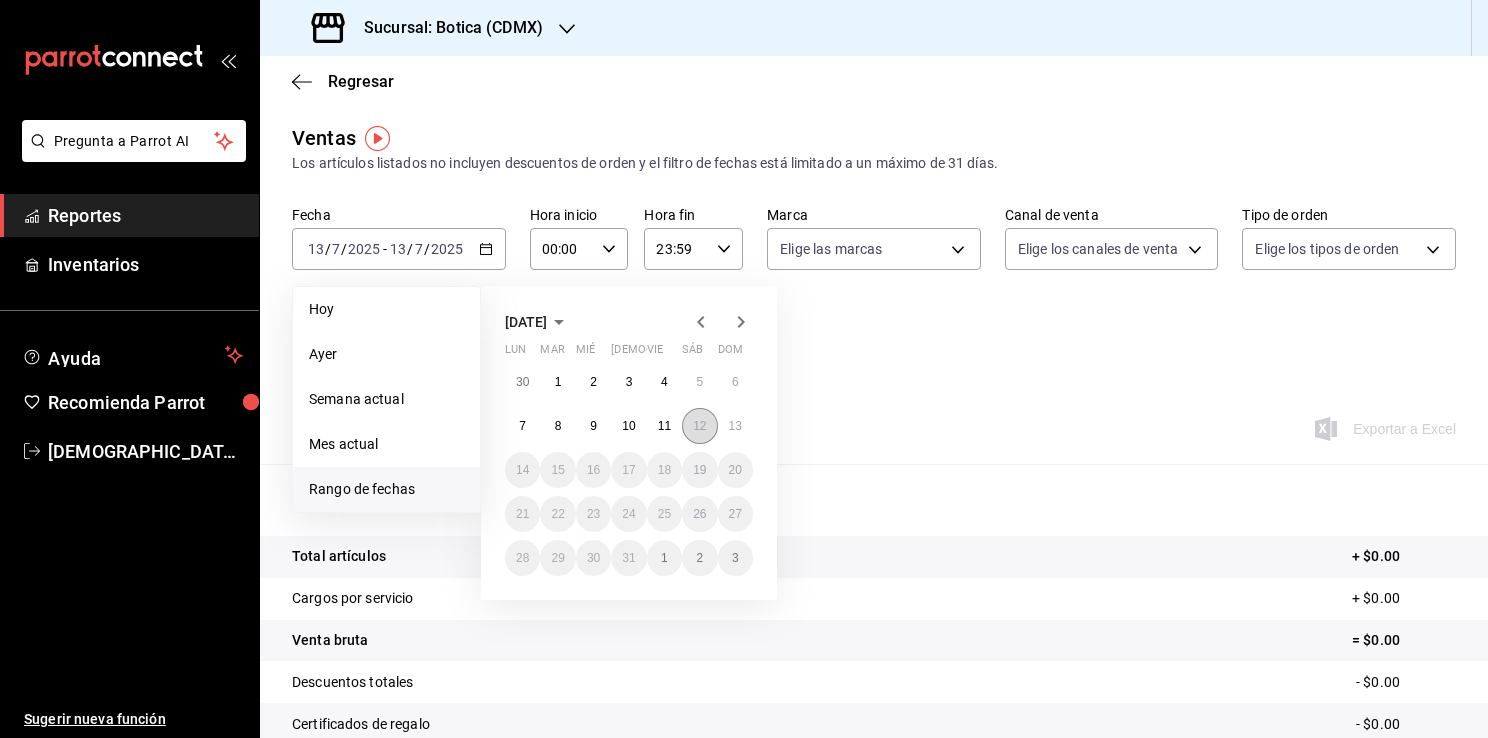 click on "12" at bounding box center (699, 426) 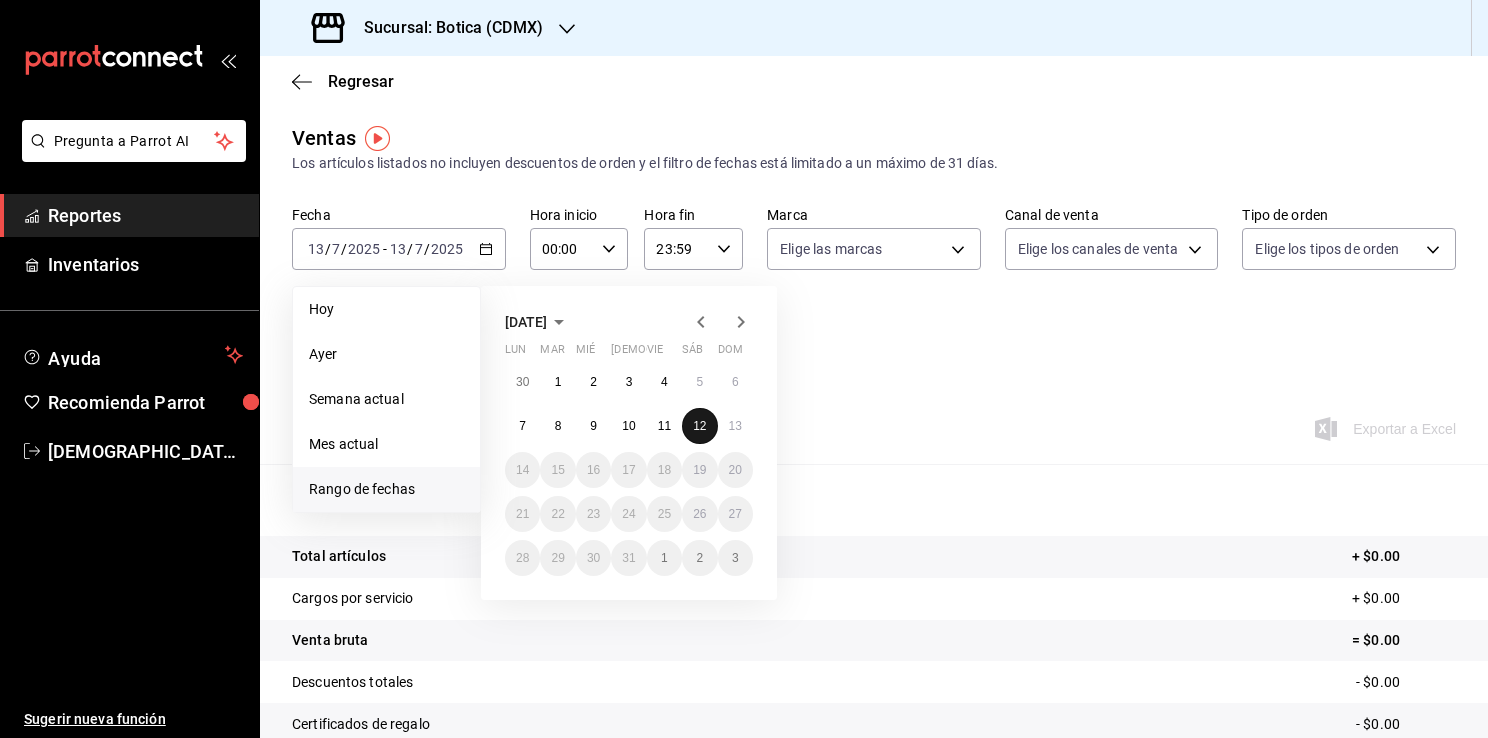 click on "12" at bounding box center [699, 426] 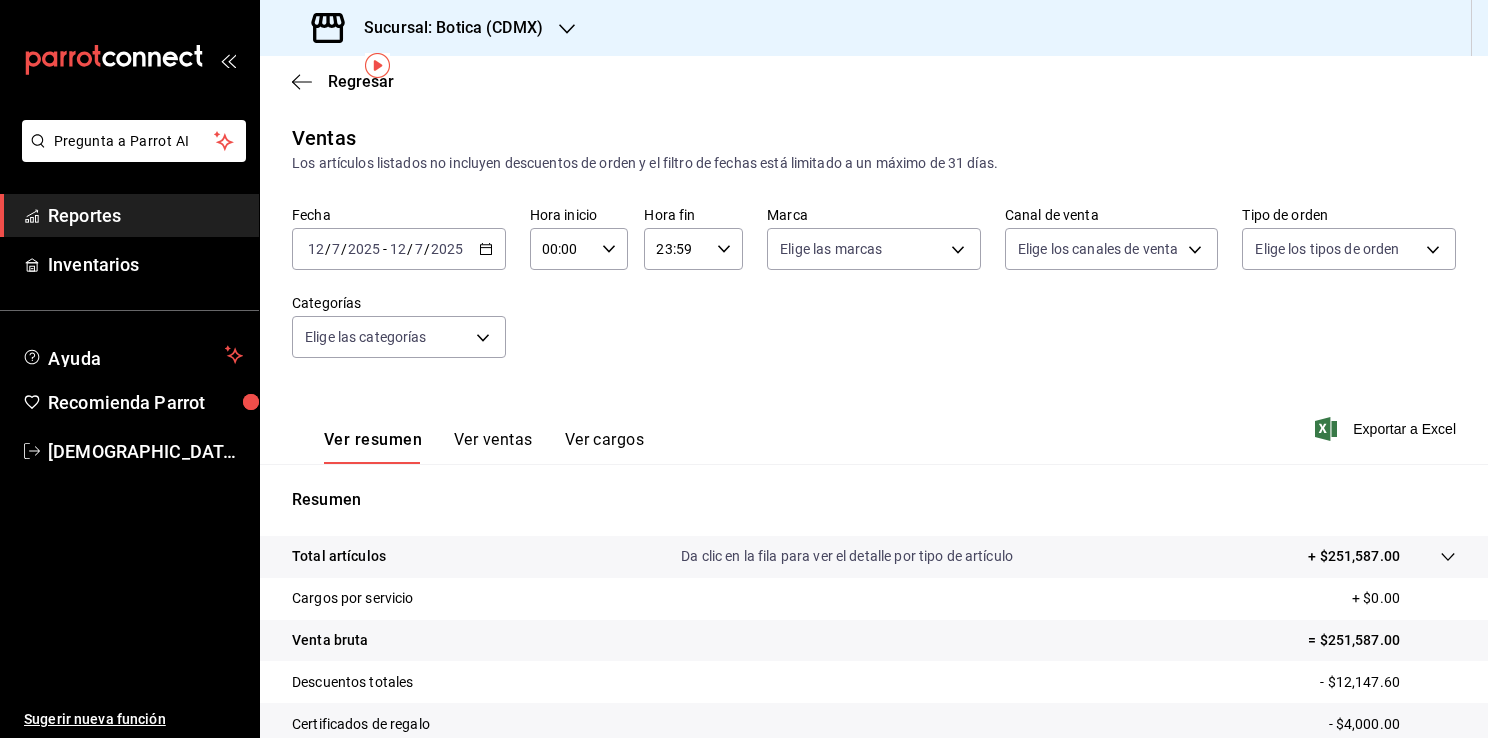scroll, scrollTop: 220, scrollLeft: 0, axis: vertical 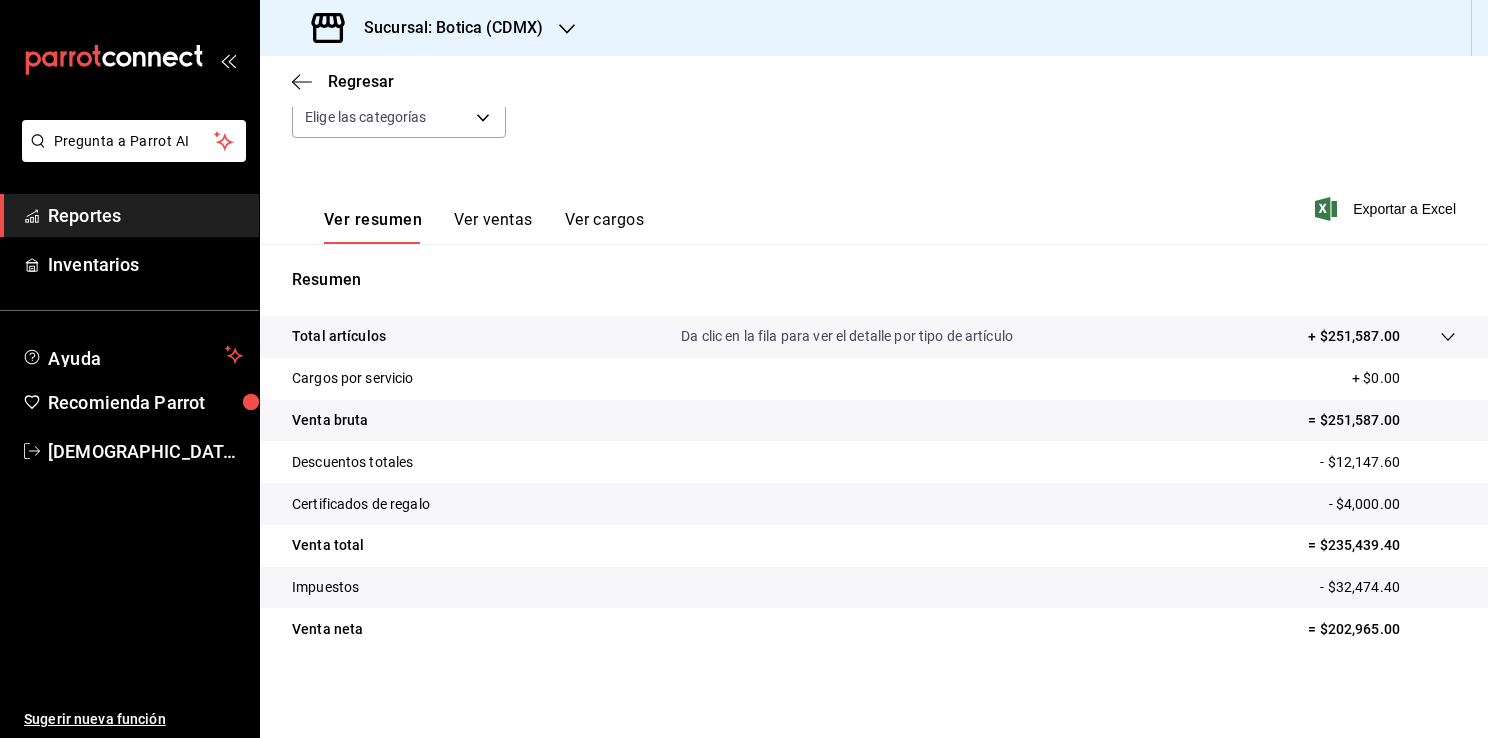 click on "Reportes" at bounding box center [145, 215] 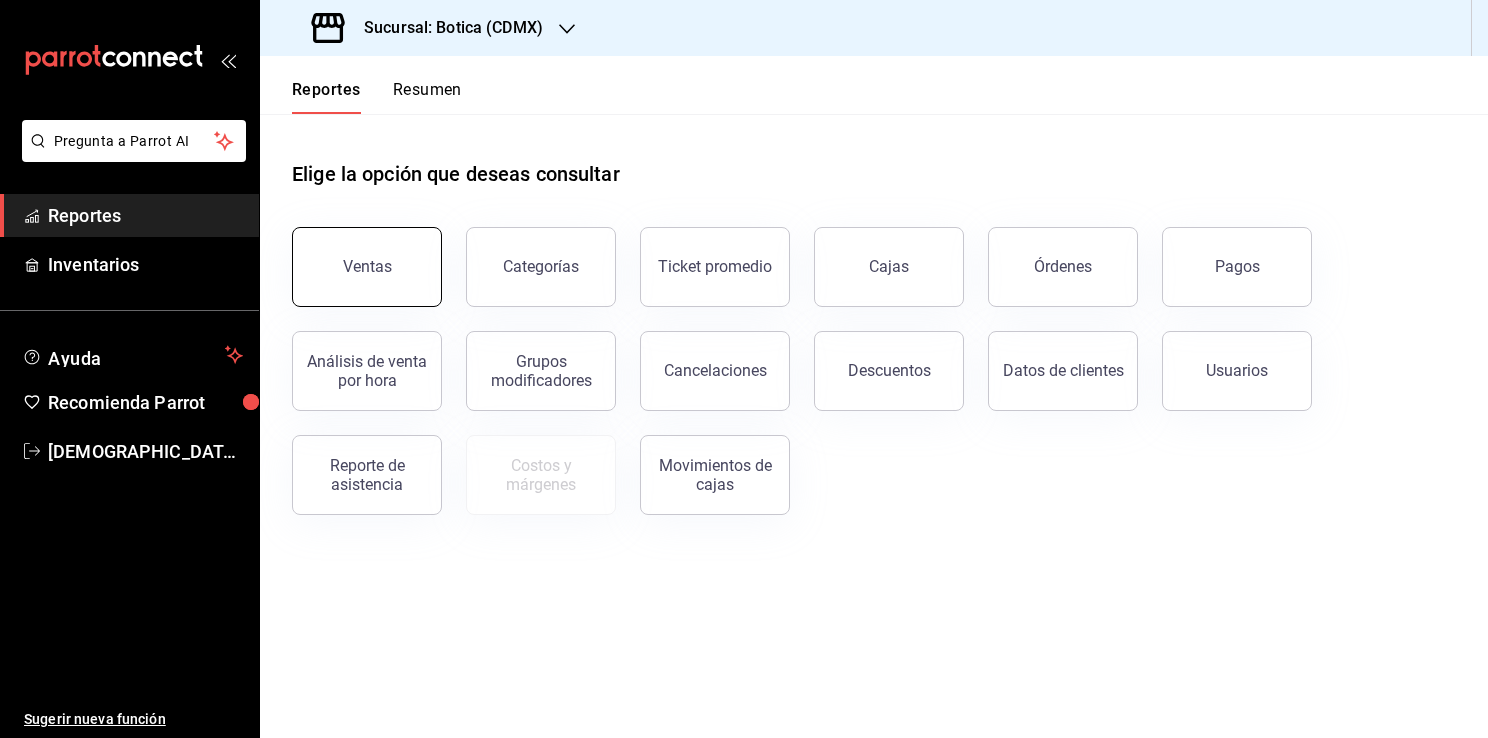 click on "Ventas" at bounding box center [367, 266] 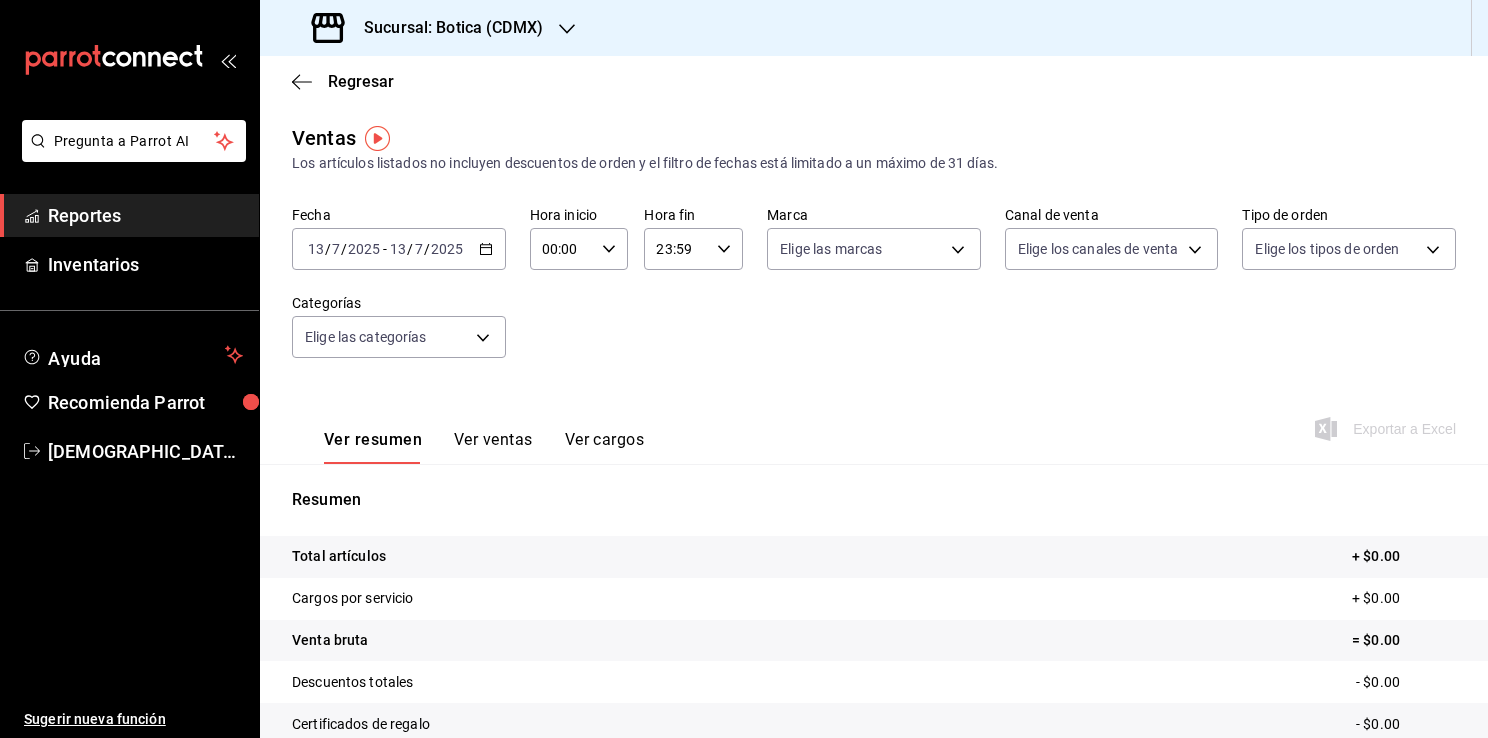 click on "Fecha 2025-07-13 13 / 7 / 2025 - 2025-07-13 13 / 7 / 2025 Hora inicio 00:00 Hora inicio Hora fin 23:59 Hora fin Marca Elige las marcas Canal de venta Elige los canales de venta Tipo de orden Elige los tipos de orden Categorías Elige las categorías" at bounding box center (874, 294) 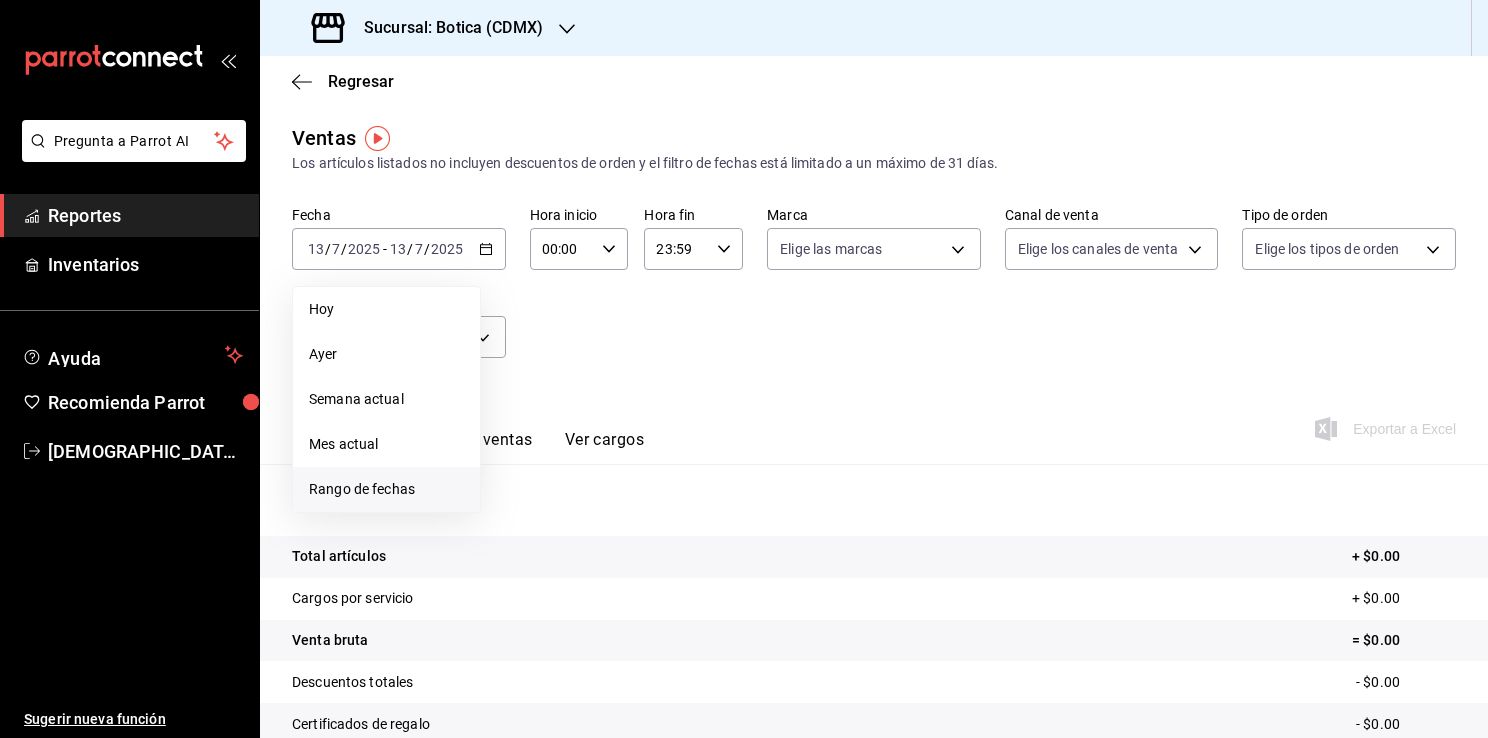 click on "Rango de fechas" at bounding box center [386, 489] 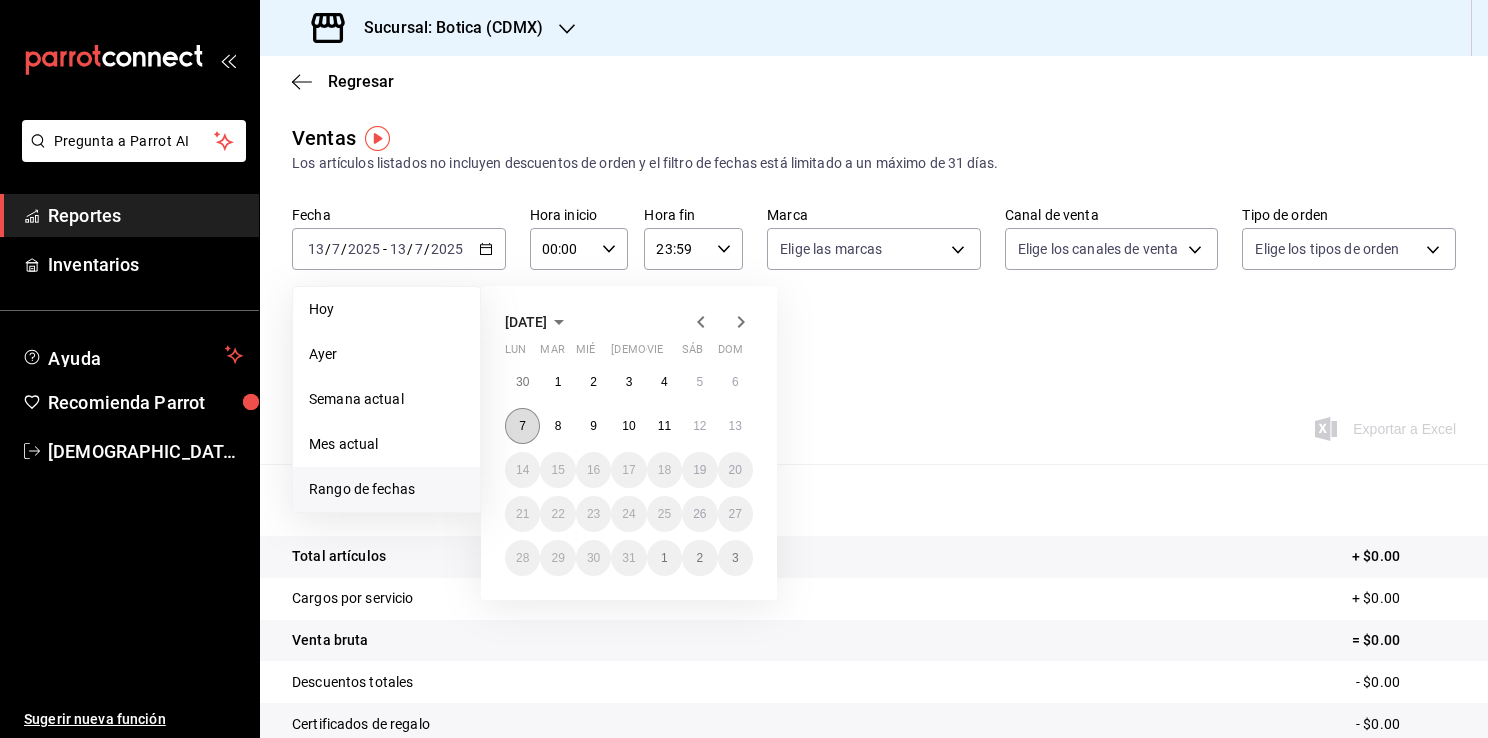 click on "7" at bounding box center [522, 426] 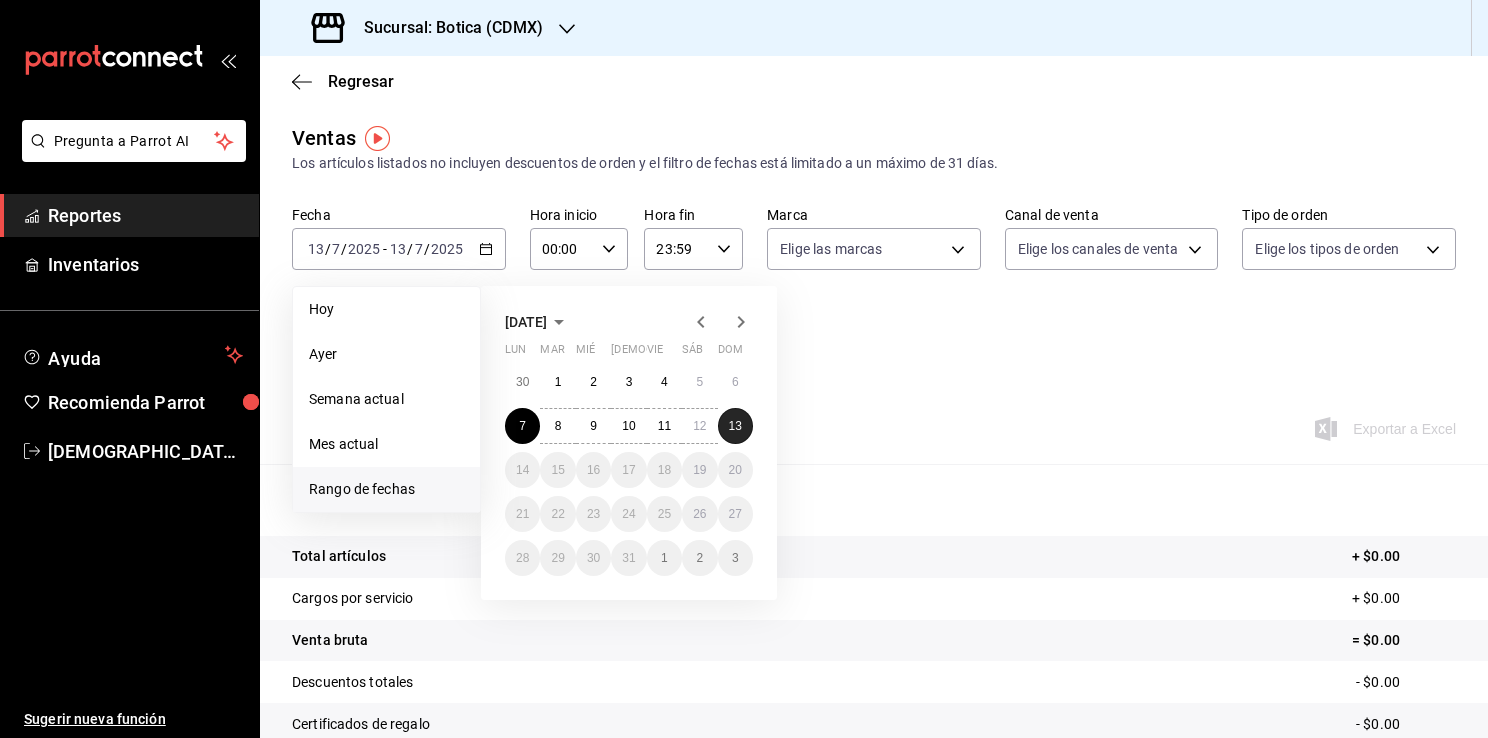 click on "13" at bounding box center [735, 426] 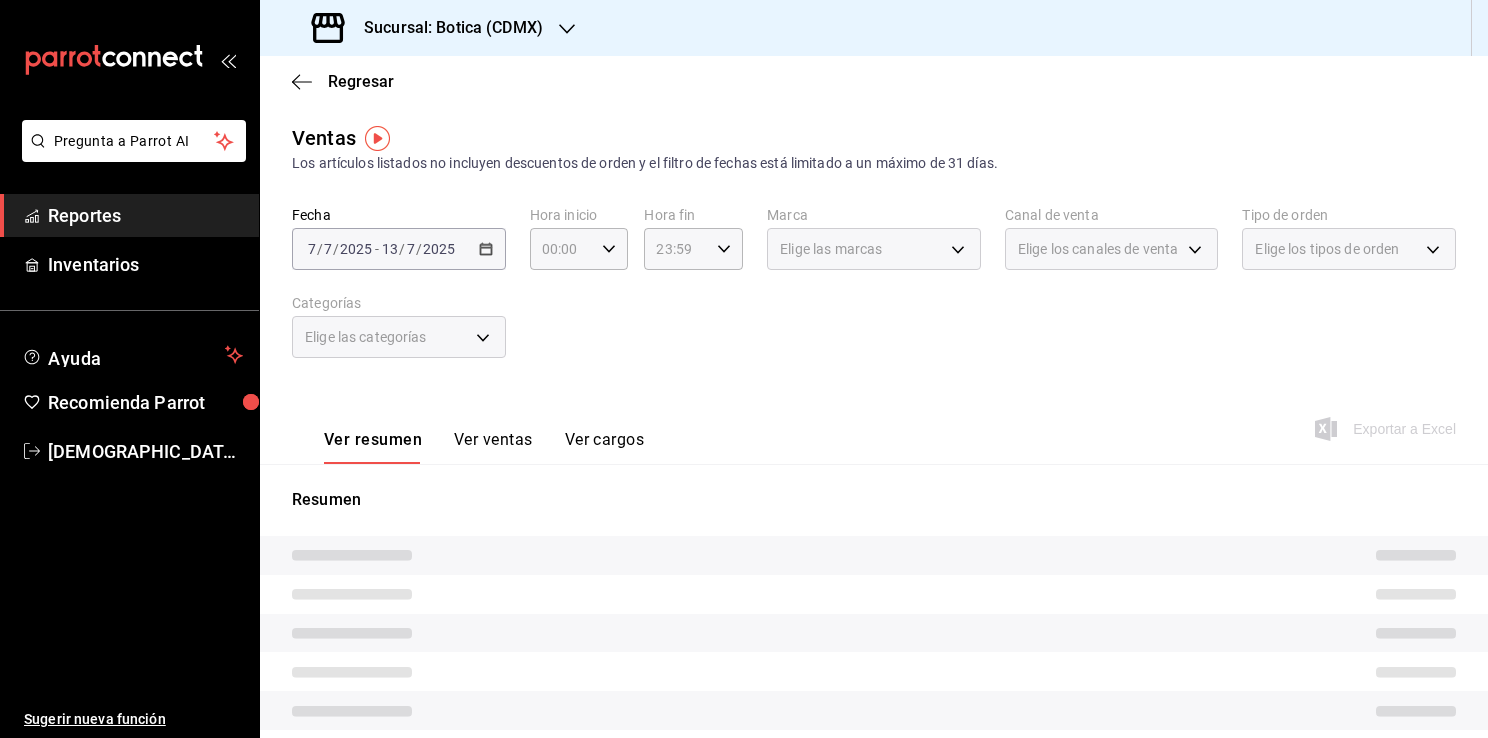 click on "Ver resumen Ver ventas Ver cargos Exportar a Excel" at bounding box center (874, 423) 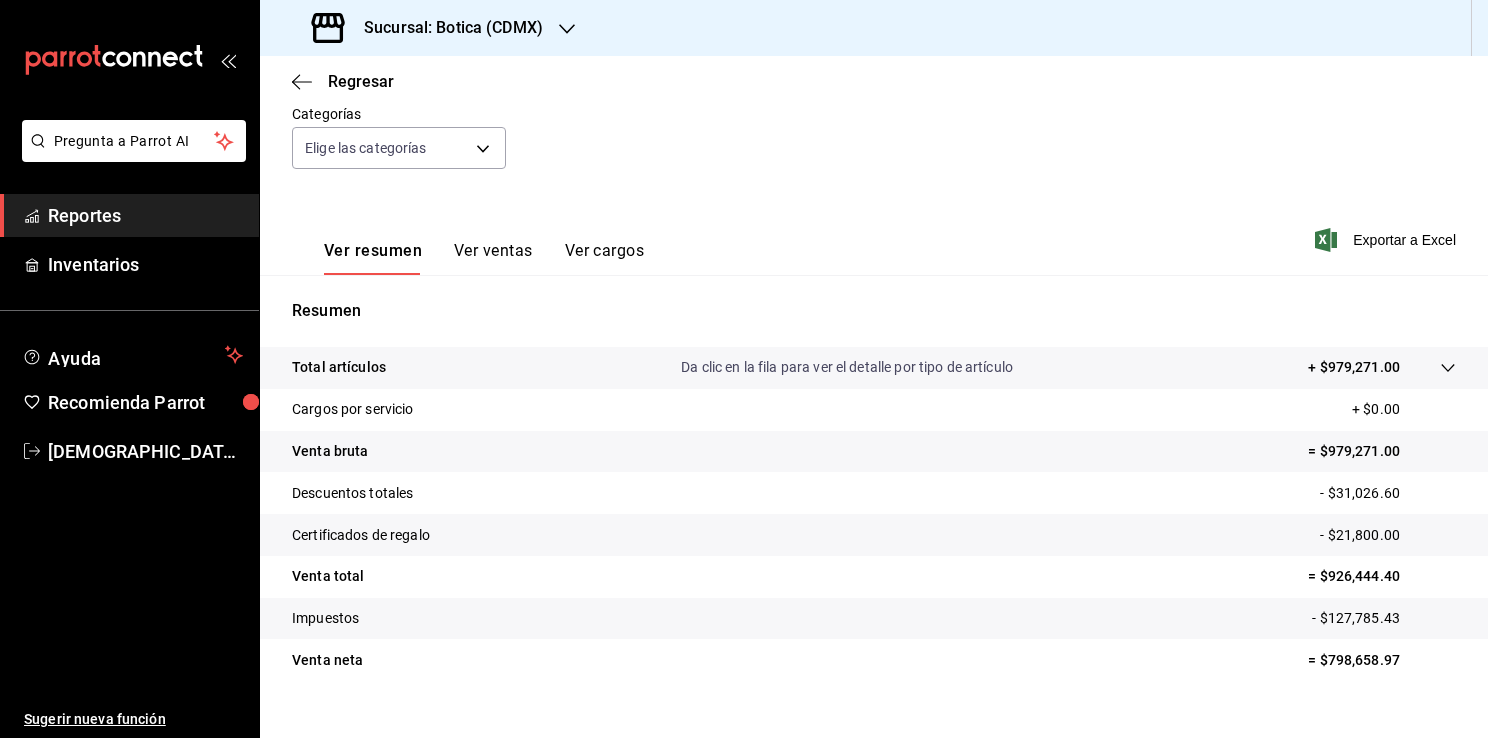 scroll, scrollTop: 220, scrollLeft: 0, axis: vertical 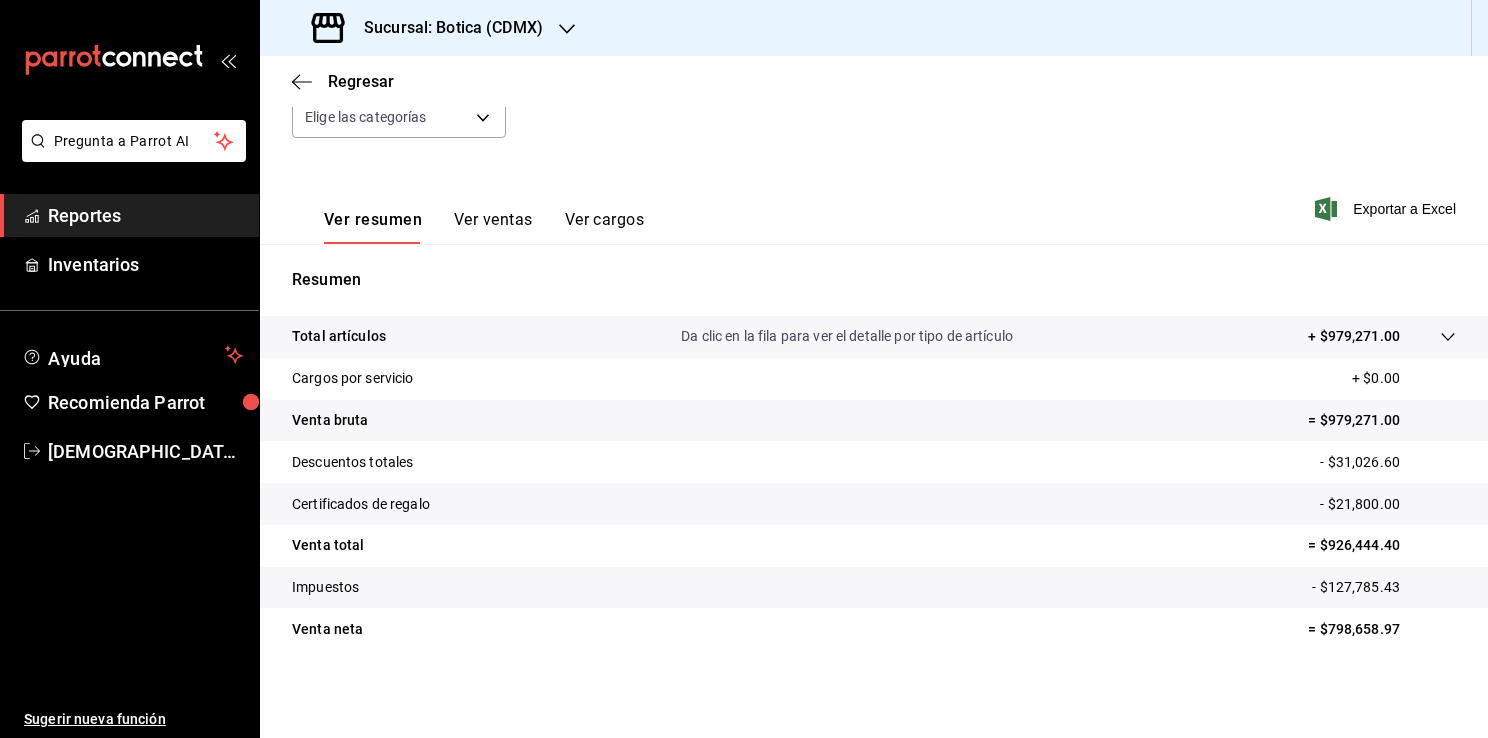 click on "Reportes" at bounding box center [145, 215] 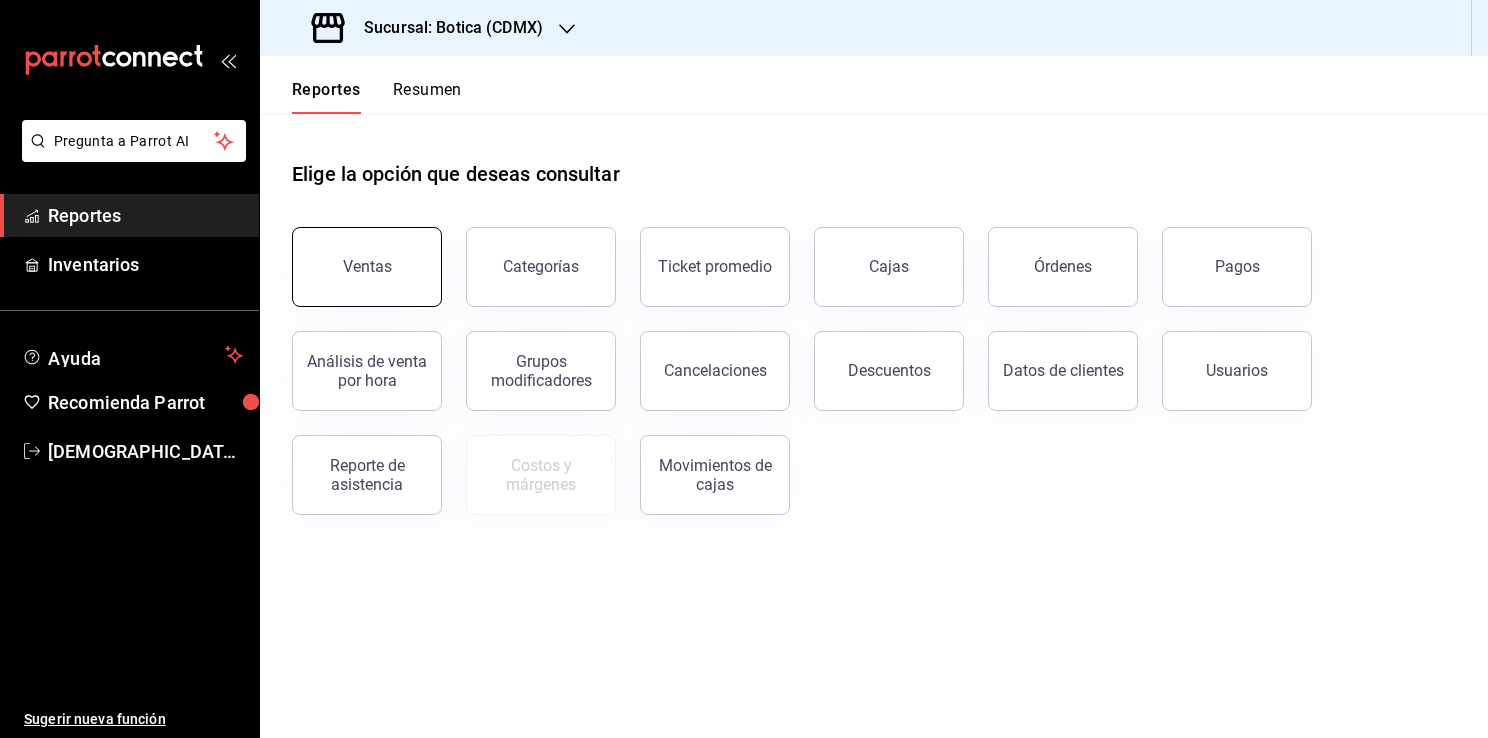 click on "Ventas" at bounding box center [367, 266] 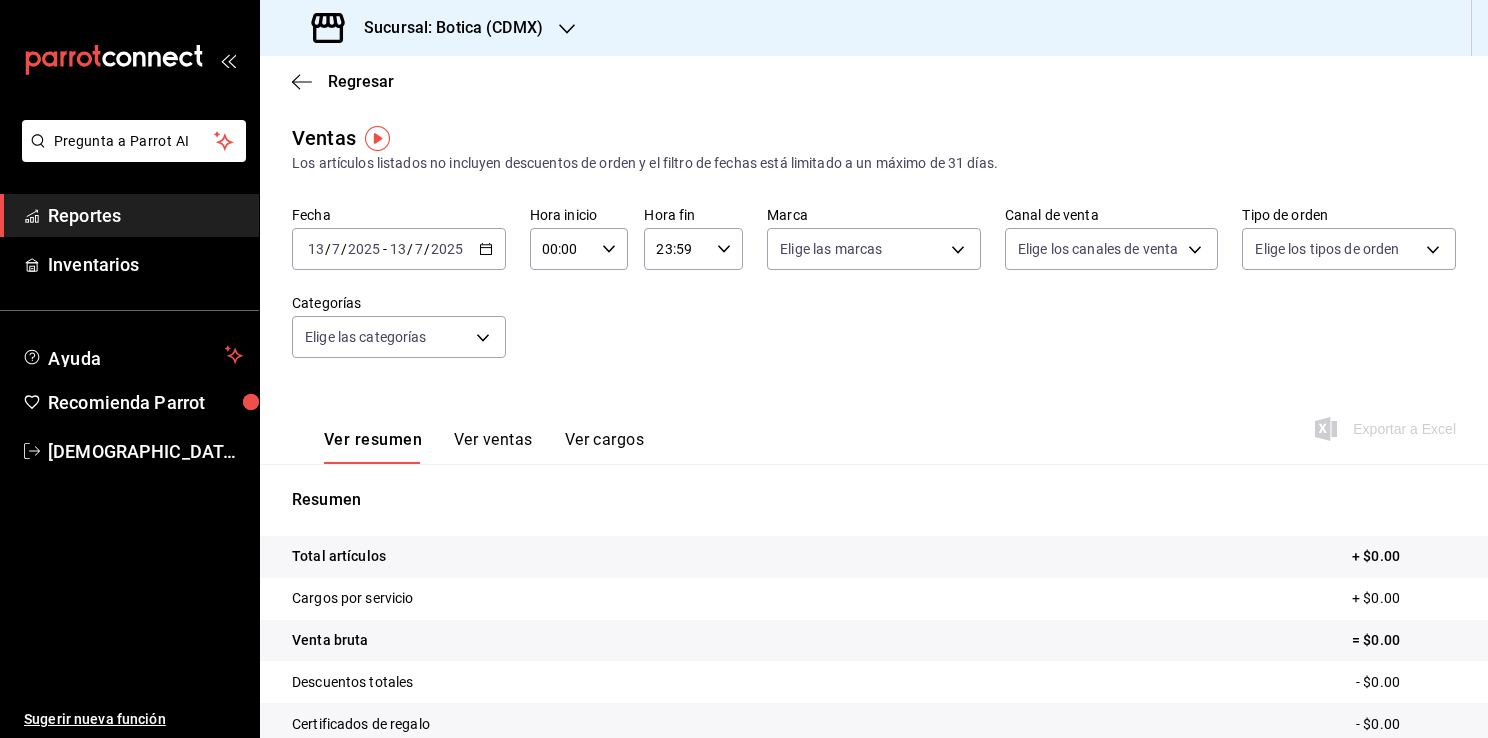 click on "2025-07-13 13 / 7 / 2025 - 2025-07-13 13 / 7 / 2025" at bounding box center (399, 249) 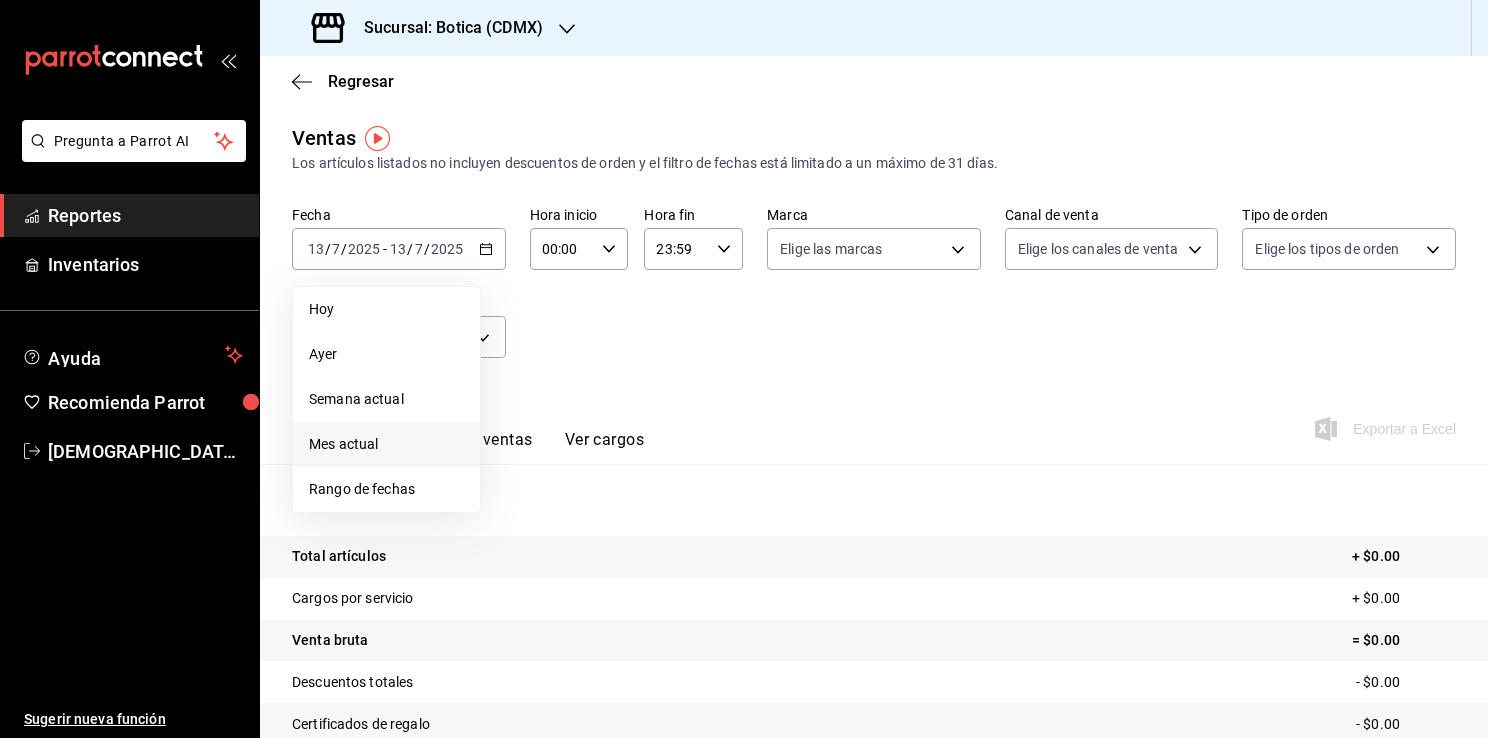 click on "Mes actual" at bounding box center (386, 444) 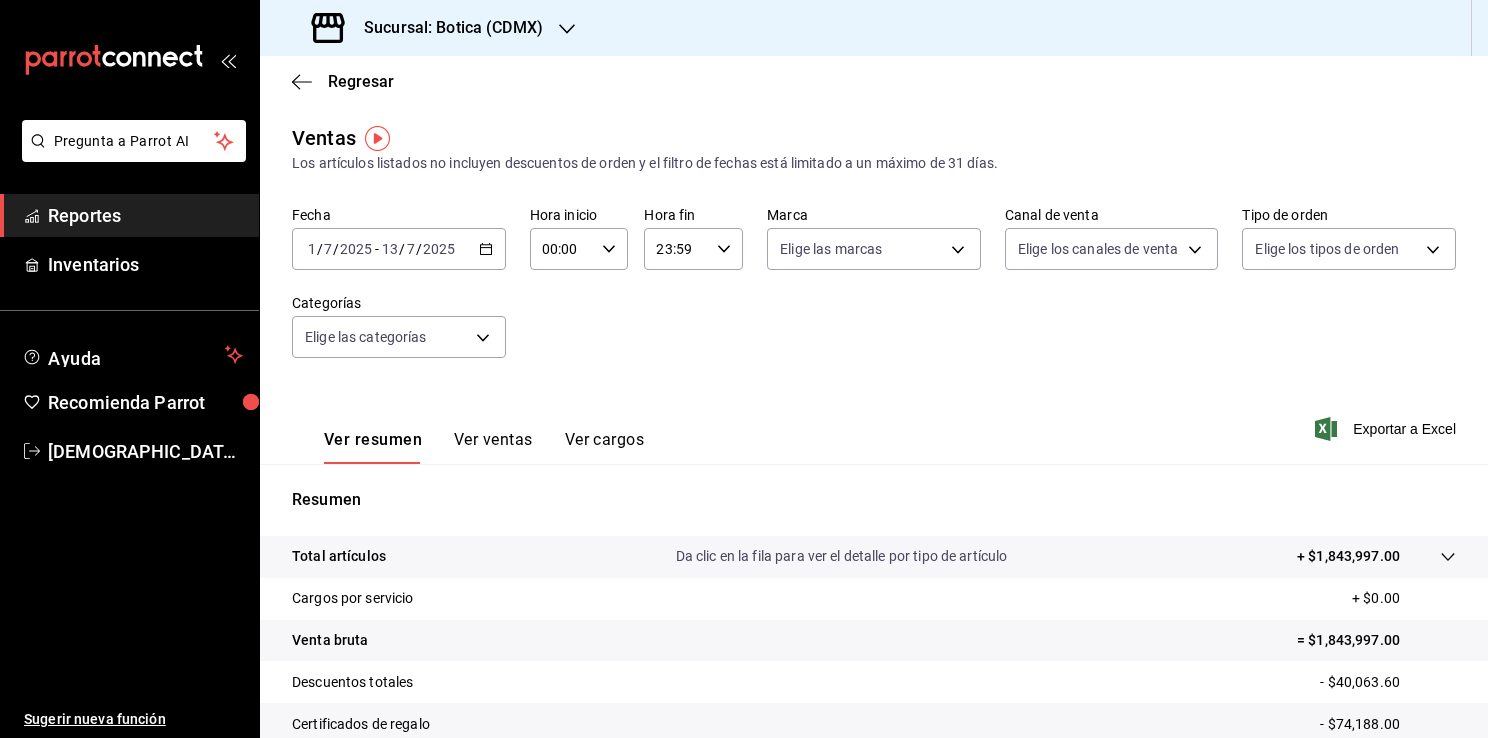 click 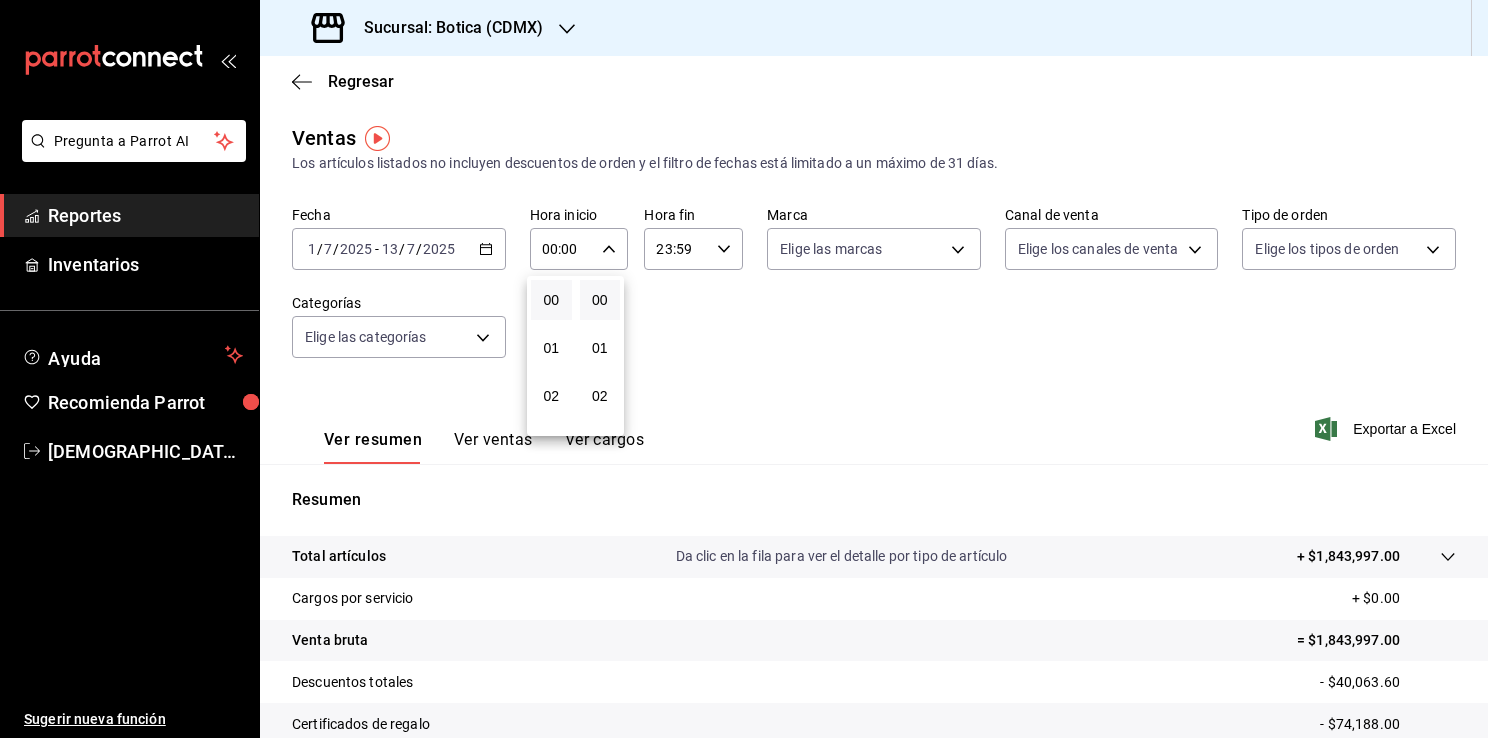 click at bounding box center [744, 369] 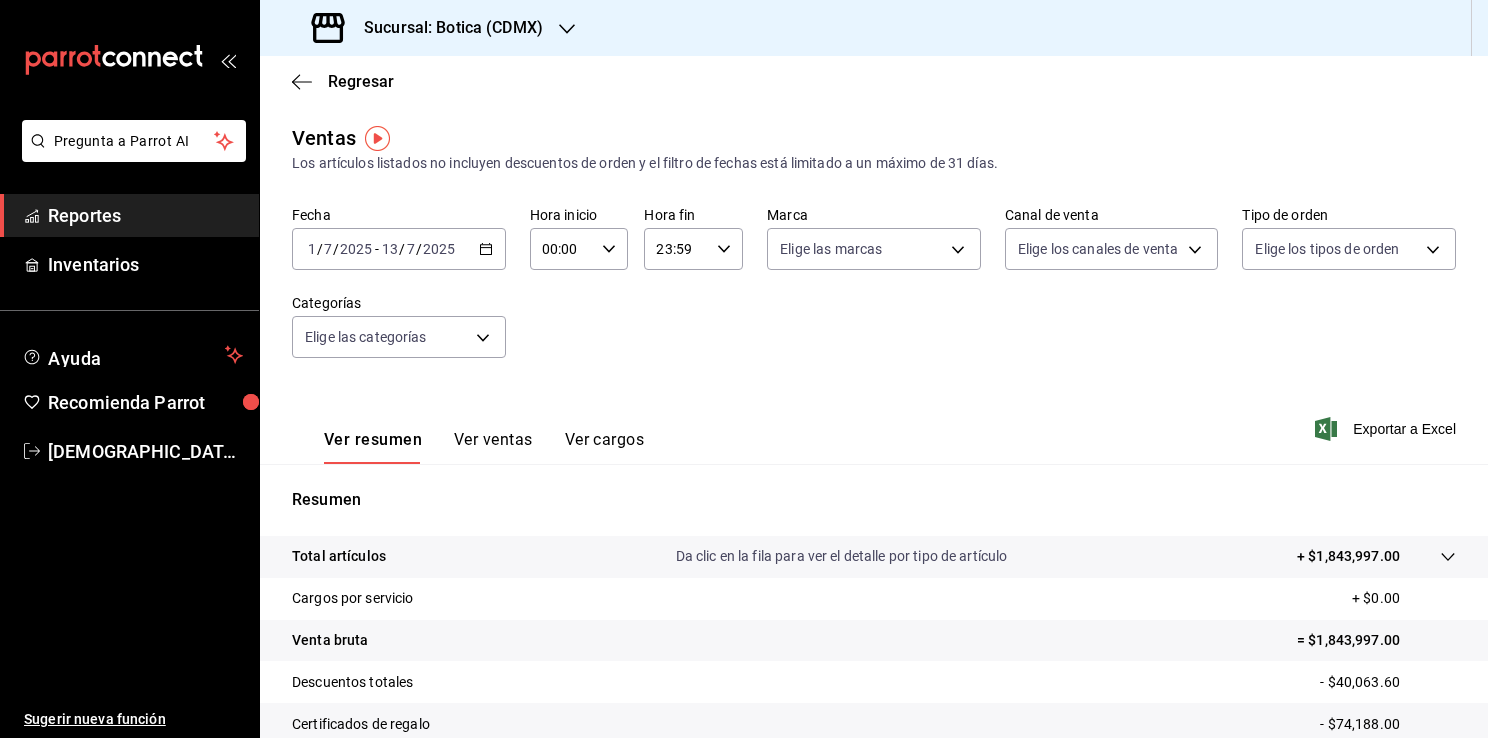 click 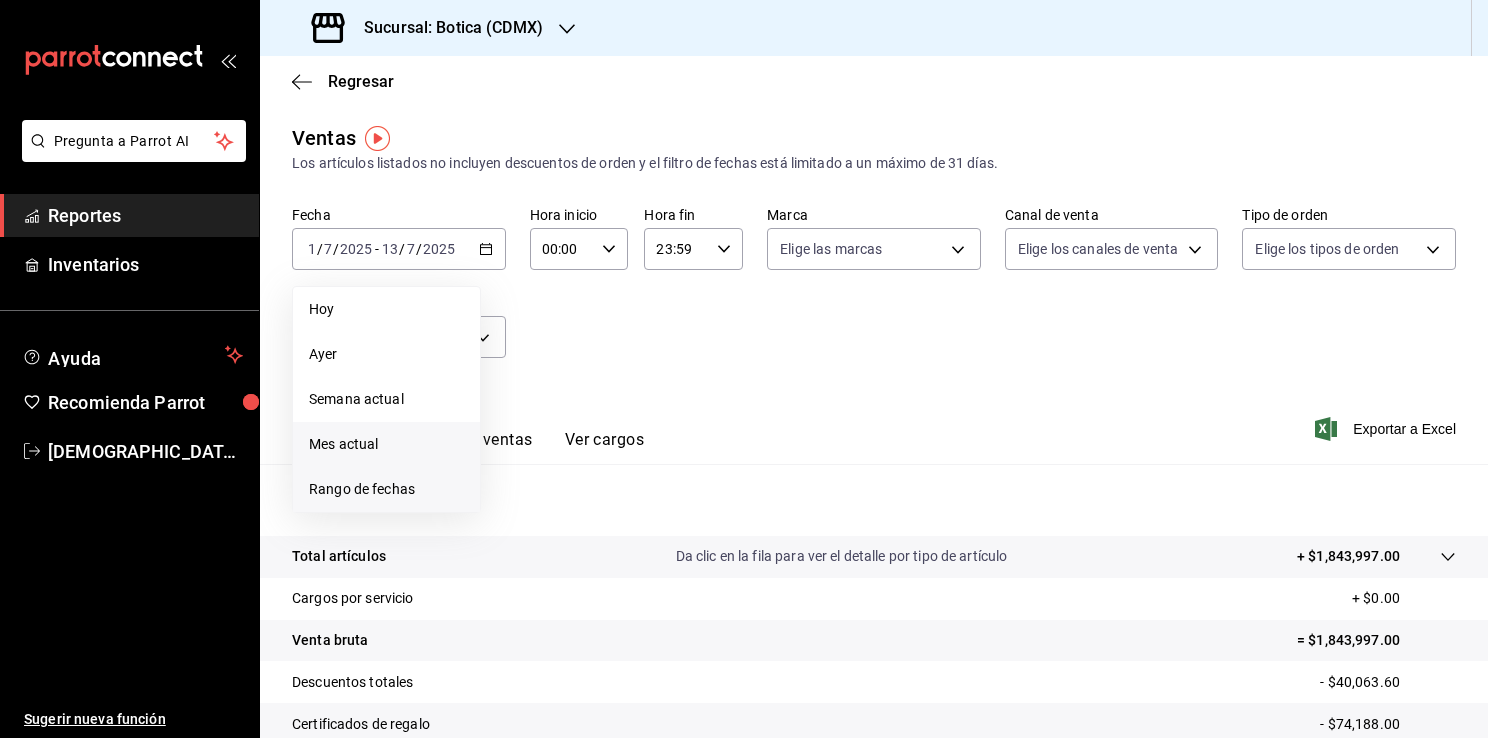 click on "Rango de fechas" at bounding box center [386, 489] 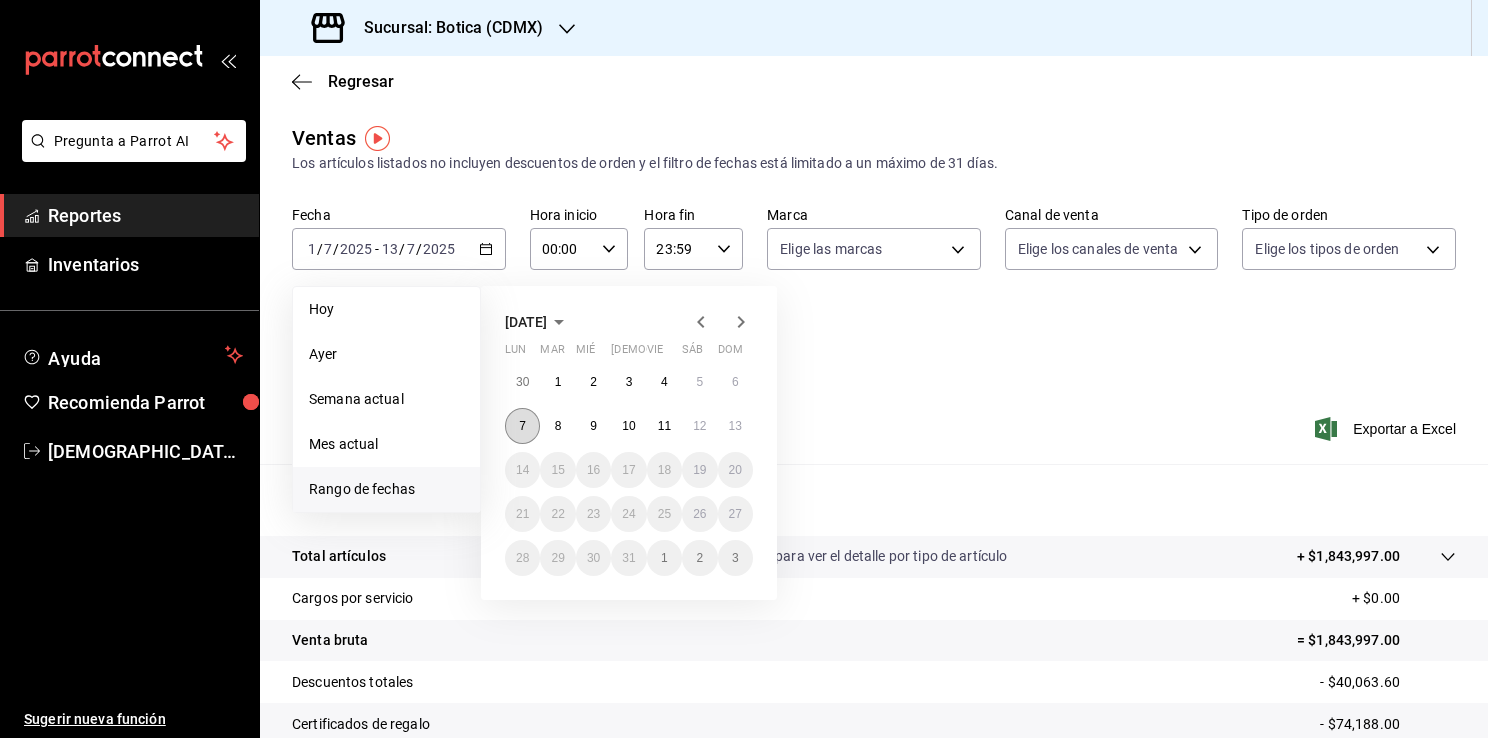 click on "7" at bounding box center (522, 426) 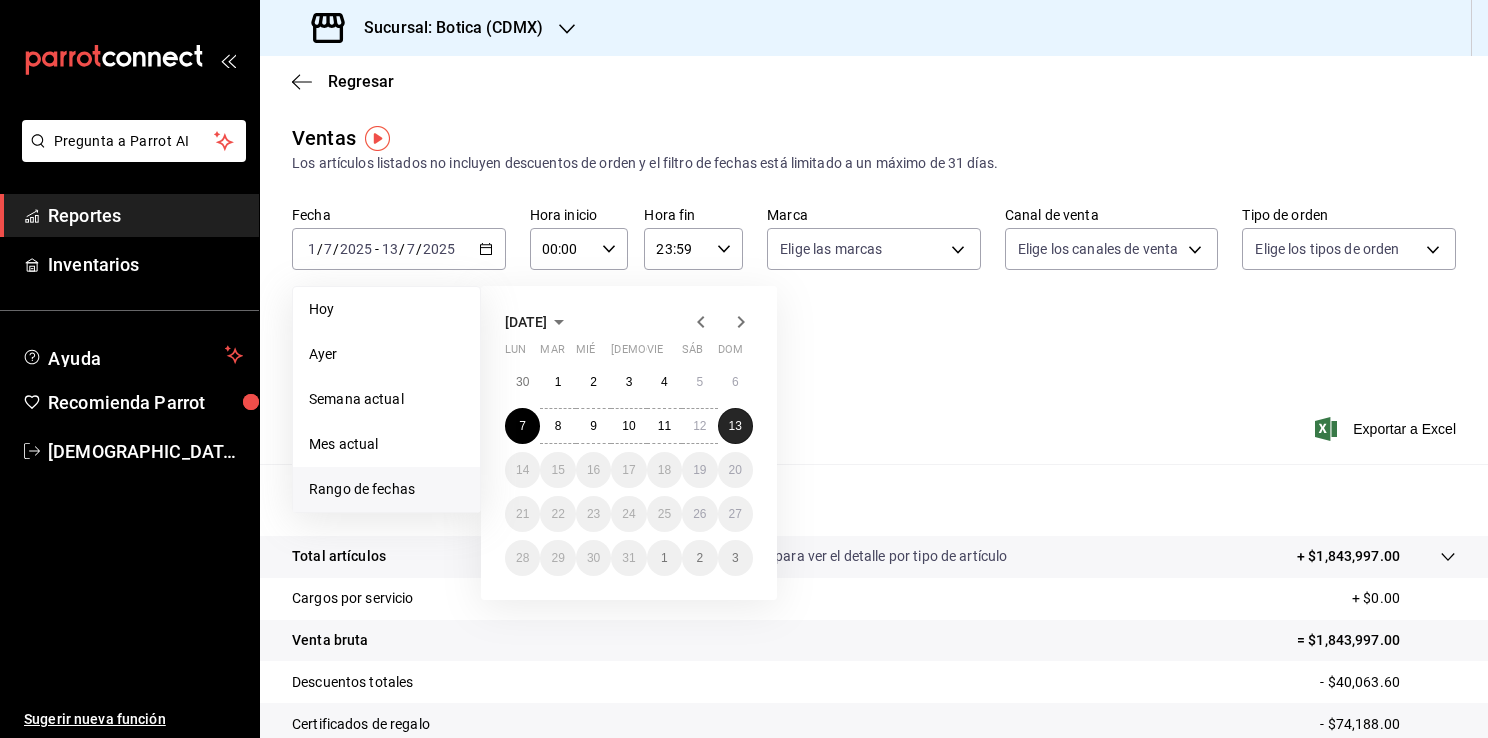 click on "13" at bounding box center [735, 426] 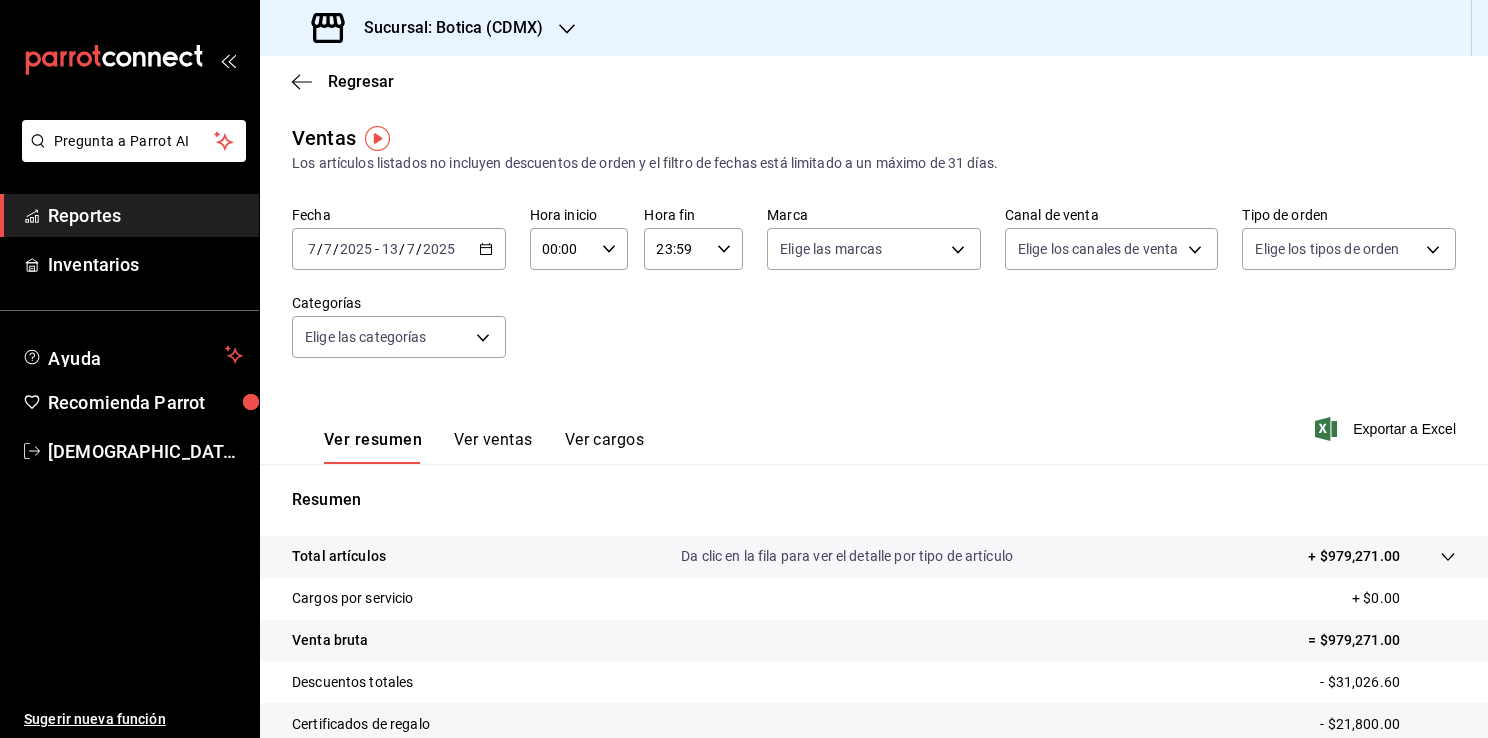 click 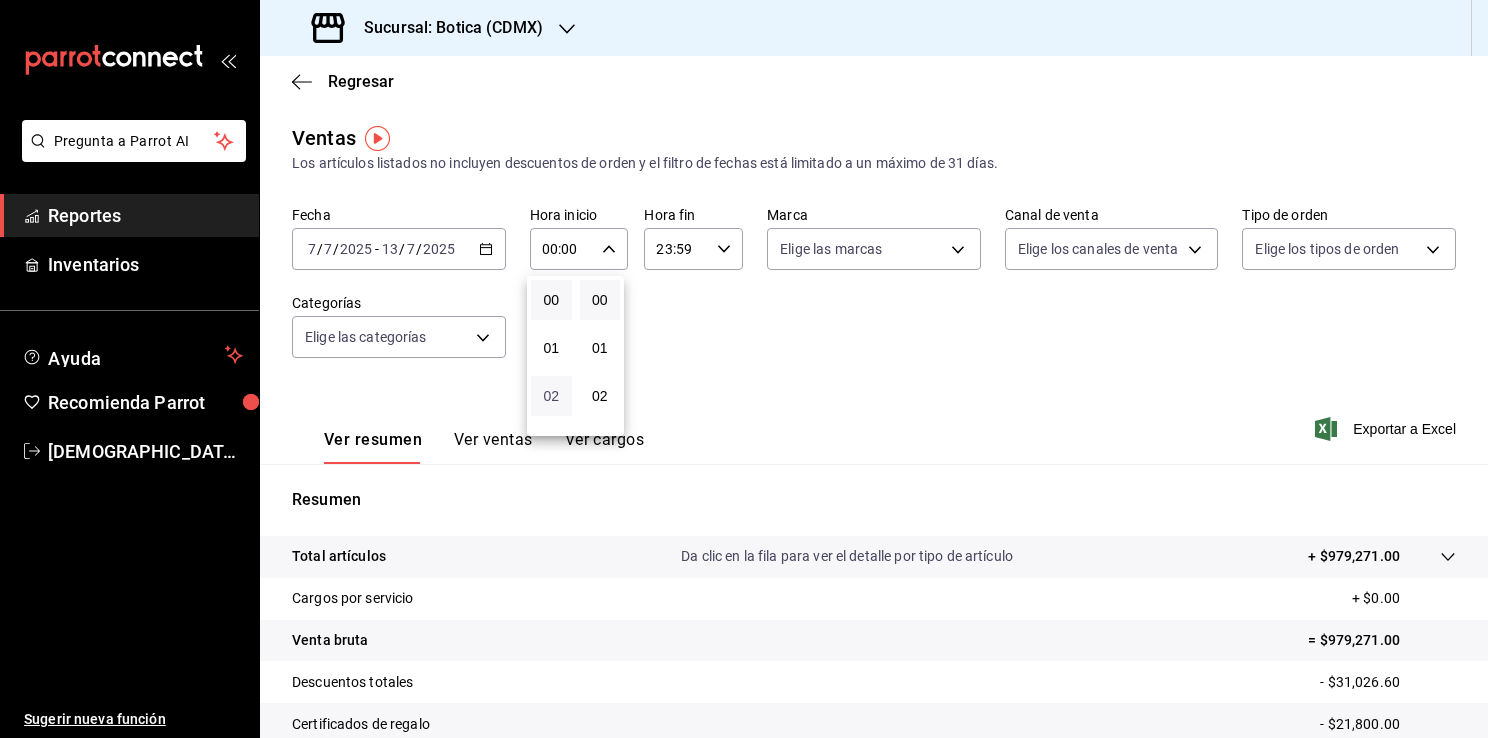 click on "02" at bounding box center (551, 396) 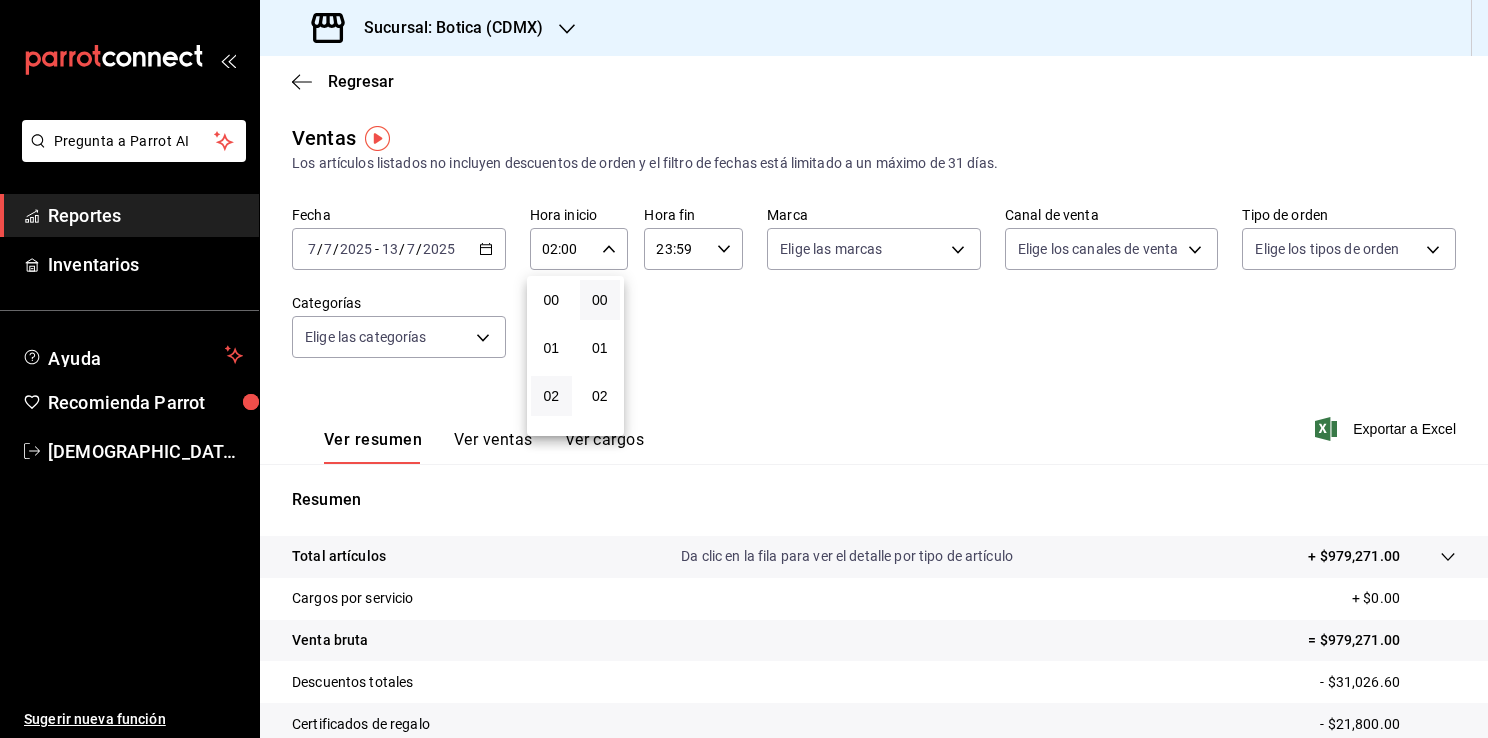 drag, startPoint x: 1476, startPoint y: 359, endPoint x: 1510, endPoint y: 600, distance: 243.38652 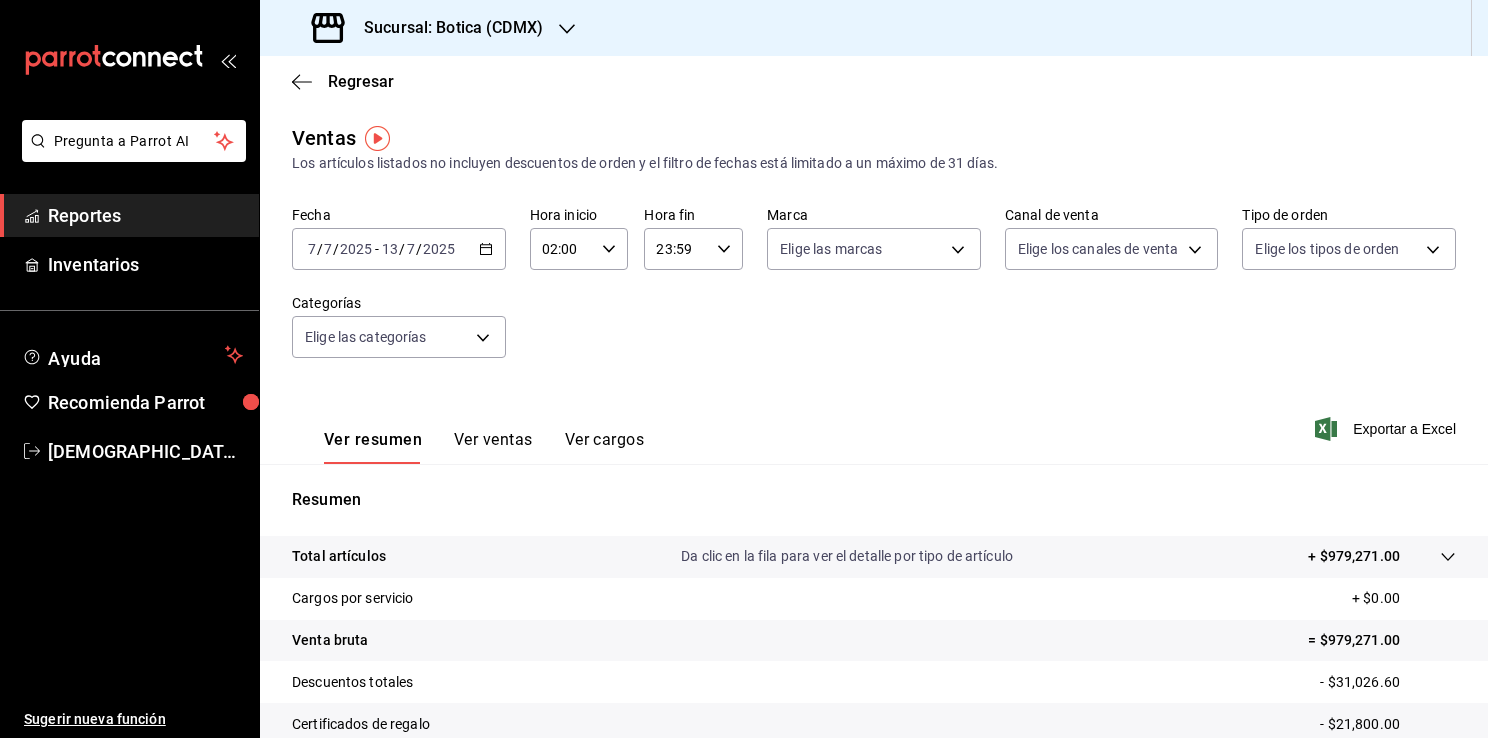 click at bounding box center [744, 369] 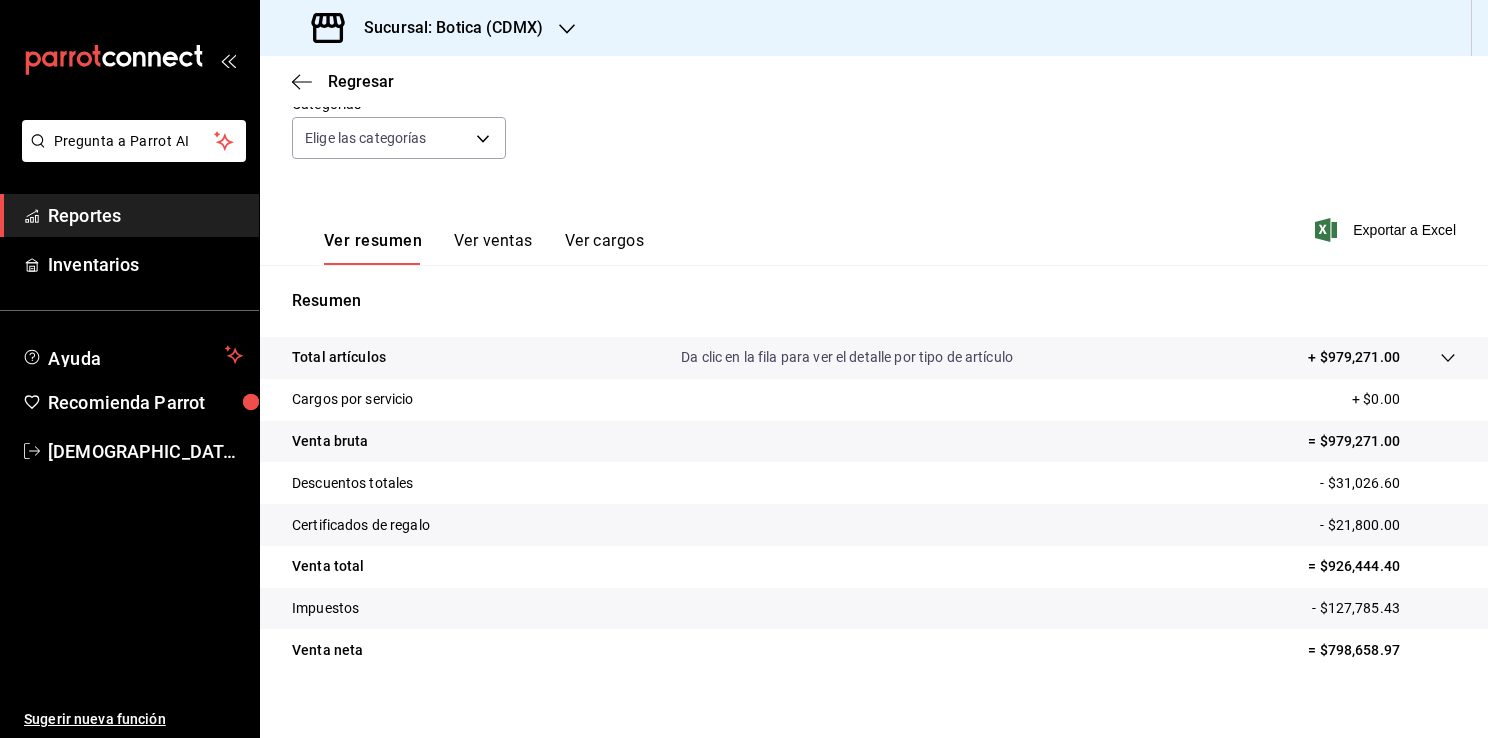 scroll, scrollTop: 220, scrollLeft: 0, axis: vertical 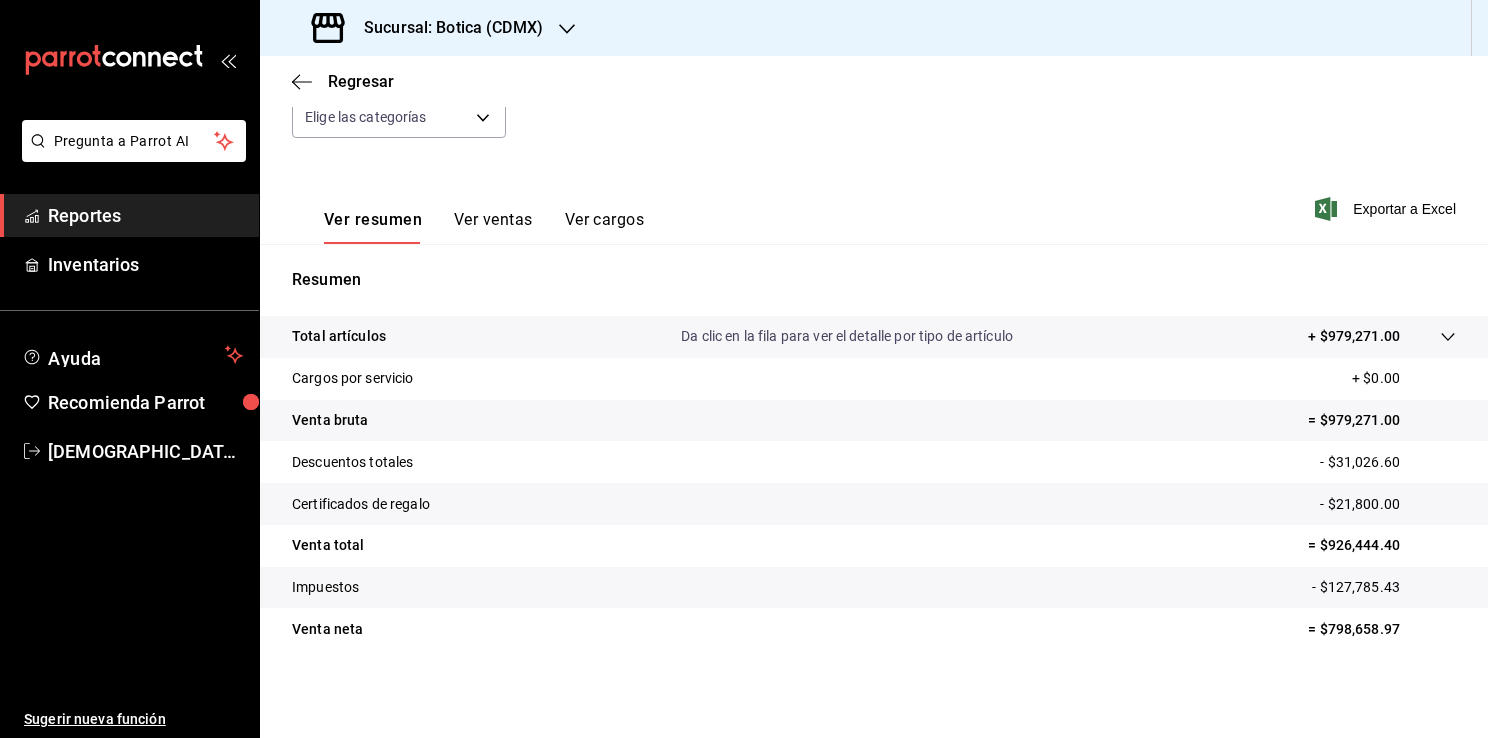 click on "Reportes" at bounding box center (145, 215) 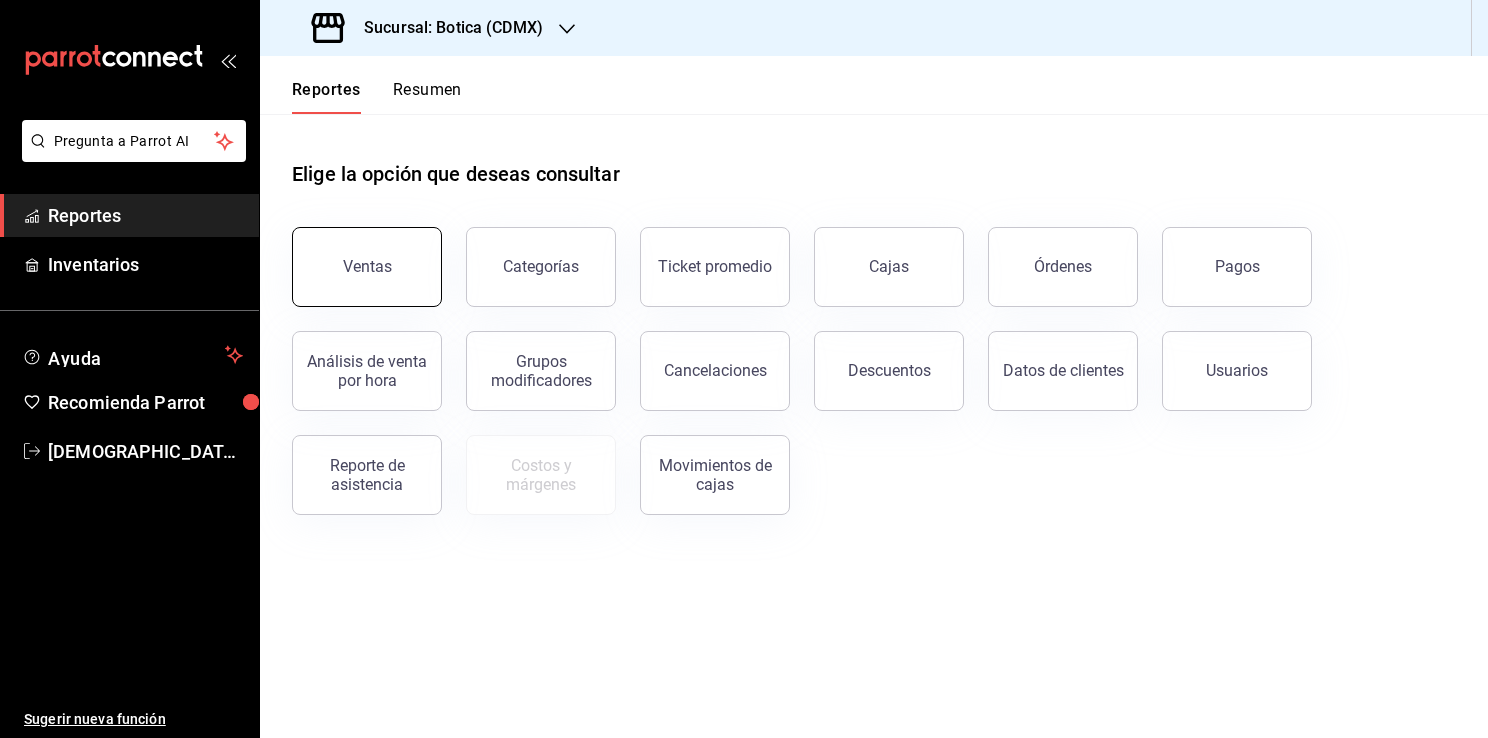 click on "Ventas" at bounding box center (367, 267) 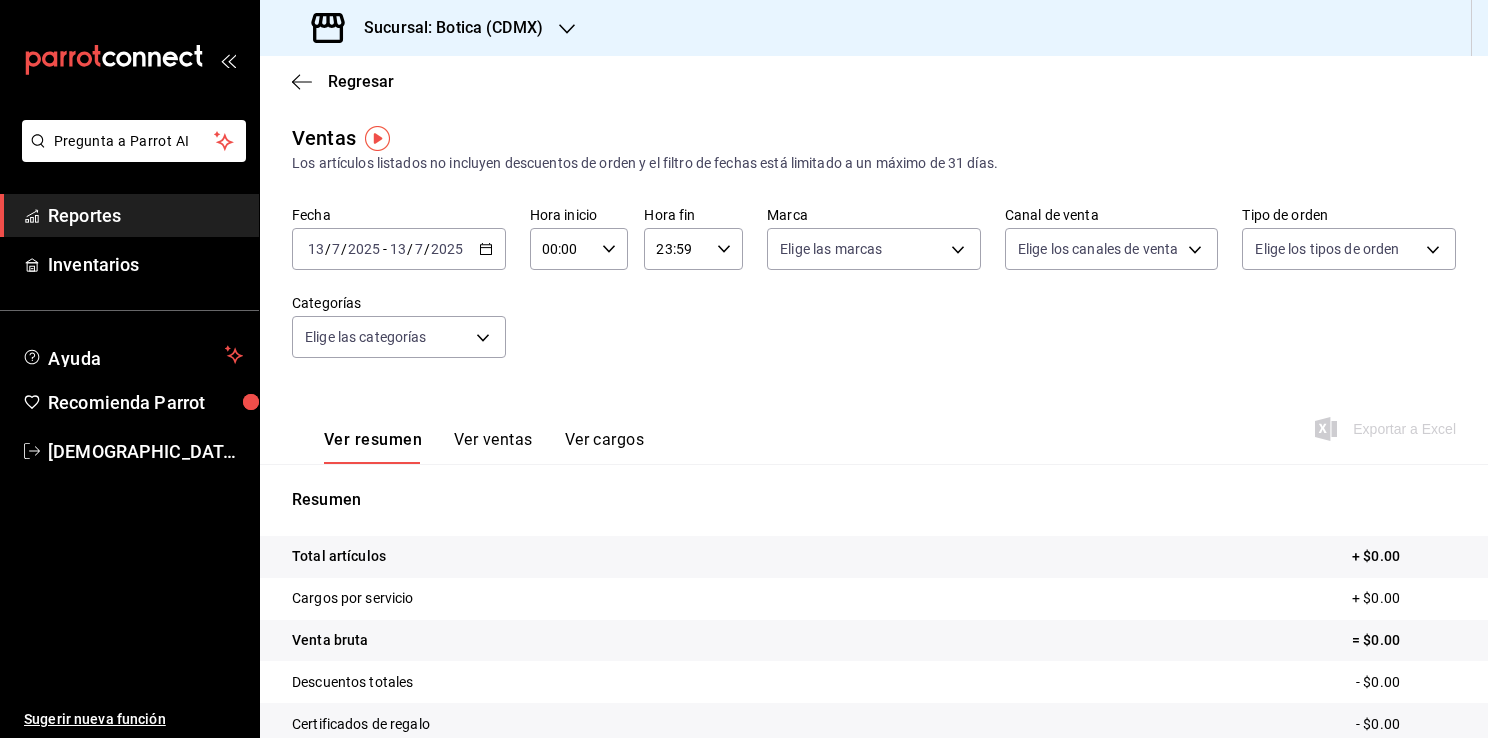 click 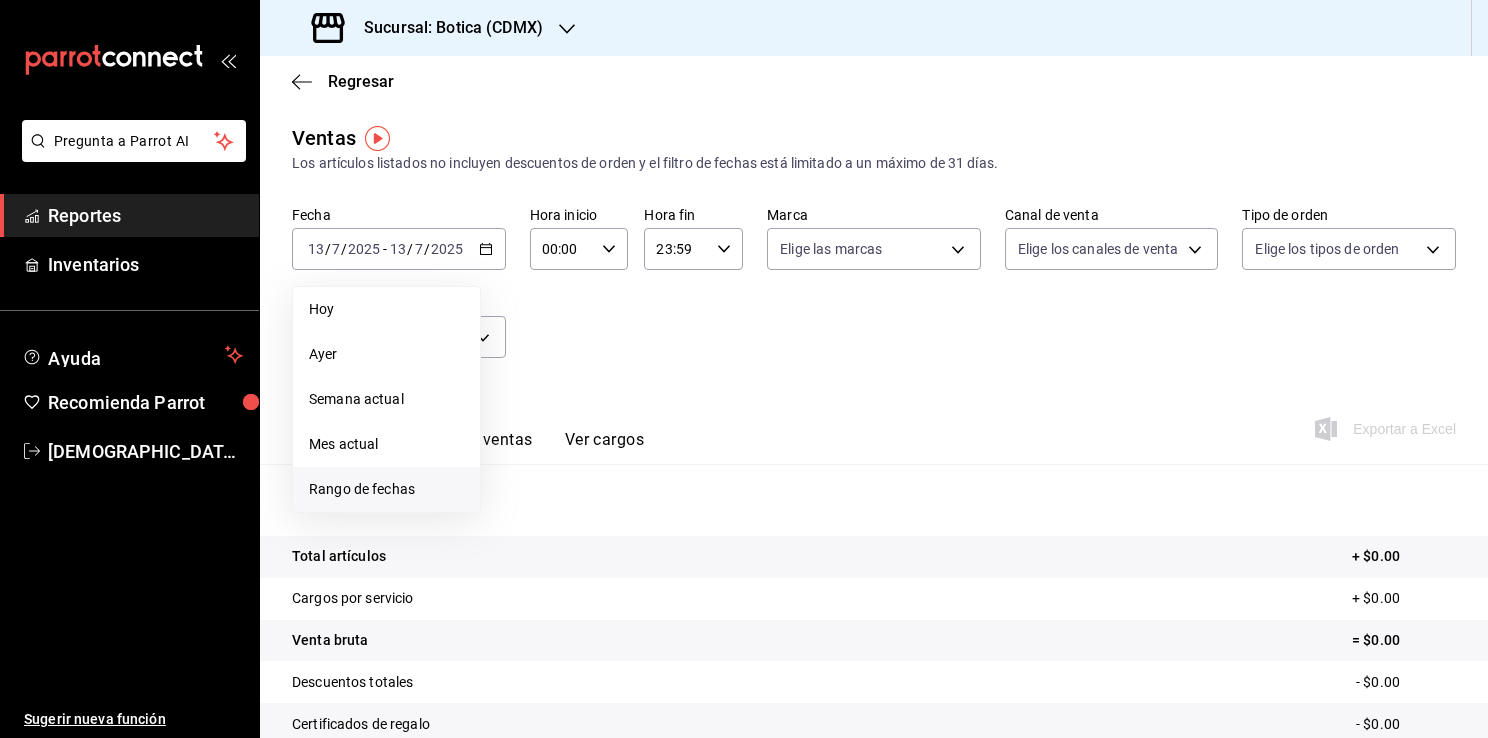 click on "Rango de fechas" at bounding box center [386, 489] 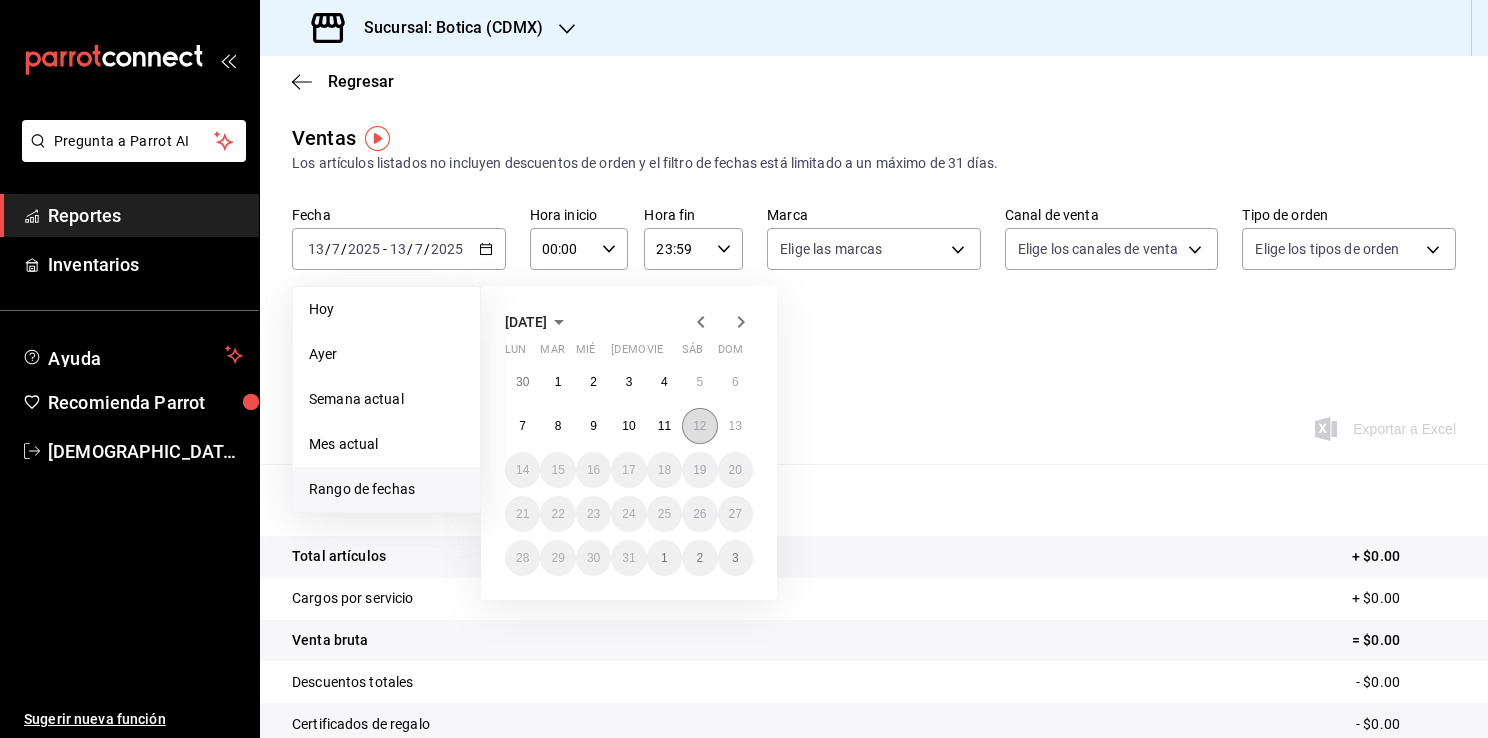 click on "12" at bounding box center [699, 426] 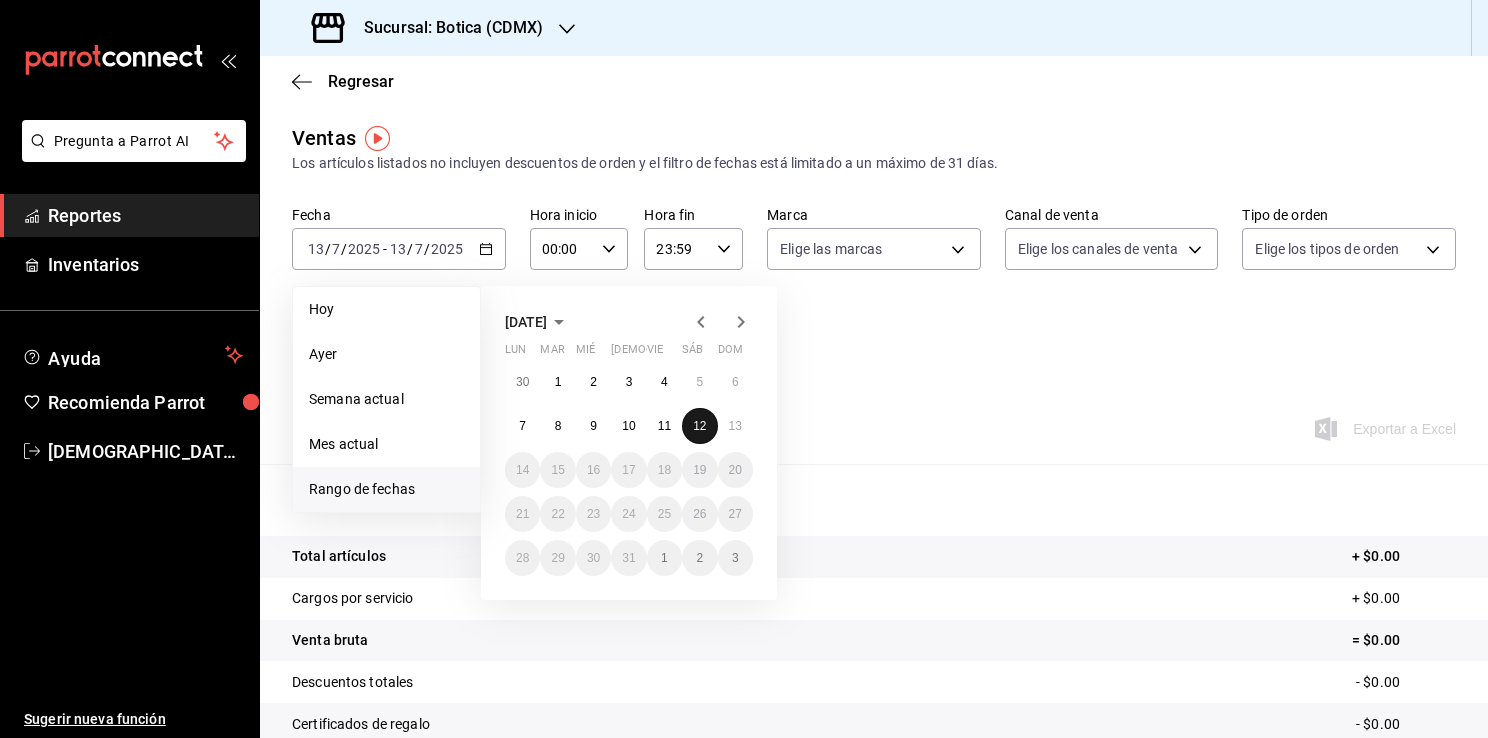 click on "12" at bounding box center (699, 426) 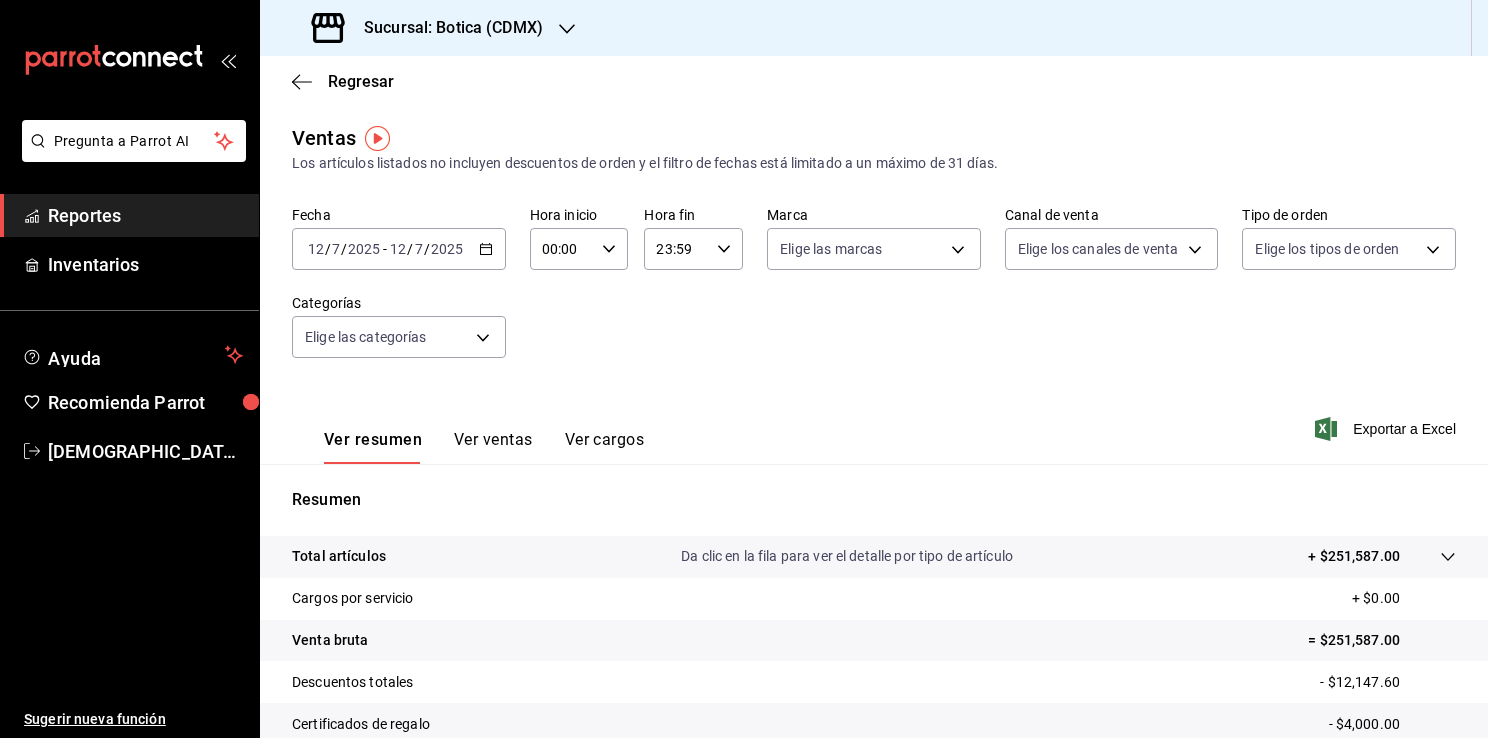 click on "Ver resumen Ver ventas Ver cargos Exportar a Excel" at bounding box center [874, 423] 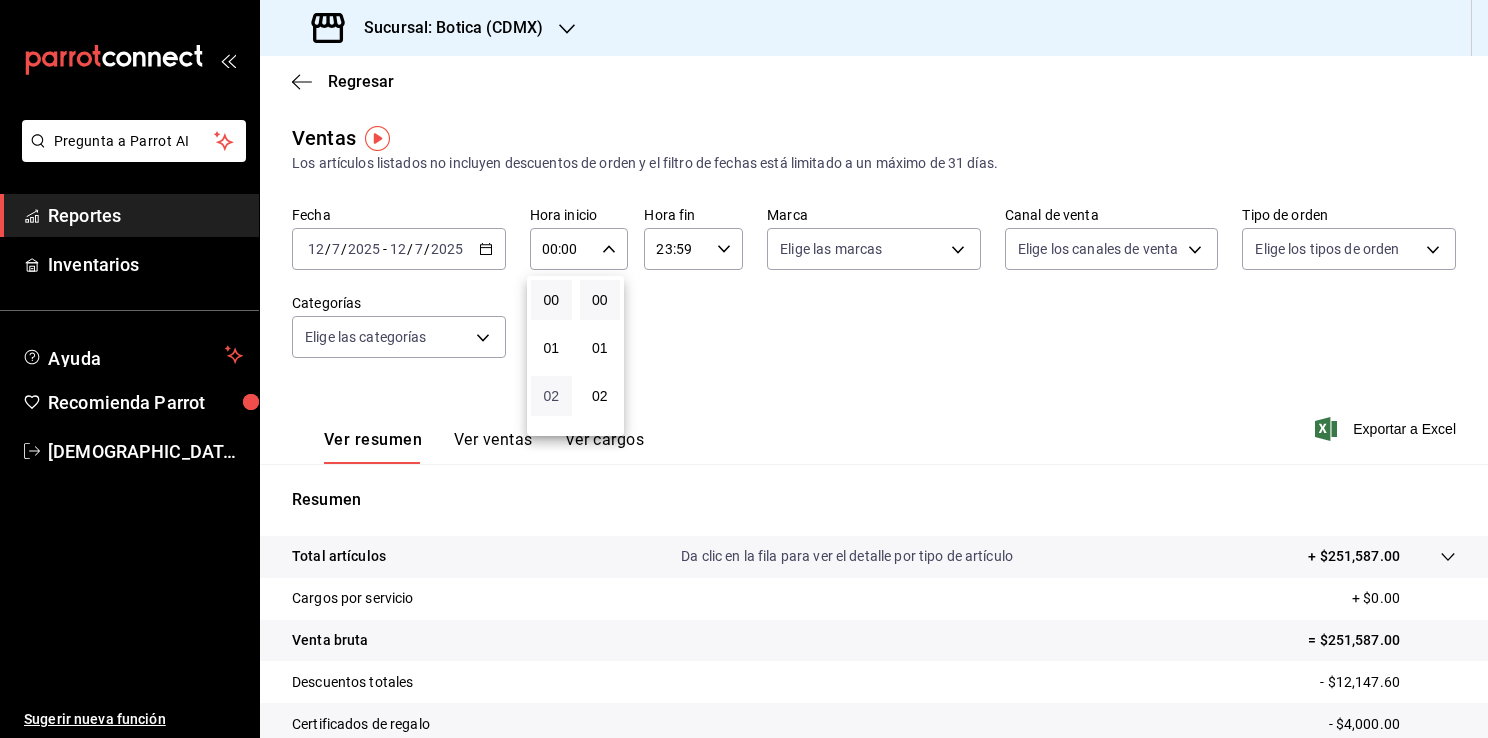click on "02" at bounding box center (551, 396) 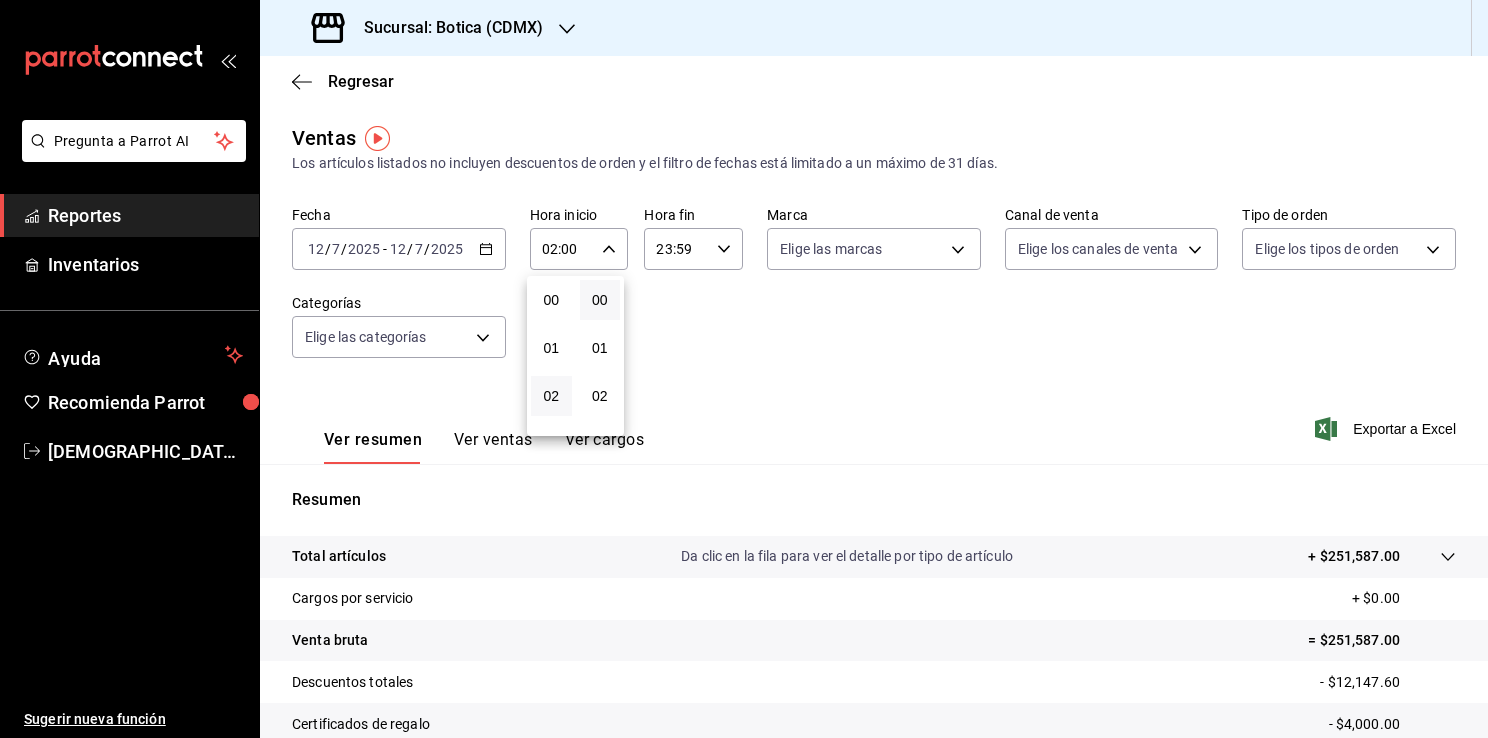 drag, startPoint x: 1478, startPoint y: 301, endPoint x: 1487, endPoint y: 375, distance: 74.54529 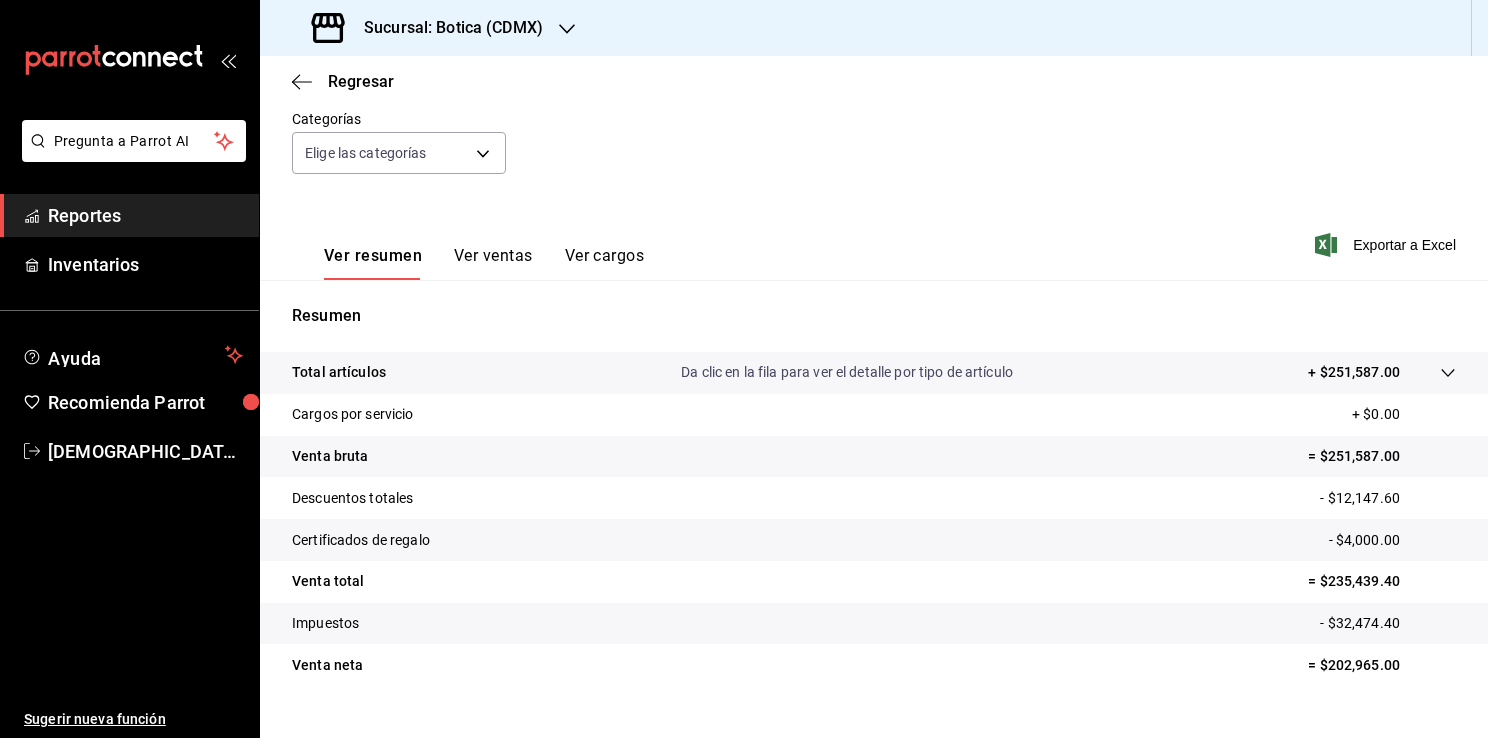 scroll, scrollTop: 220, scrollLeft: 0, axis: vertical 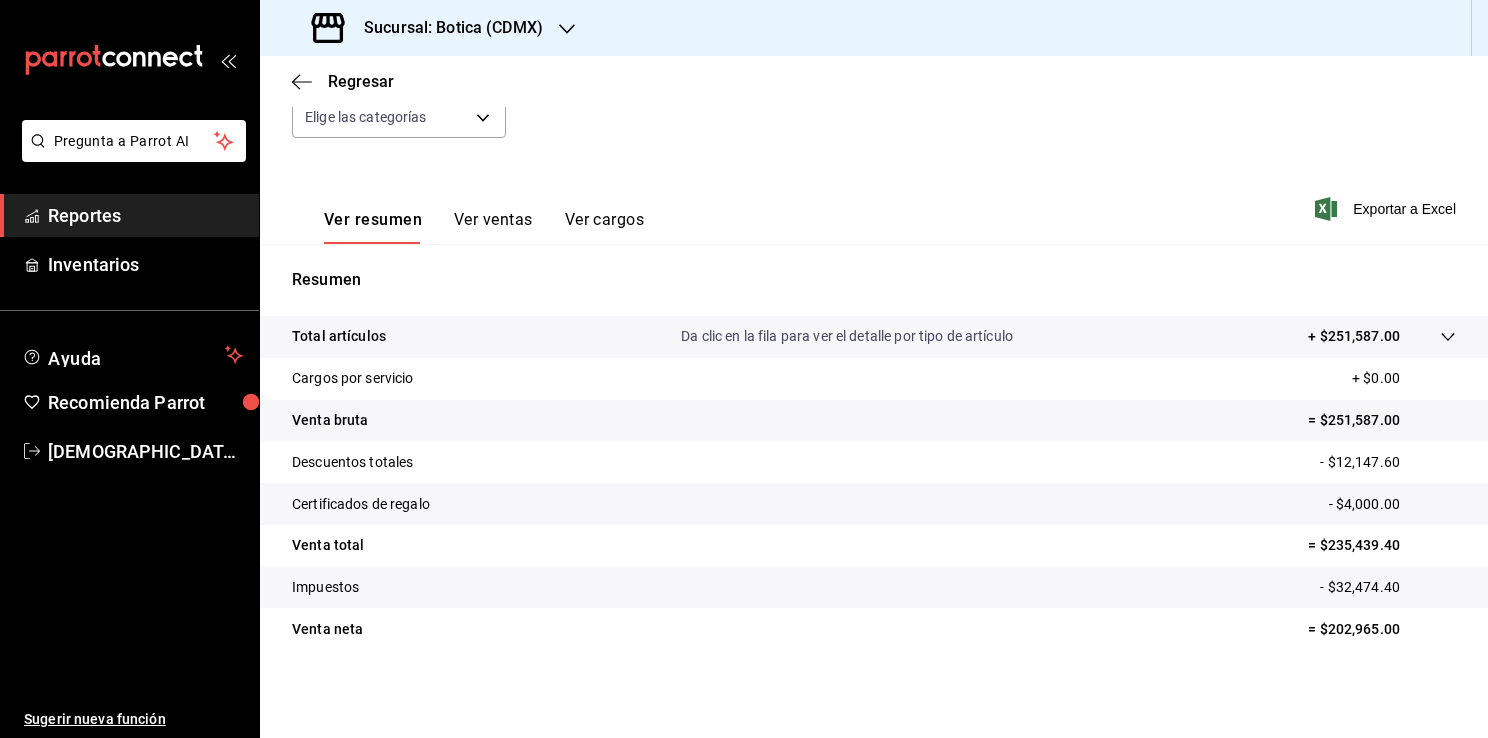 type 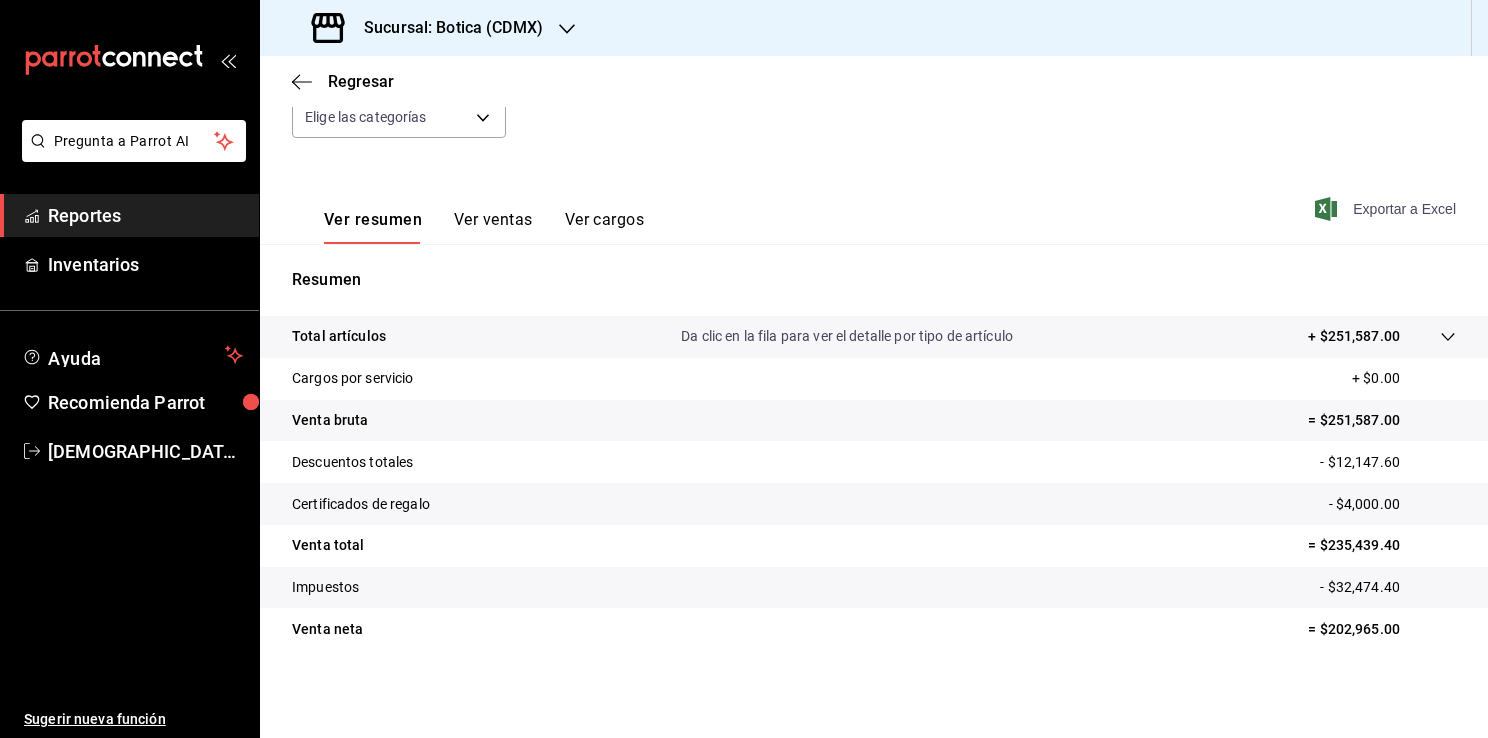 click on "Exportar a Excel" at bounding box center (1387, 209) 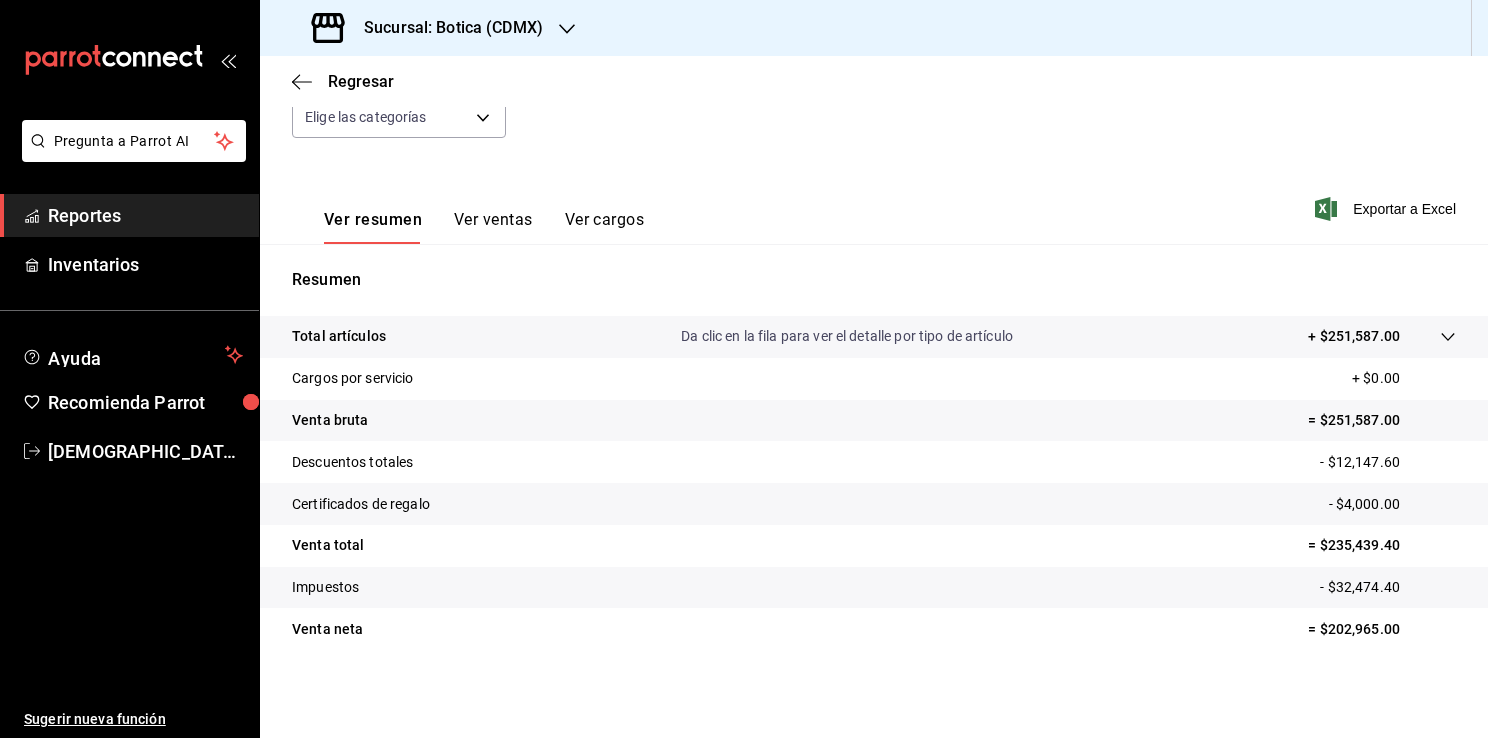 click on "Reportes" at bounding box center (145, 215) 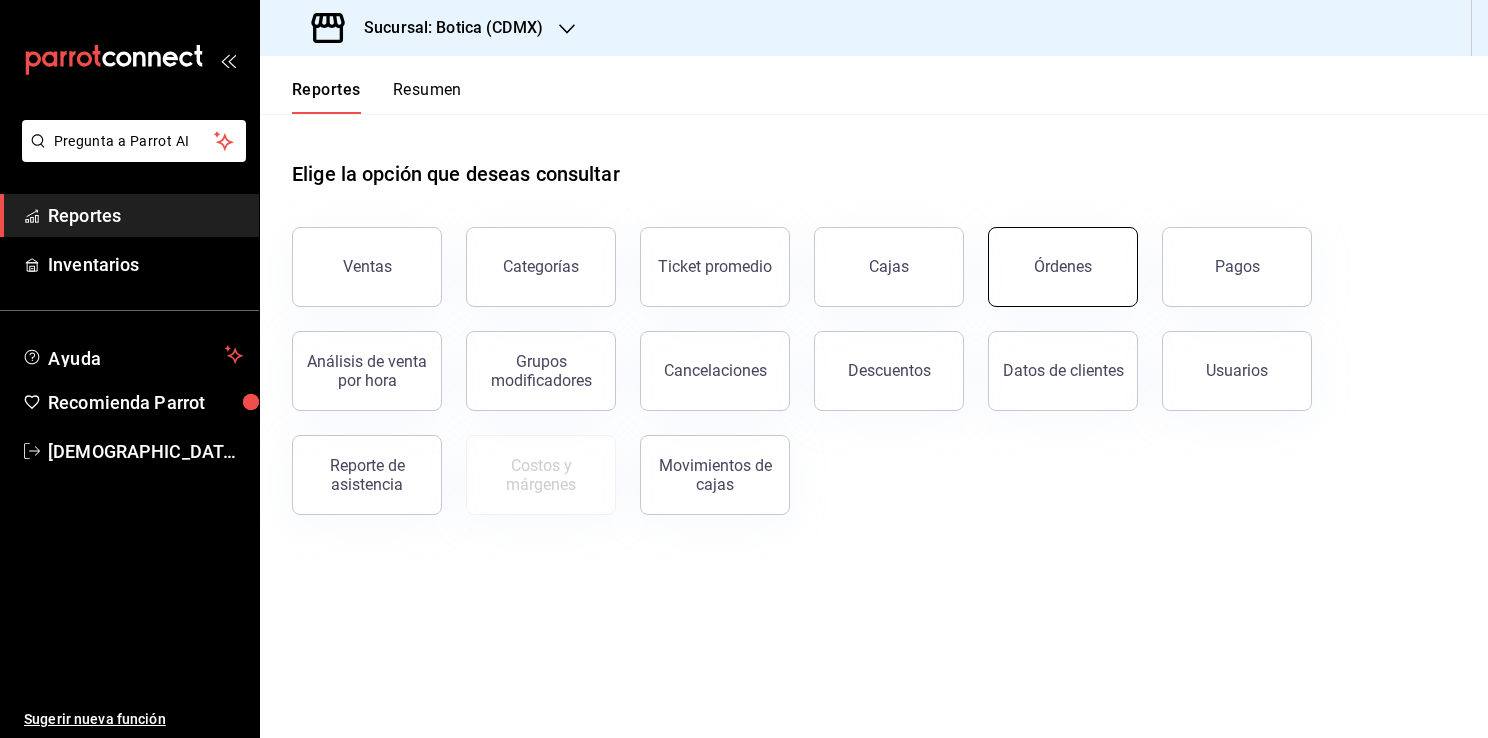 click on "Órdenes" at bounding box center [1063, 266] 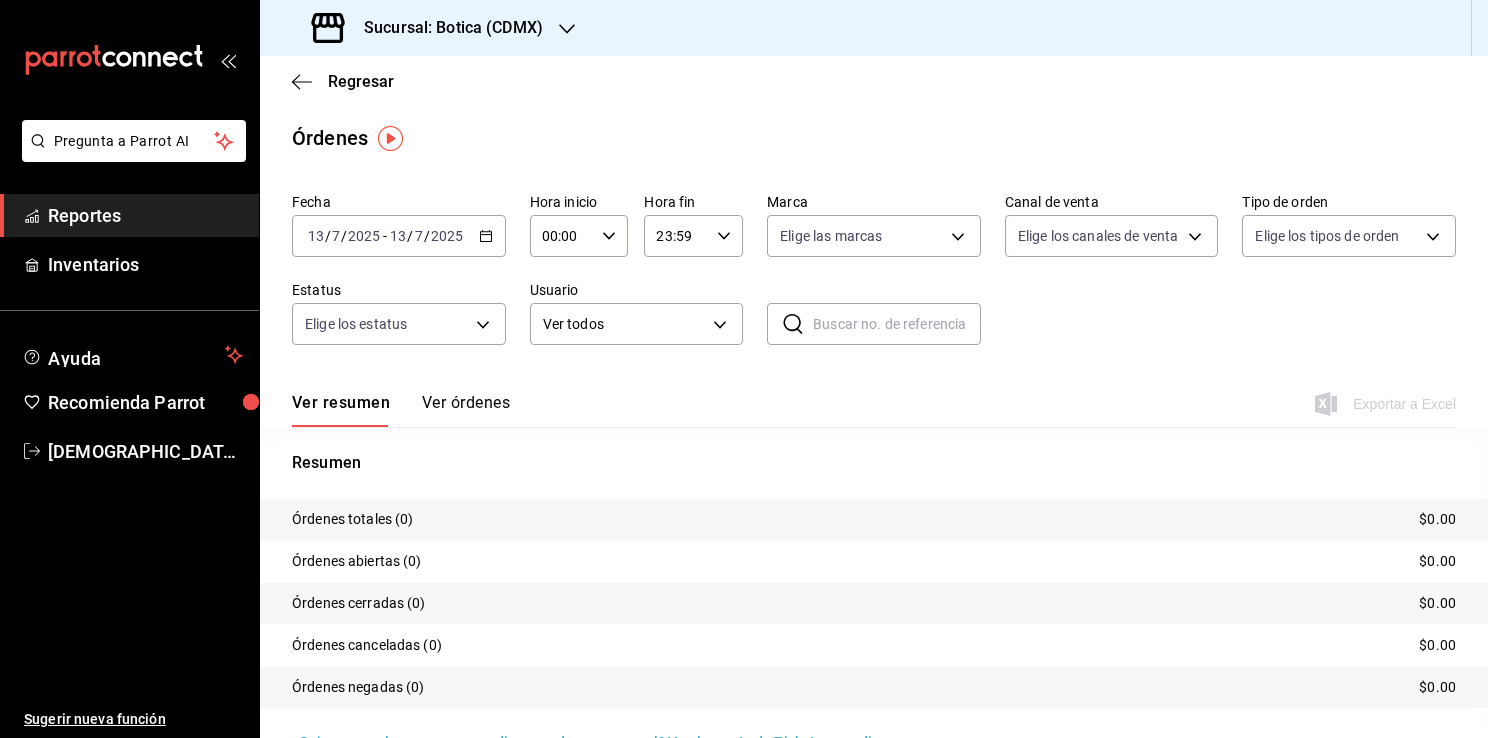 click 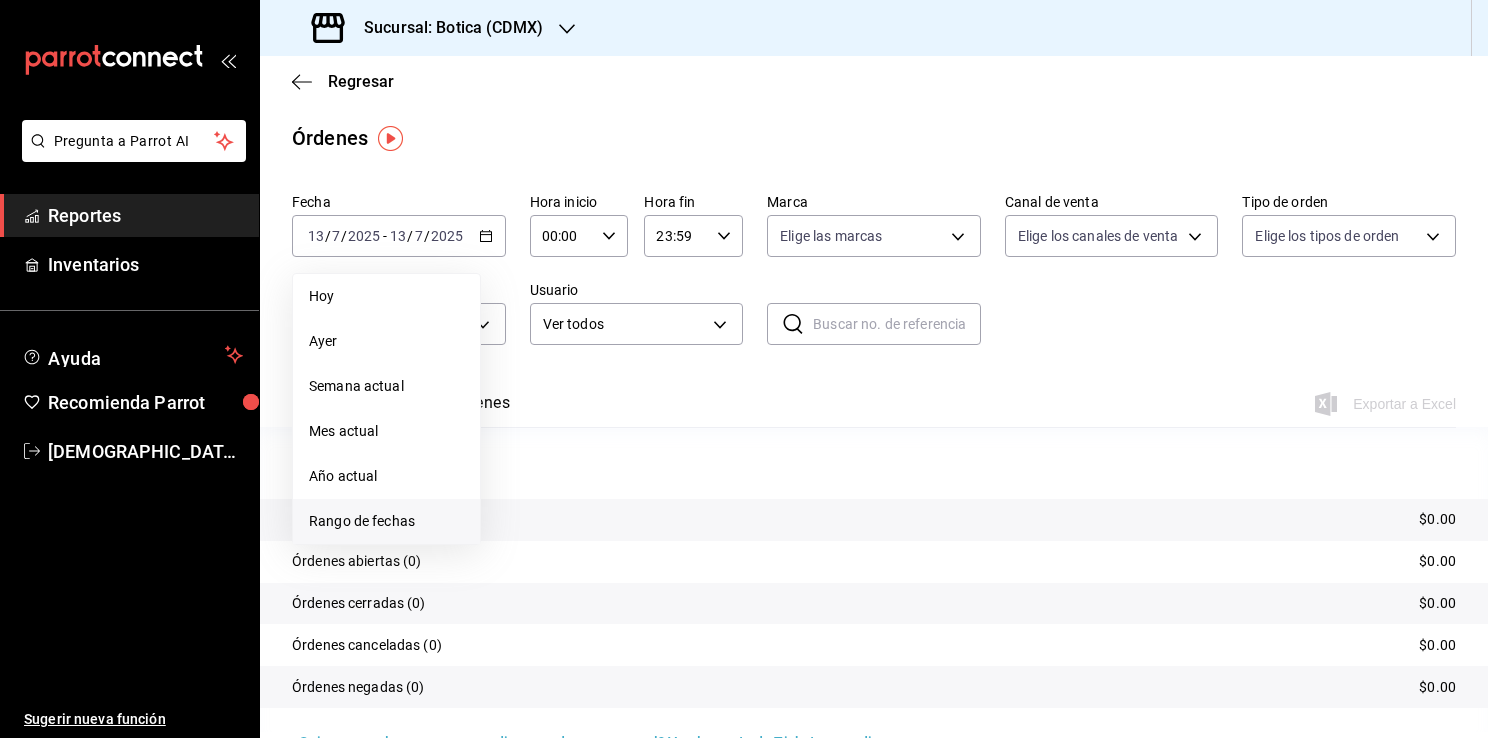 click on "Rango de fechas" at bounding box center [386, 521] 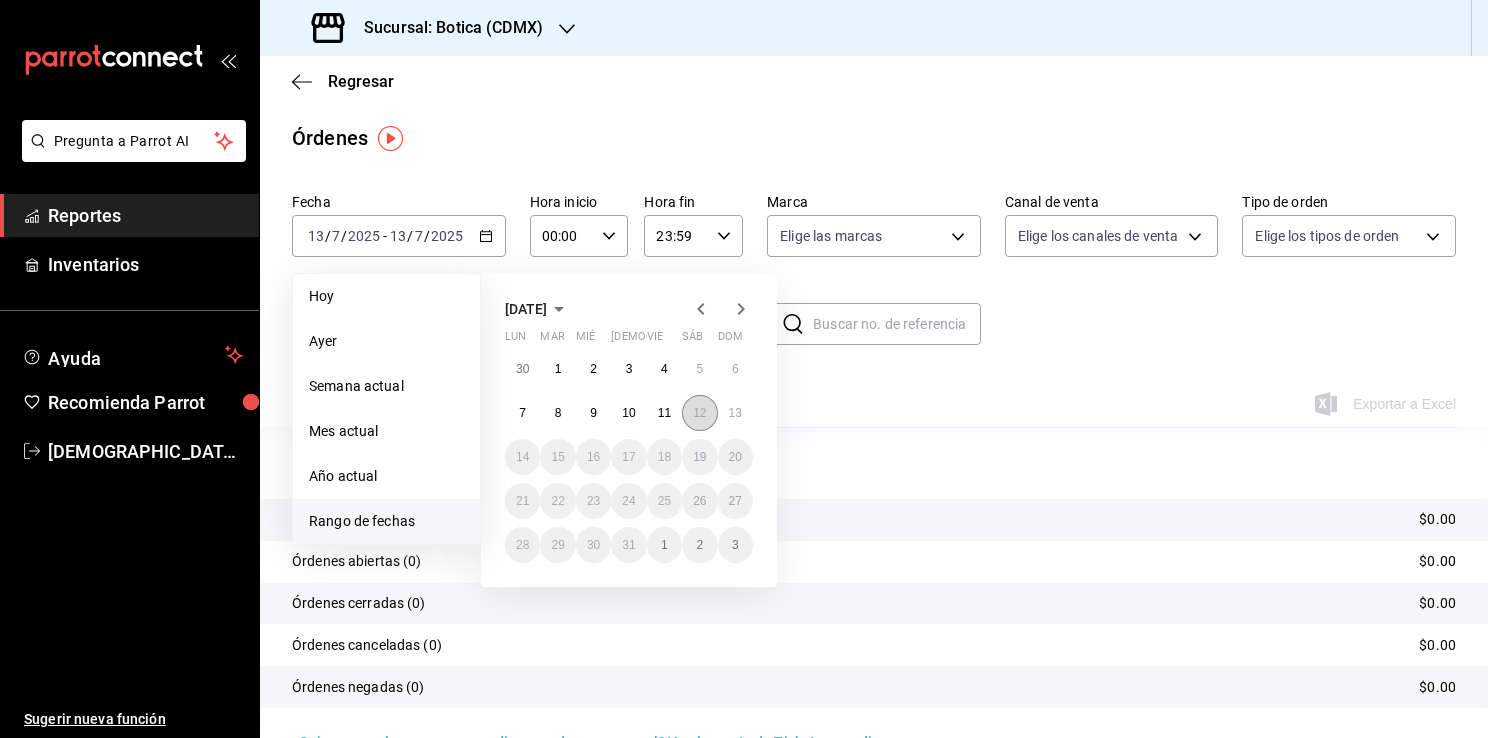 click on "12" at bounding box center (699, 413) 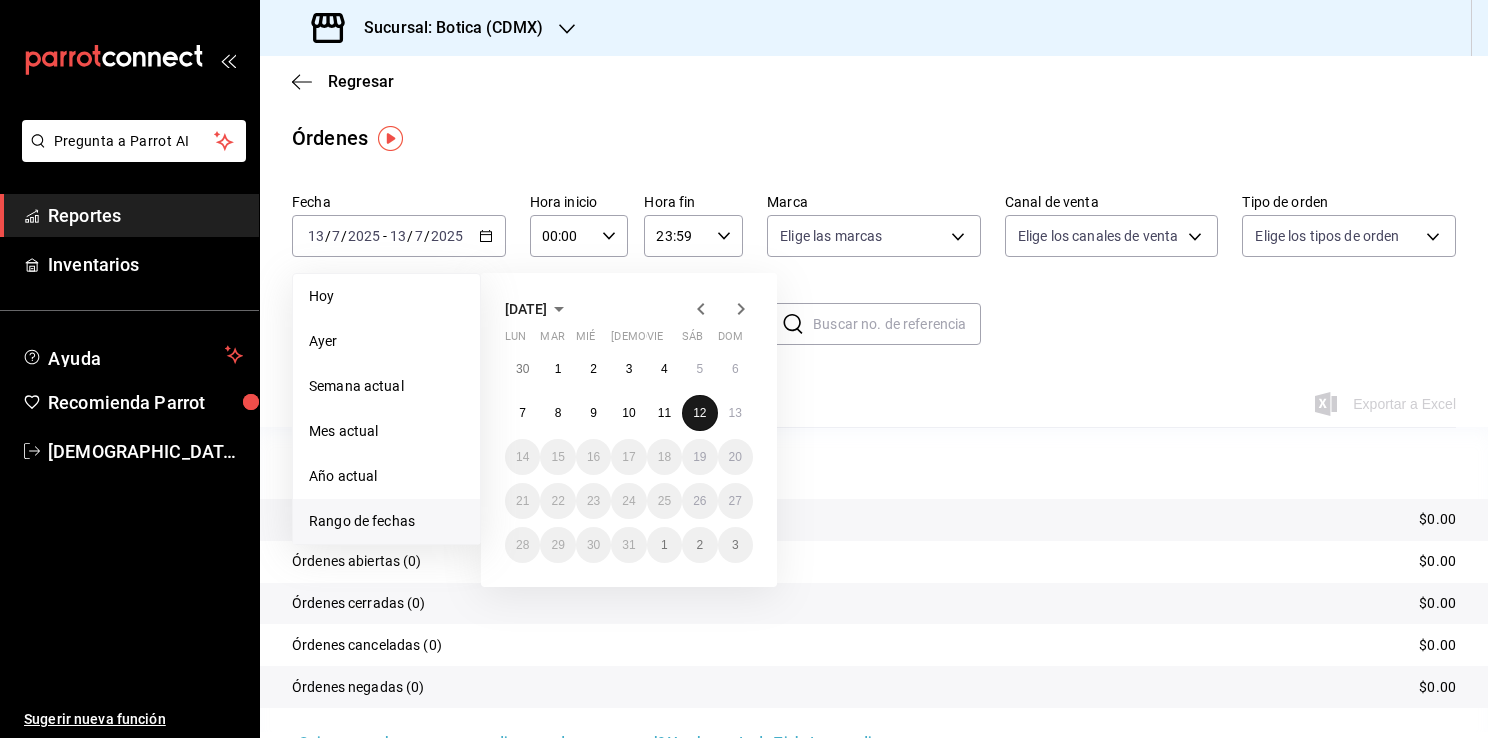 click on "12" at bounding box center (699, 413) 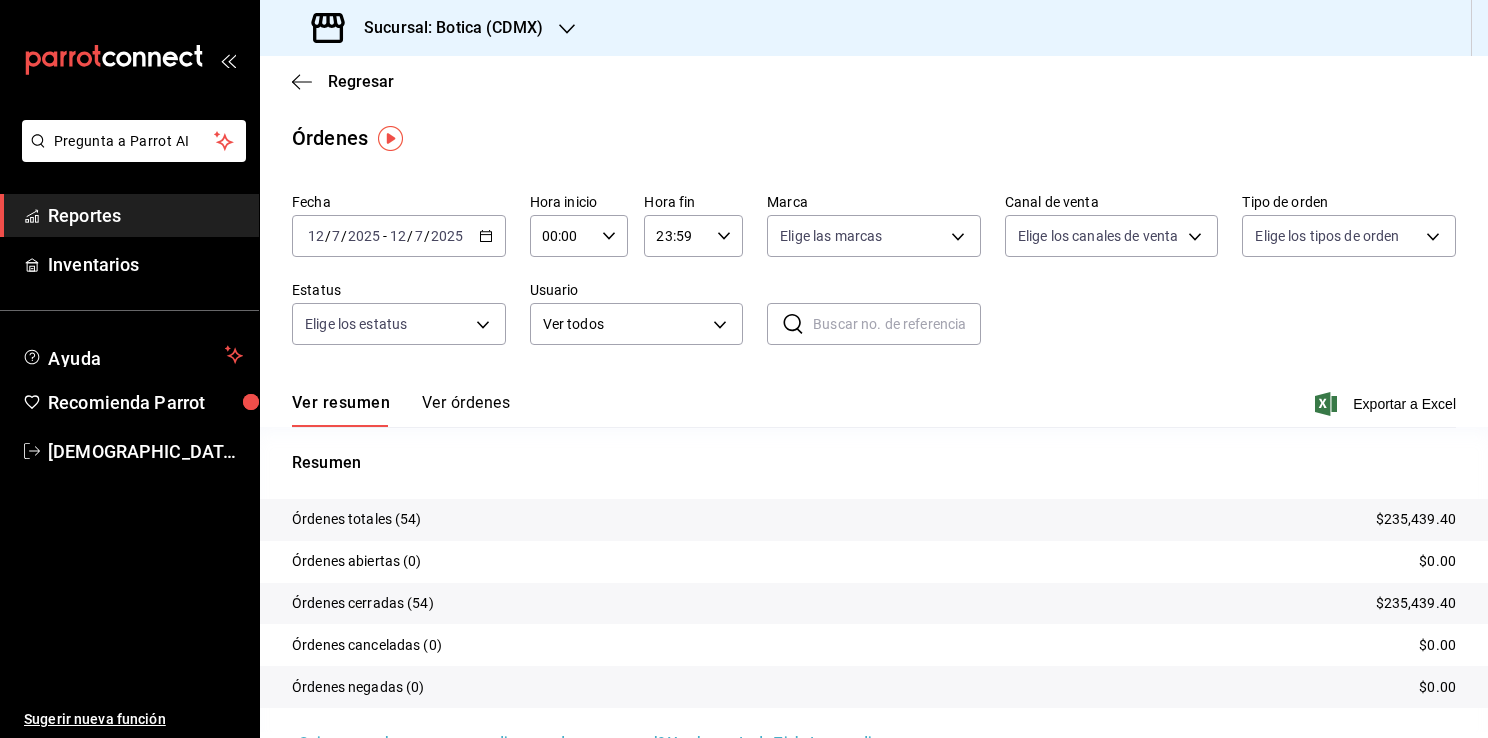 click on "00:00 Hora inicio" at bounding box center (579, 236) 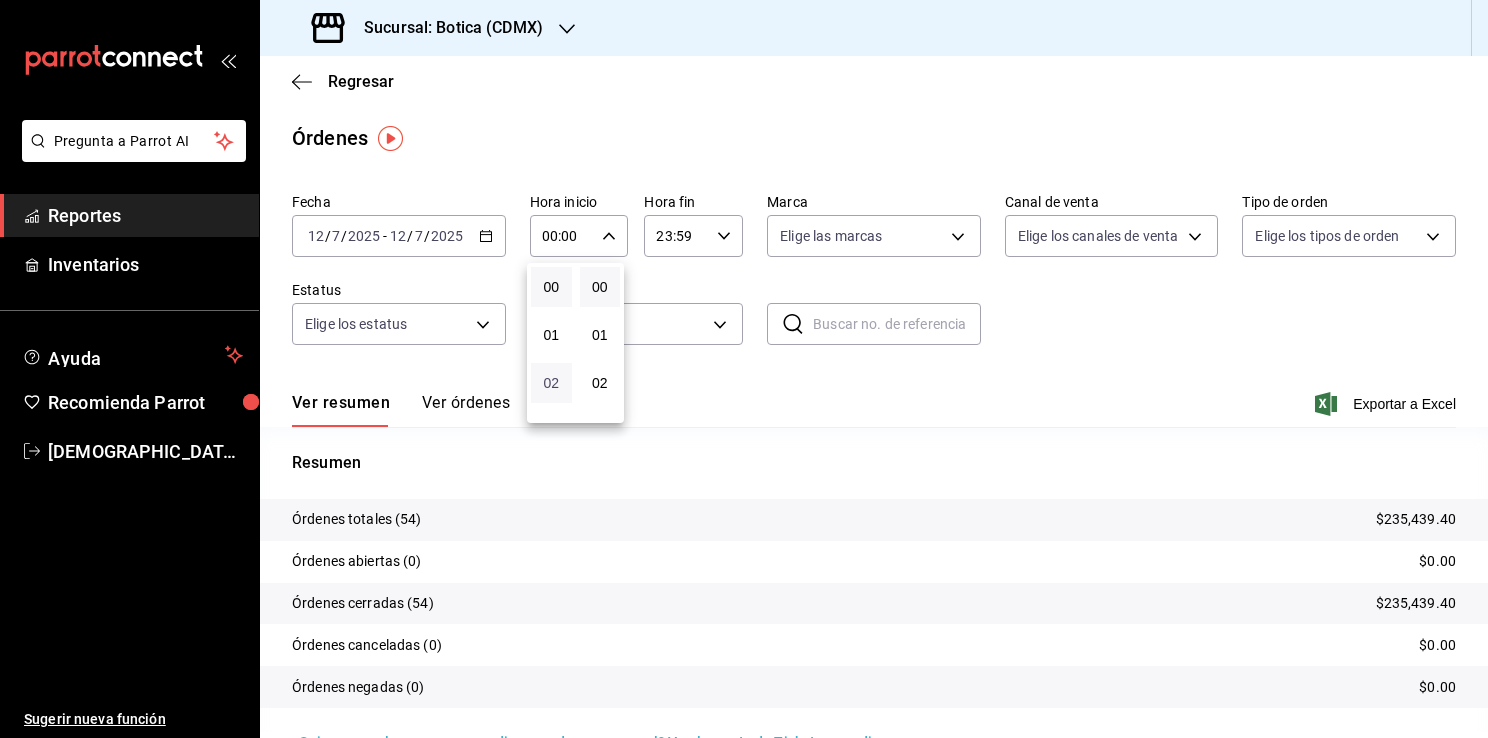 click on "02" at bounding box center (551, 383) 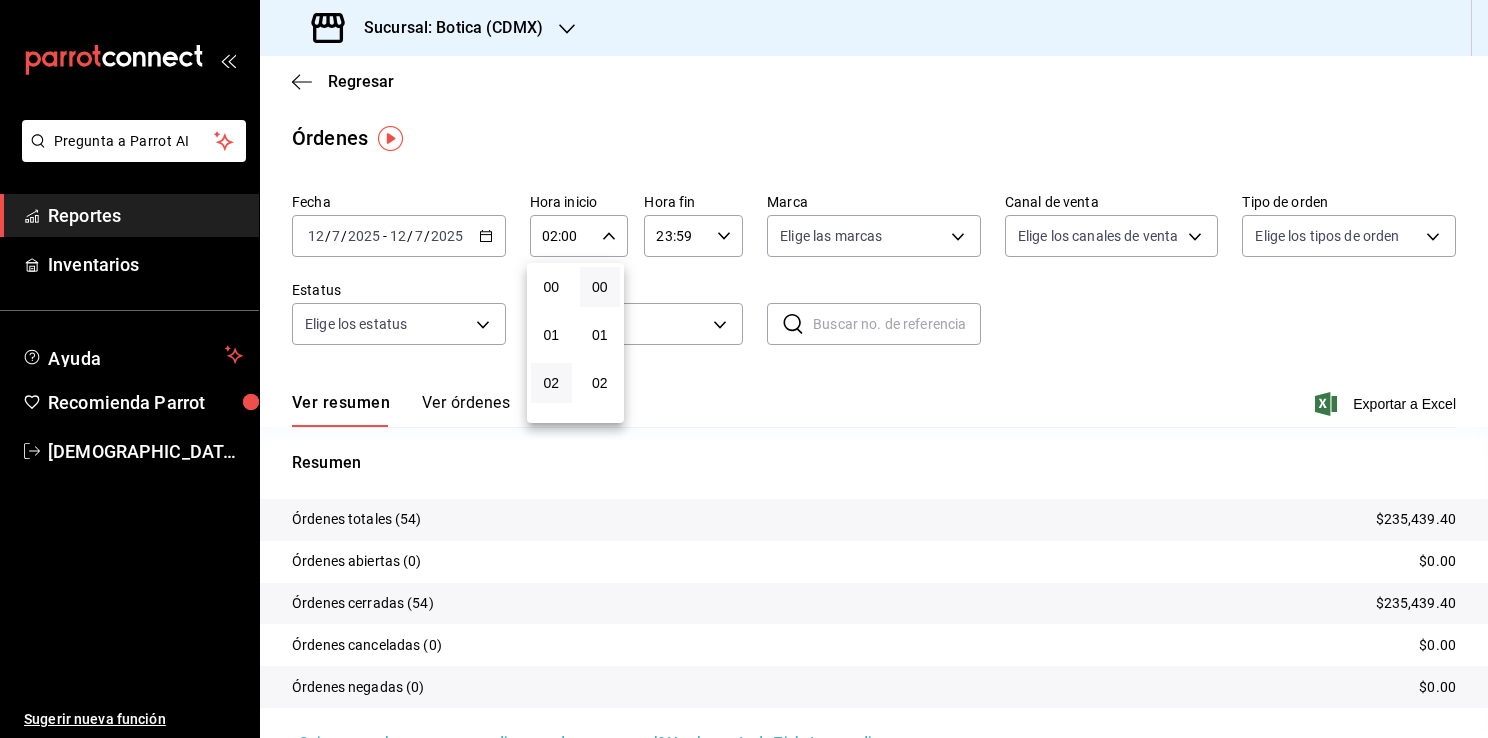 drag, startPoint x: 554, startPoint y: 378, endPoint x: 894, endPoint y: 452, distance: 347.95978 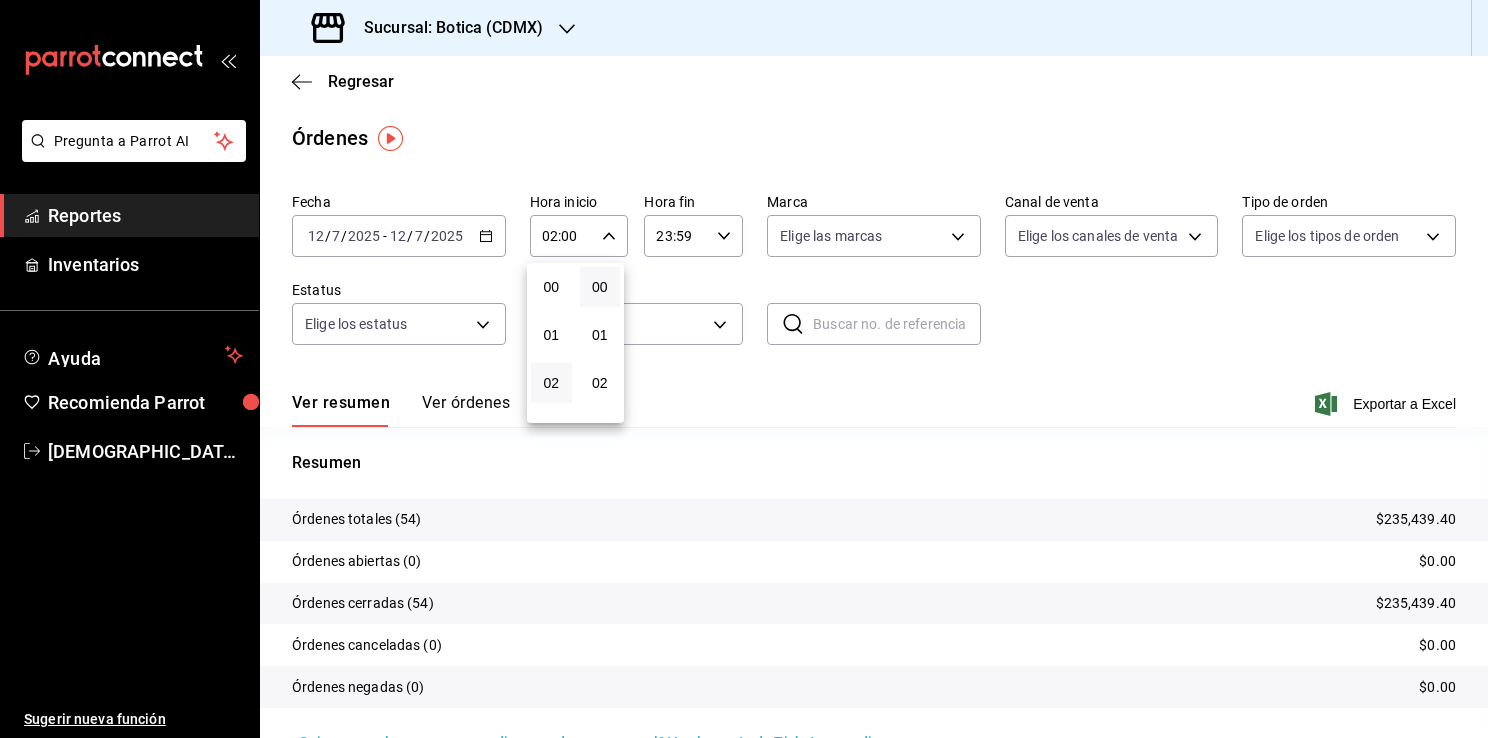 drag, startPoint x: 1485, startPoint y: 354, endPoint x: 1481, endPoint y: 419, distance: 65.12296 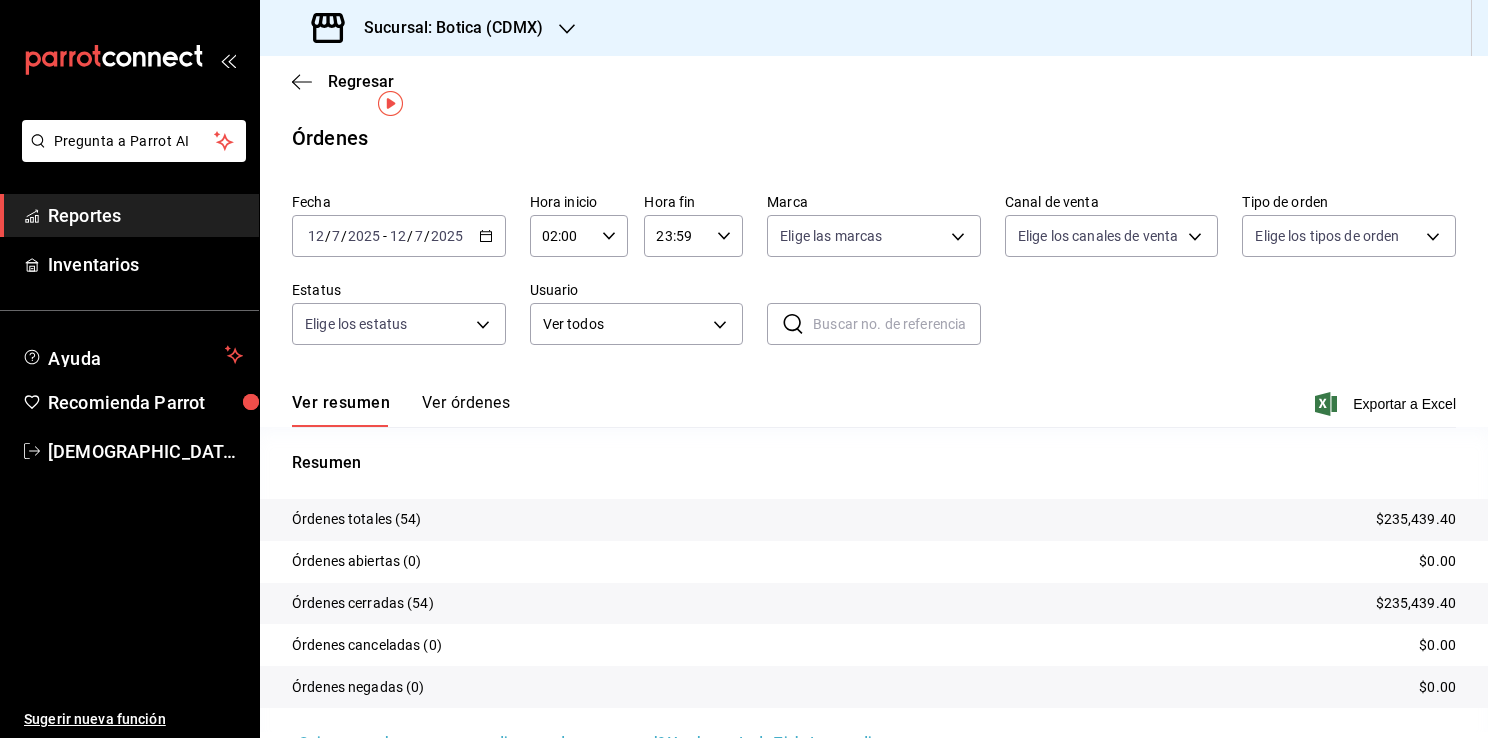 scroll, scrollTop: 47, scrollLeft: 0, axis: vertical 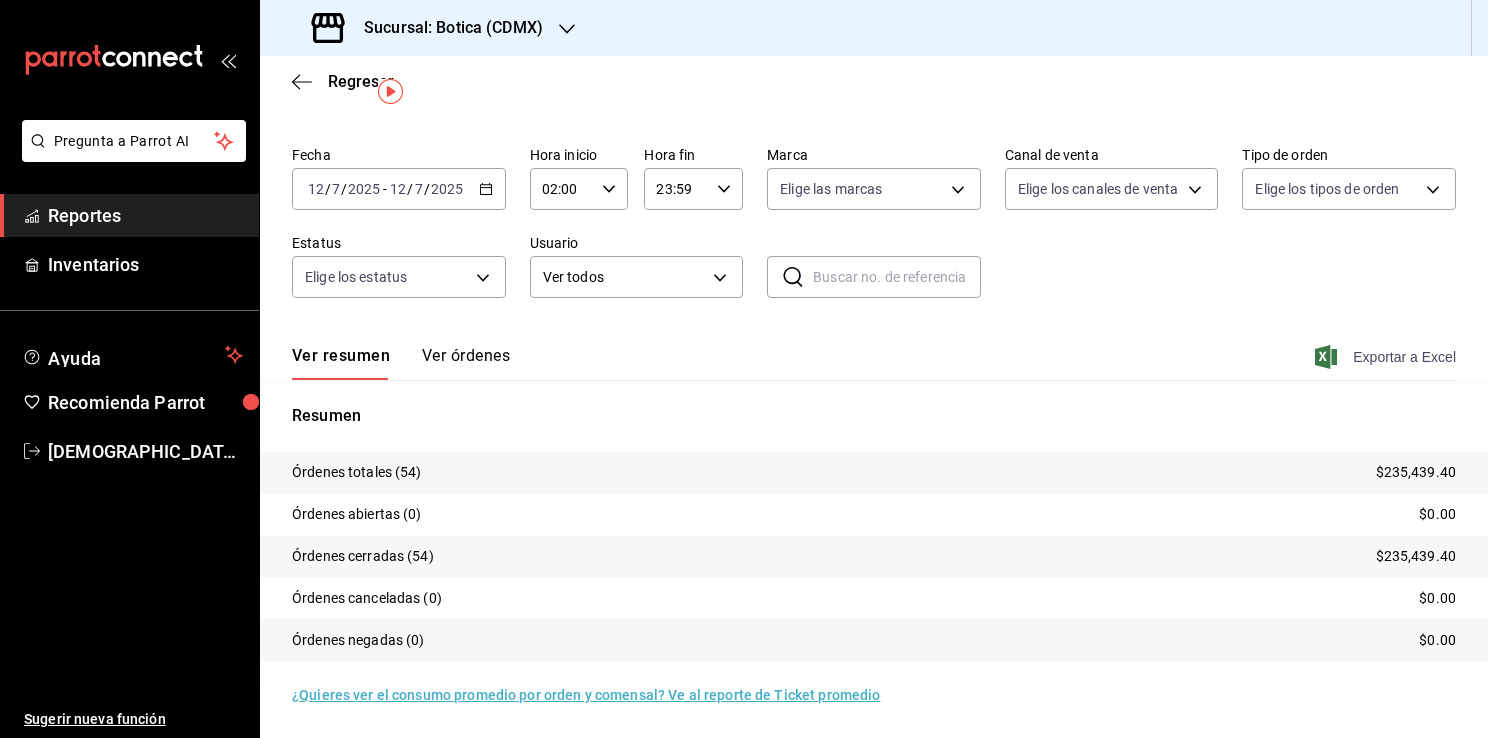click on "Exportar a Excel" at bounding box center [1387, 357] 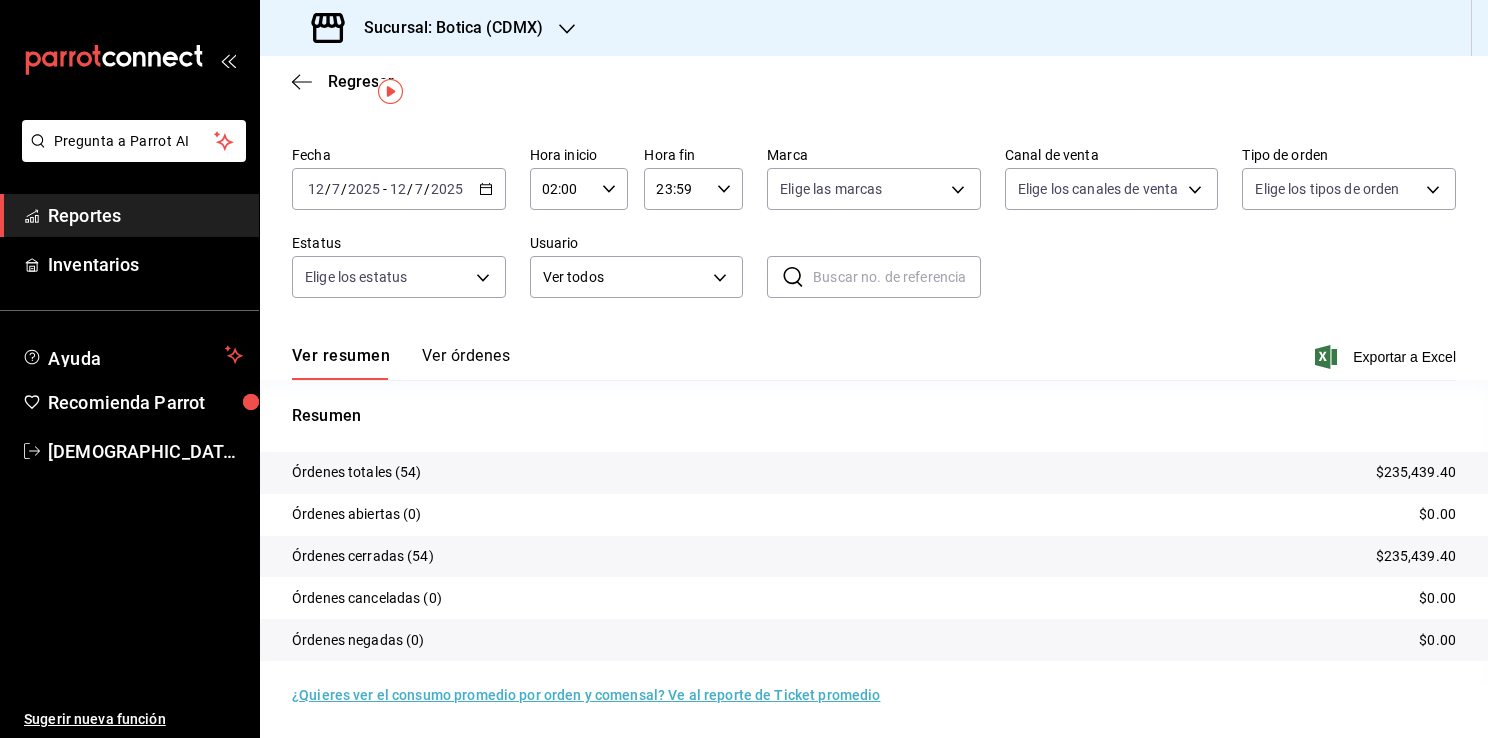 scroll, scrollTop: 47, scrollLeft: 0, axis: vertical 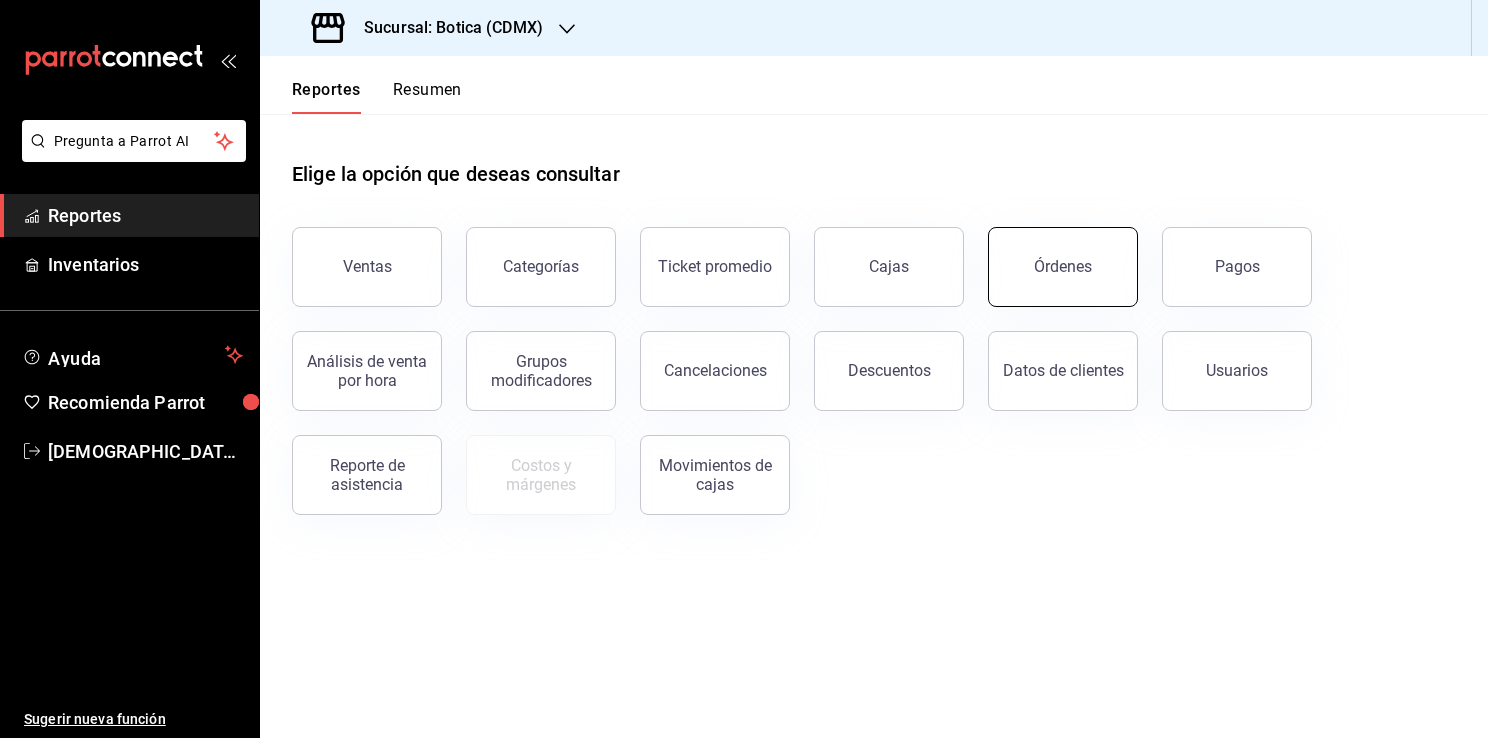 click on "Órdenes" at bounding box center (1063, 267) 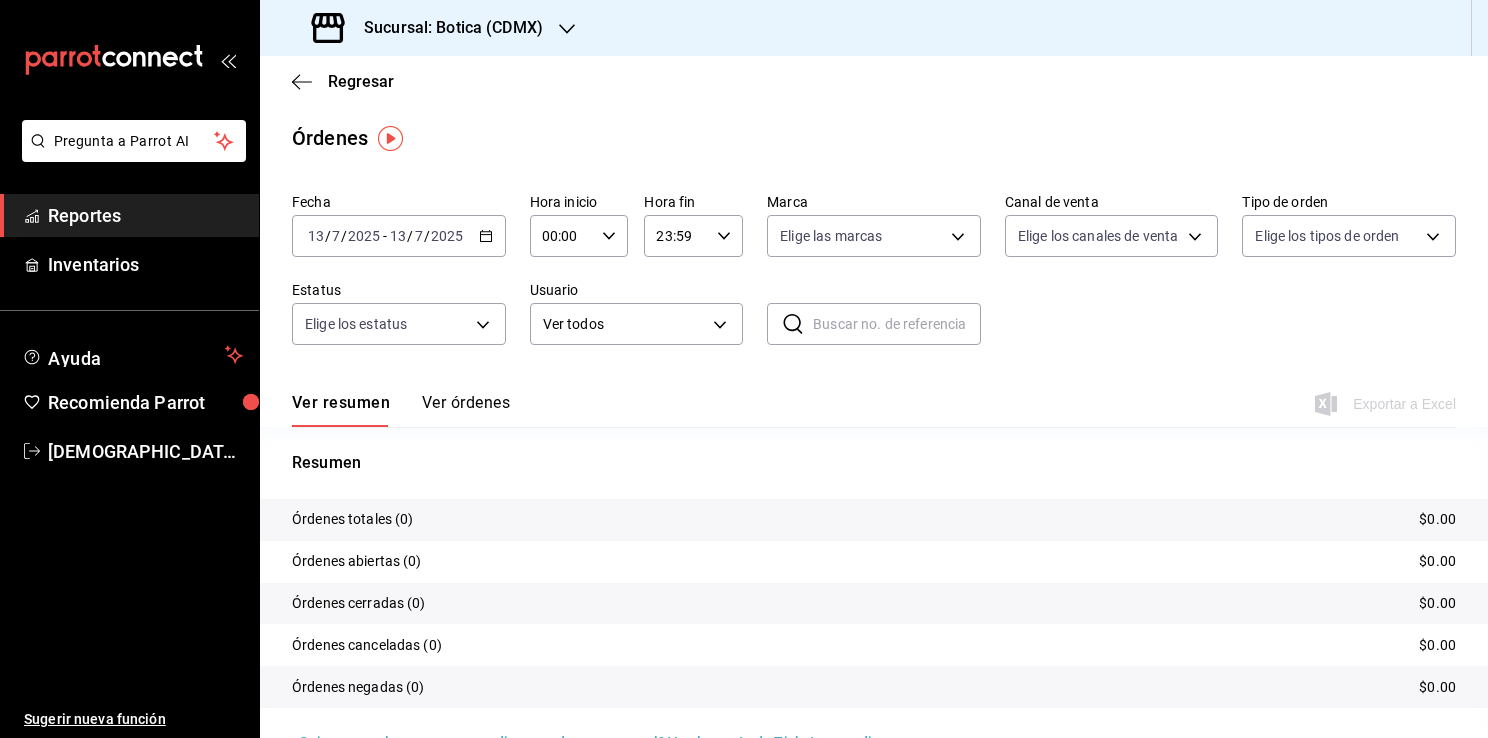 click 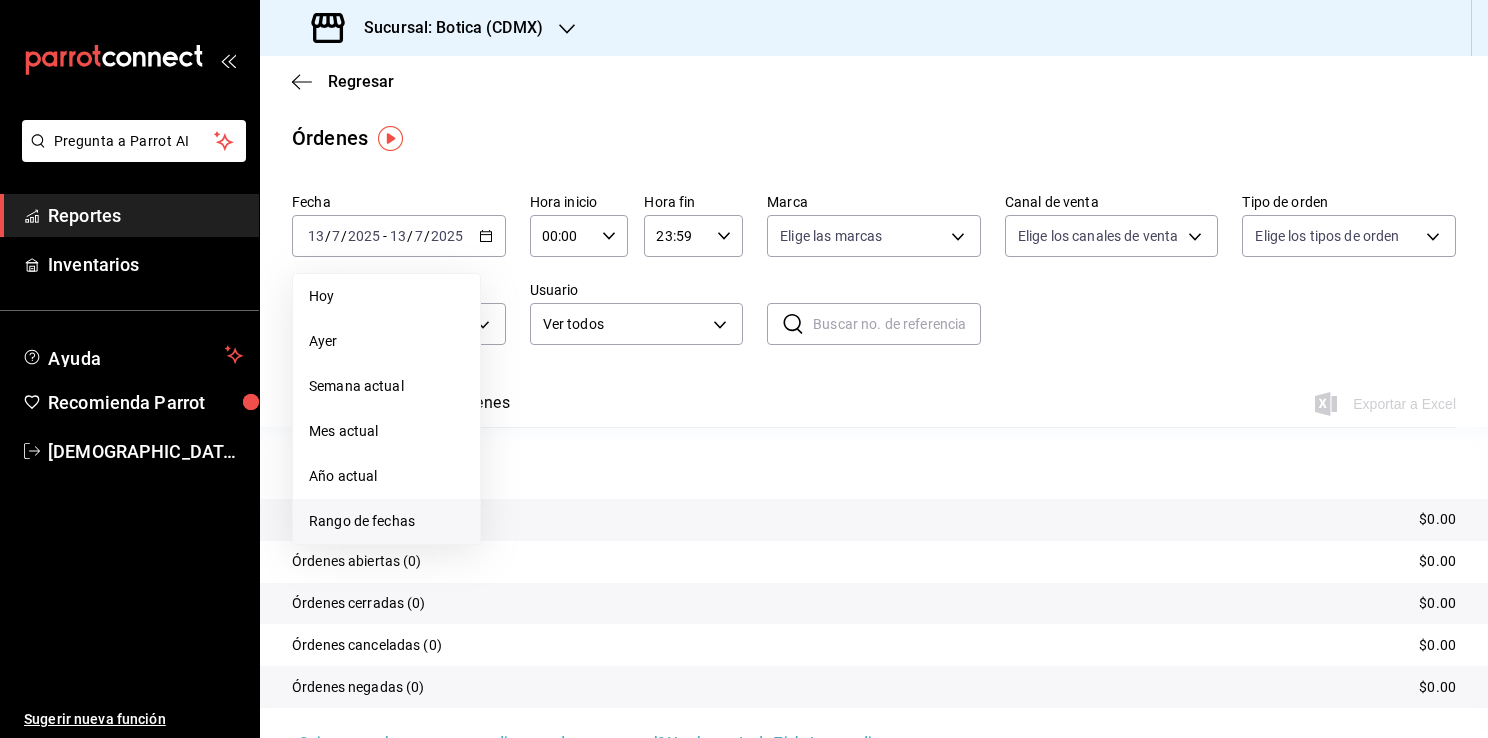click on "Rango de fechas" at bounding box center [386, 521] 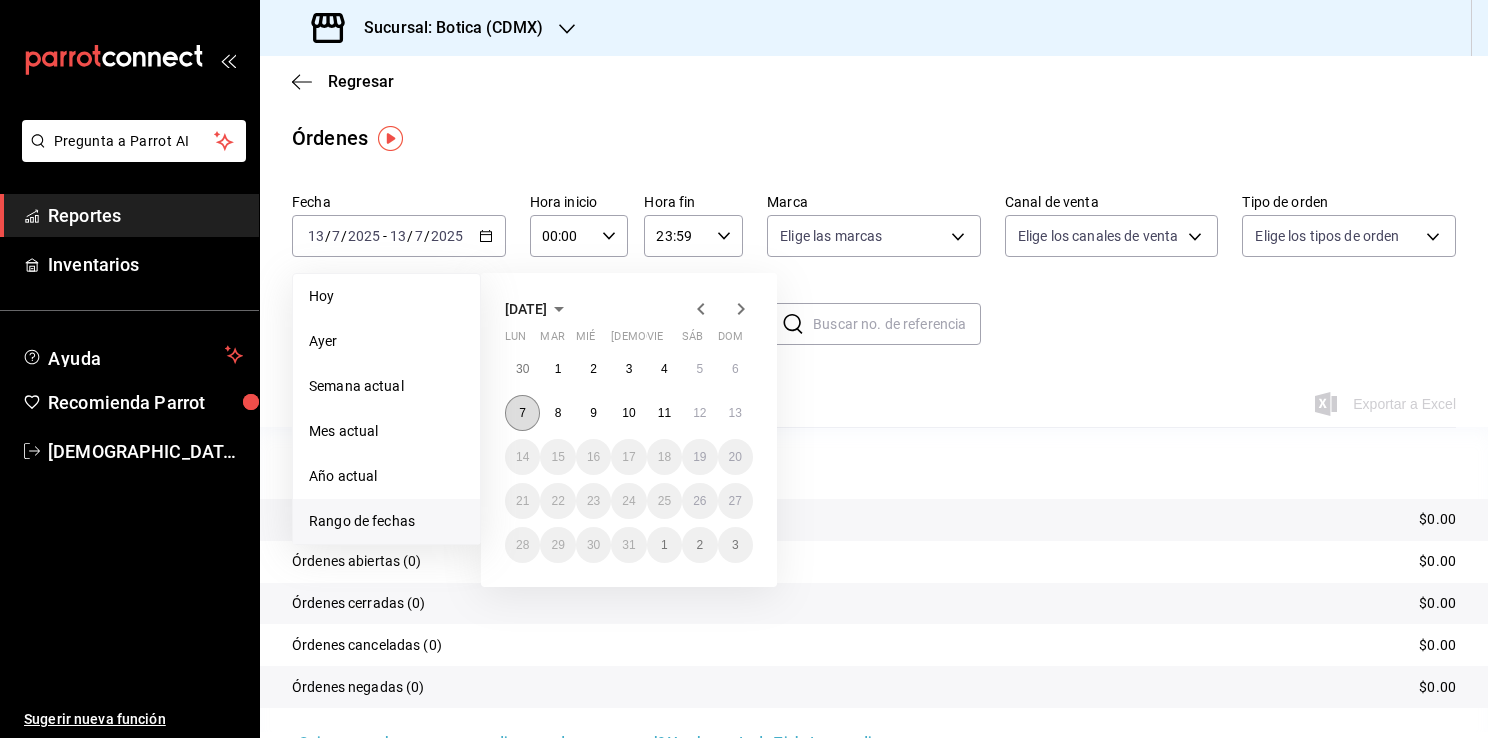 click on "7" at bounding box center [522, 413] 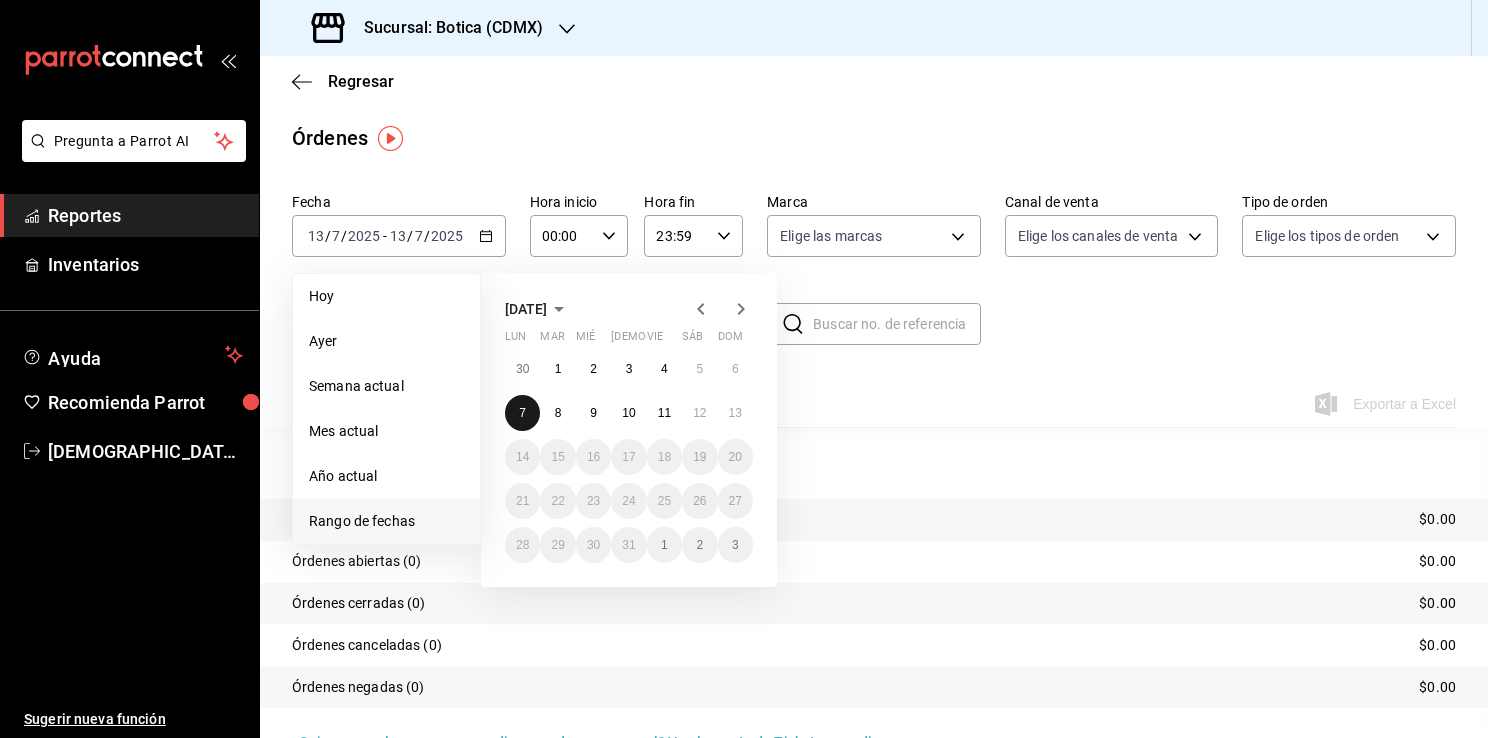type 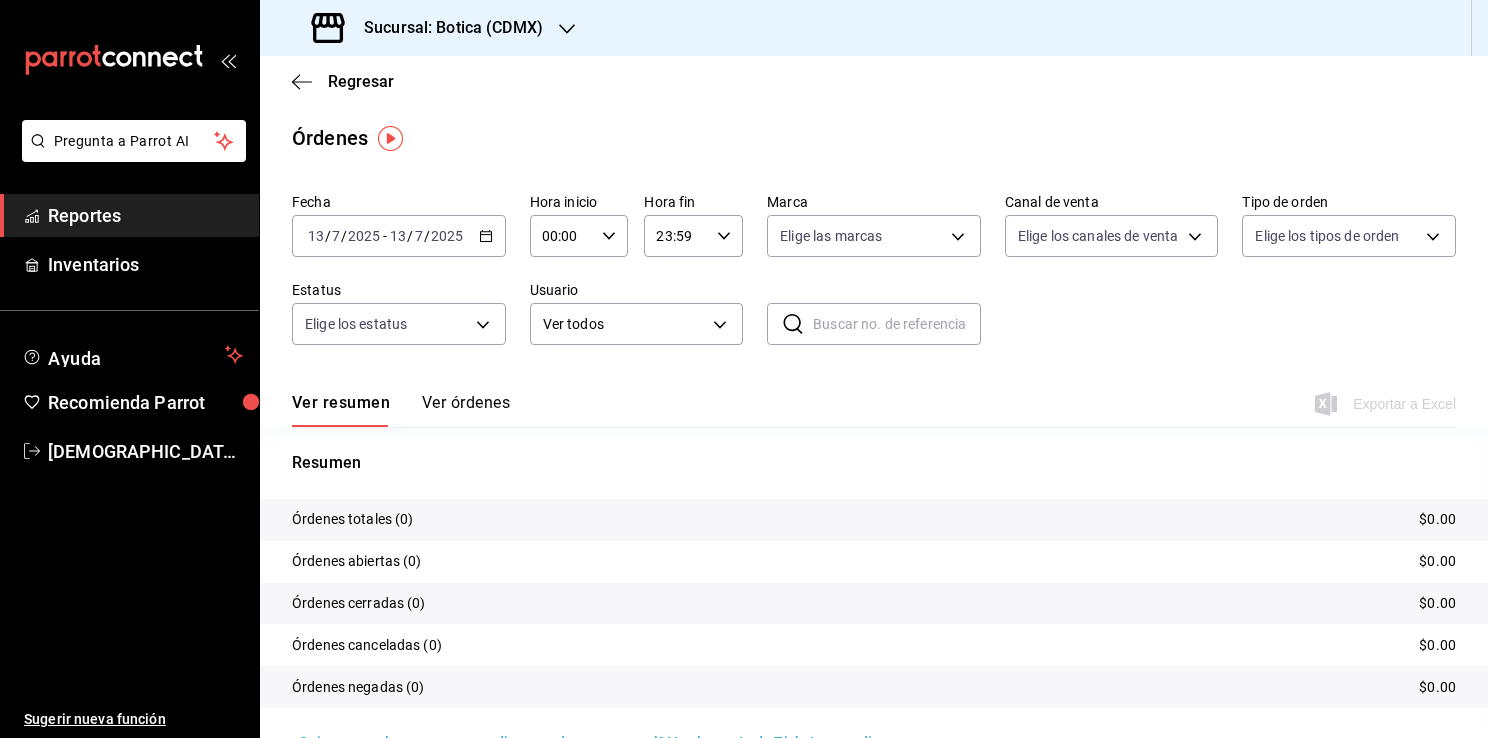 click 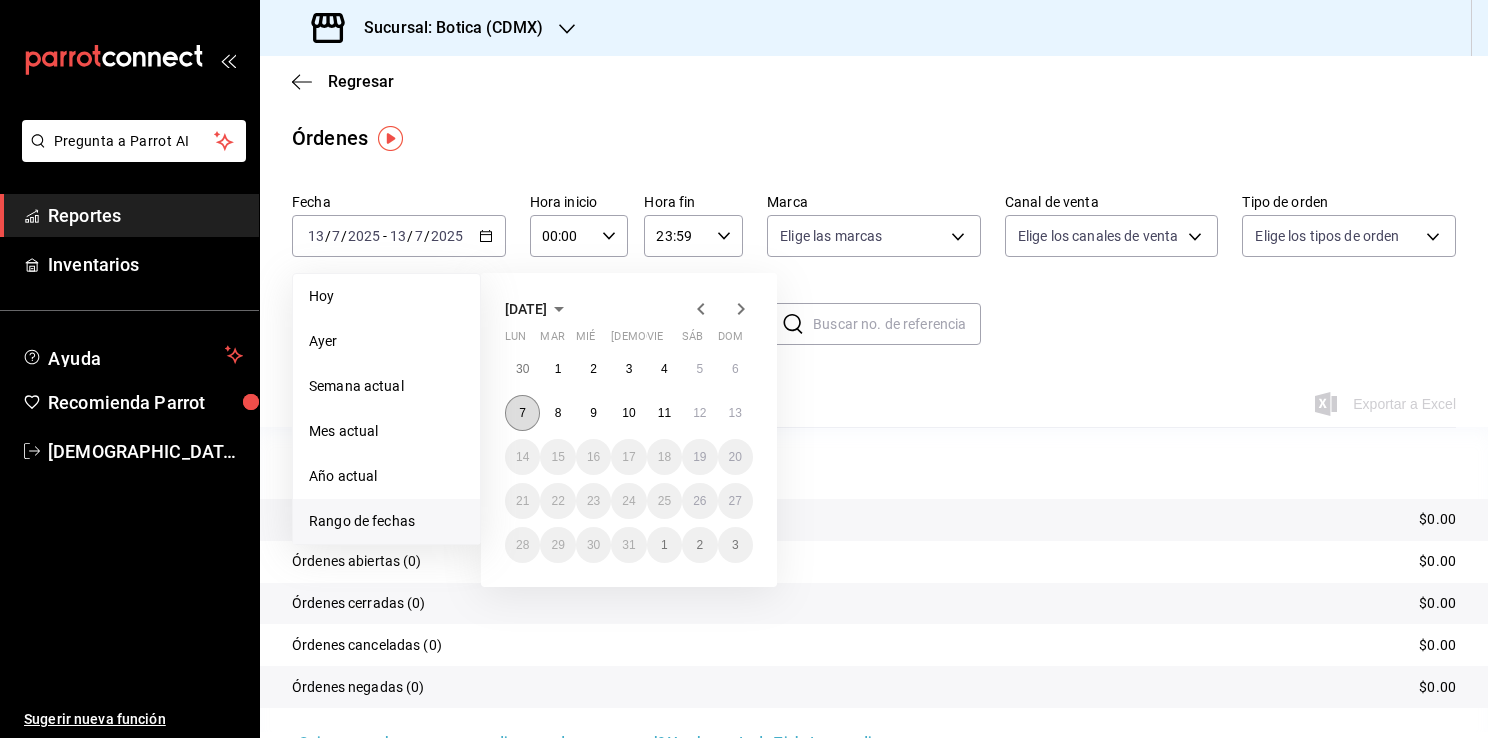click on "7" at bounding box center [522, 413] 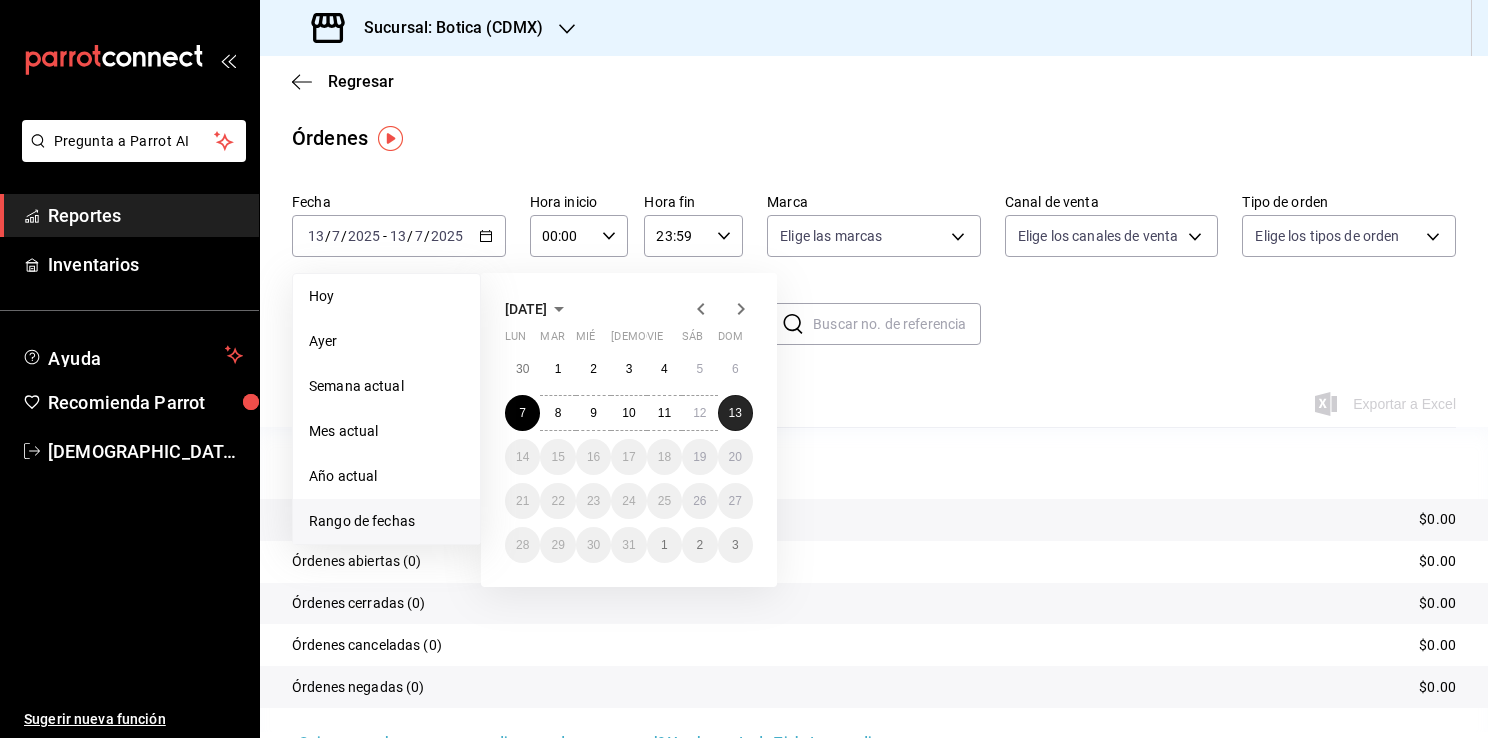 click on "13" at bounding box center (735, 413) 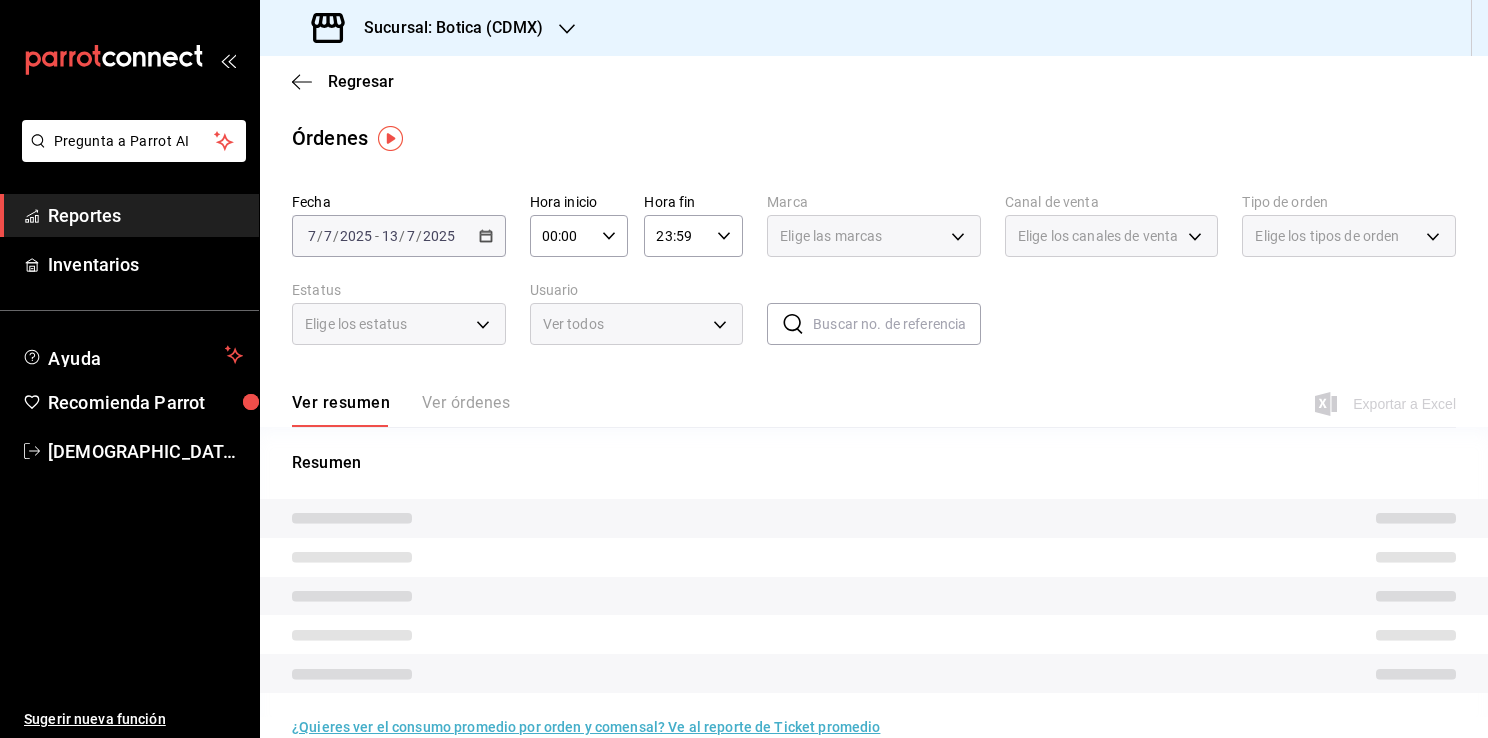 click on "00:00 Hora inicio" at bounding box center [579, 236] 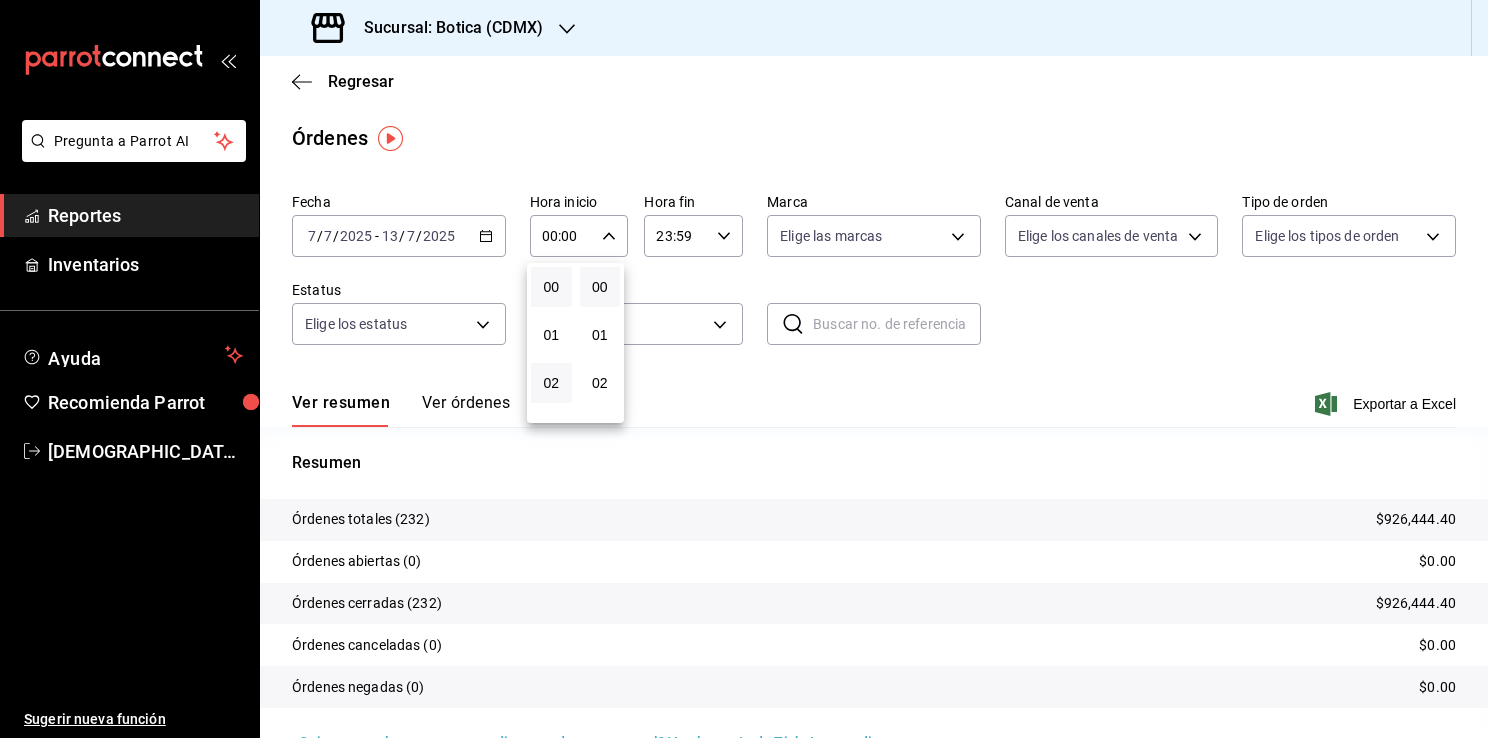 click on "02" at bounding box center [551, 383] 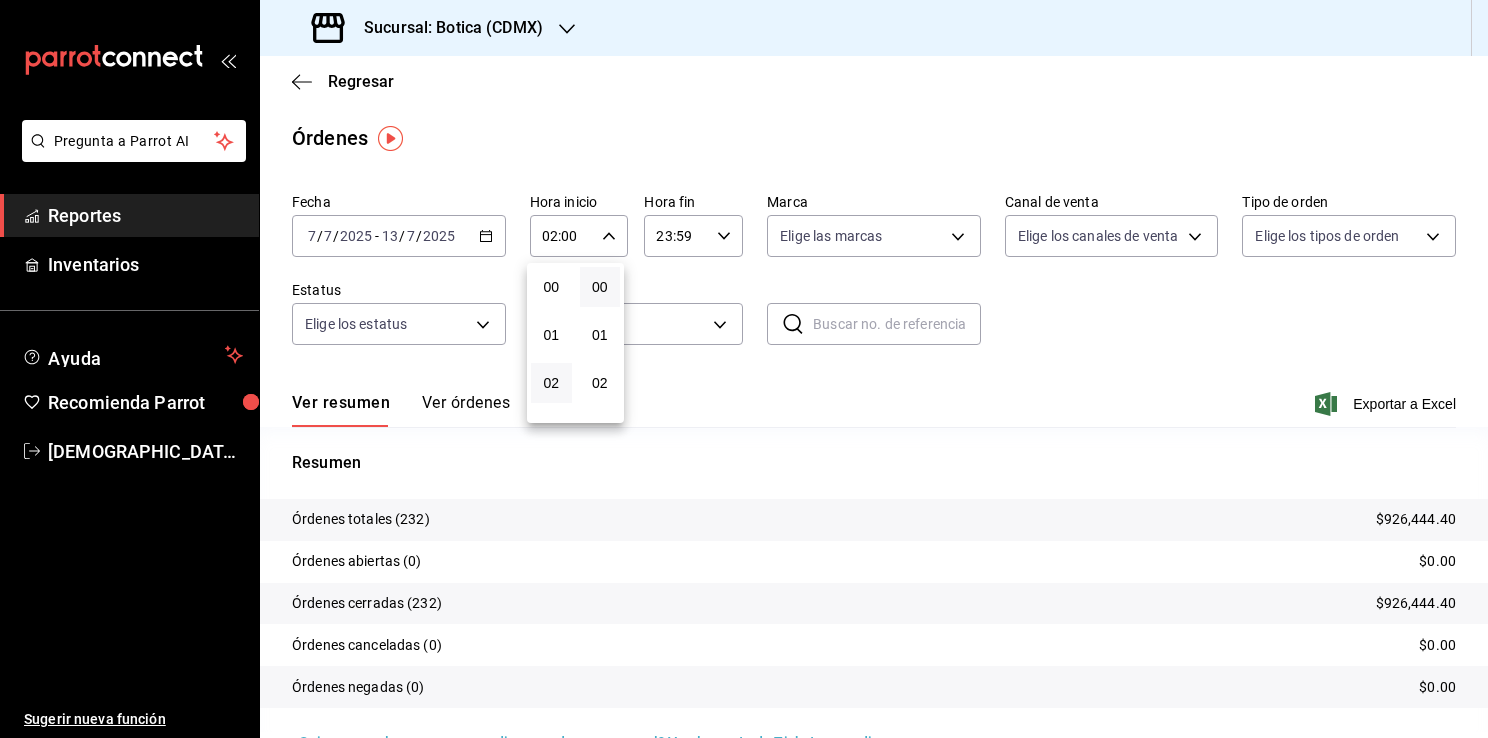 drag, startPoint x: 1480, startPoint y: 366, endPoint x: 1486, endPoint y: 446, distance: 80.224686 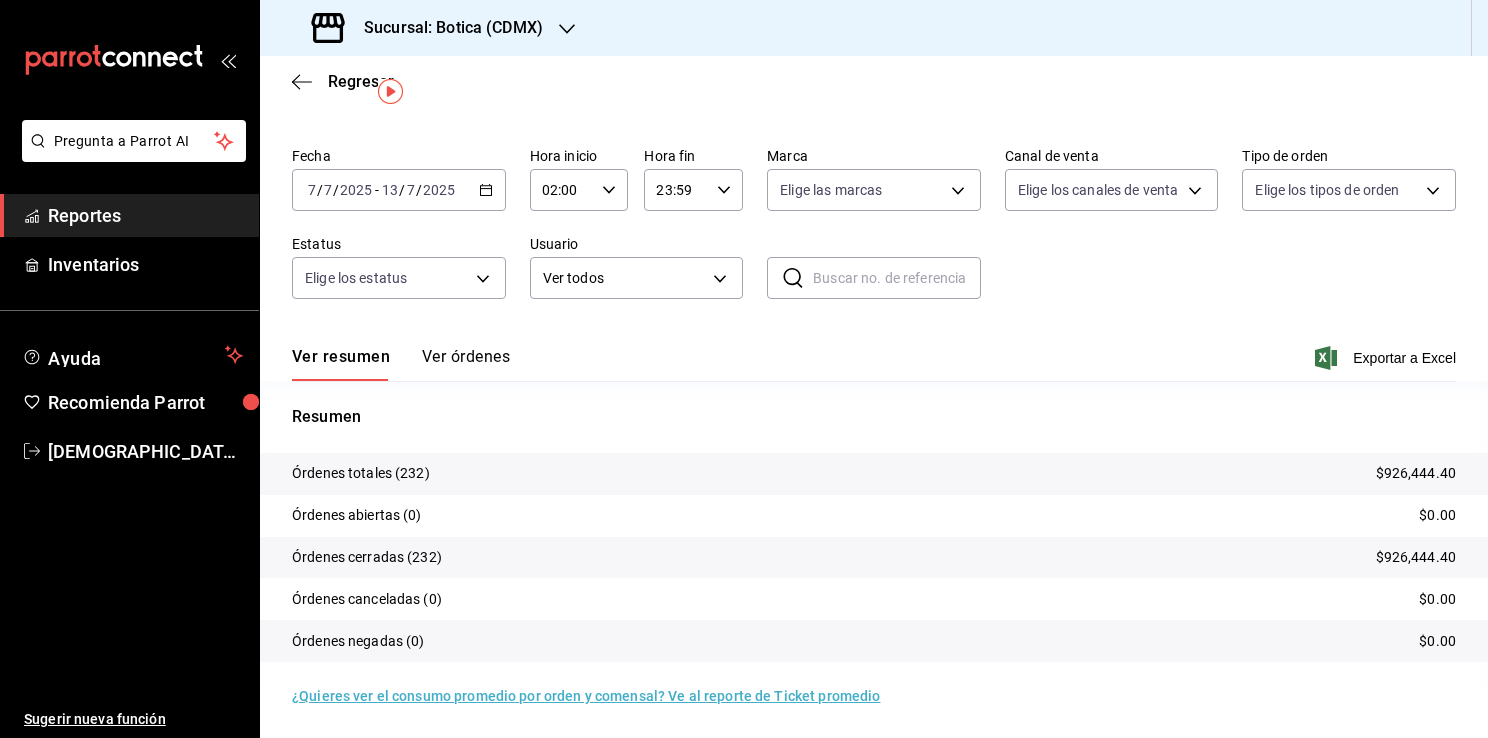 scroll, scrollTop: 47, scrollLeft: 0, axis: vertical 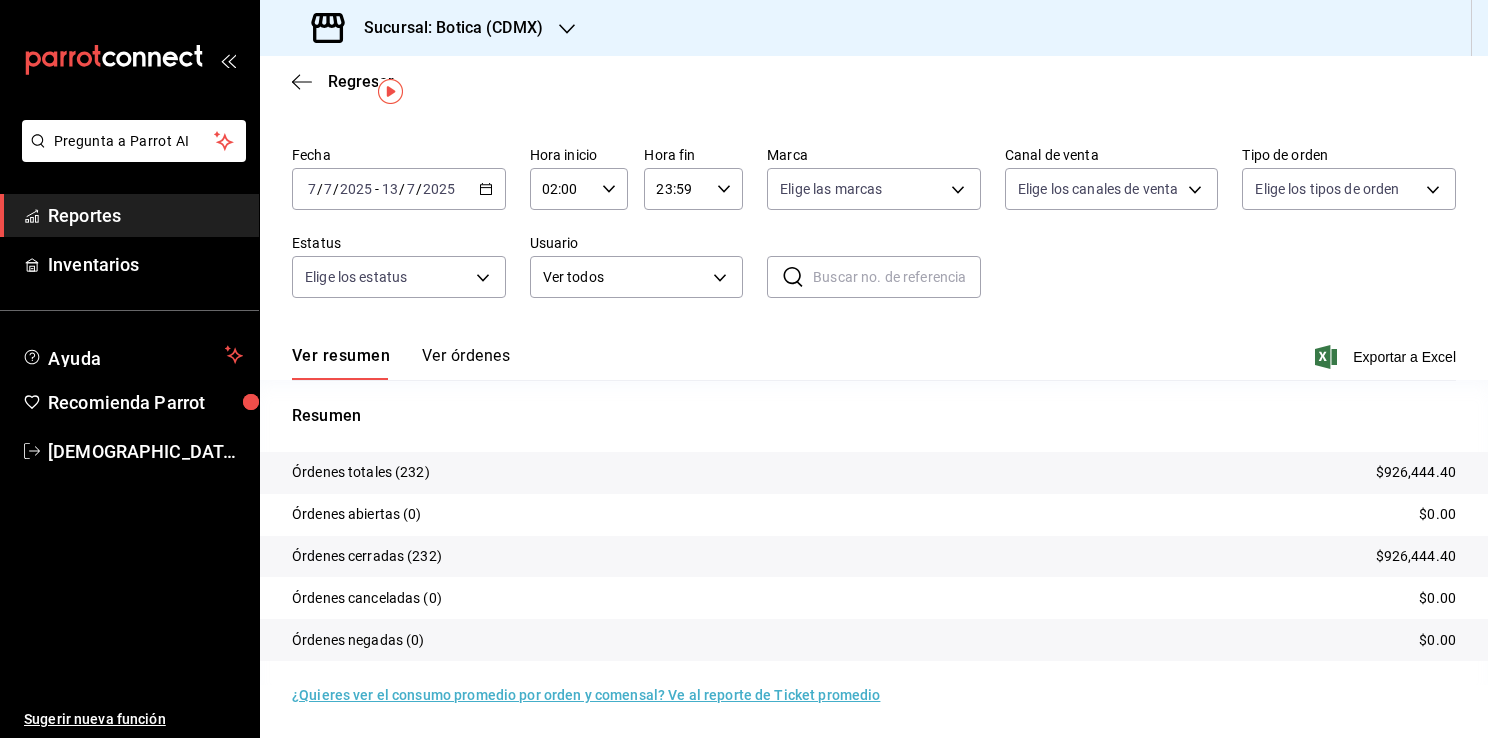 click on "Fecha 2025-07-07 7 / 7 / 2025 - 2025-07-13 13 / 7 / 2025 Hora inicio 02:00 Hora inicio Hora fin 23:59 Hora fin Marca Elige las marcas Canal de venta Elige los canales de venta Tipo de orden Elige los tipos de orden Estatus Elige los estatus Usuario Ver todos ALL ​ ​" at bounding box center (874, 230) 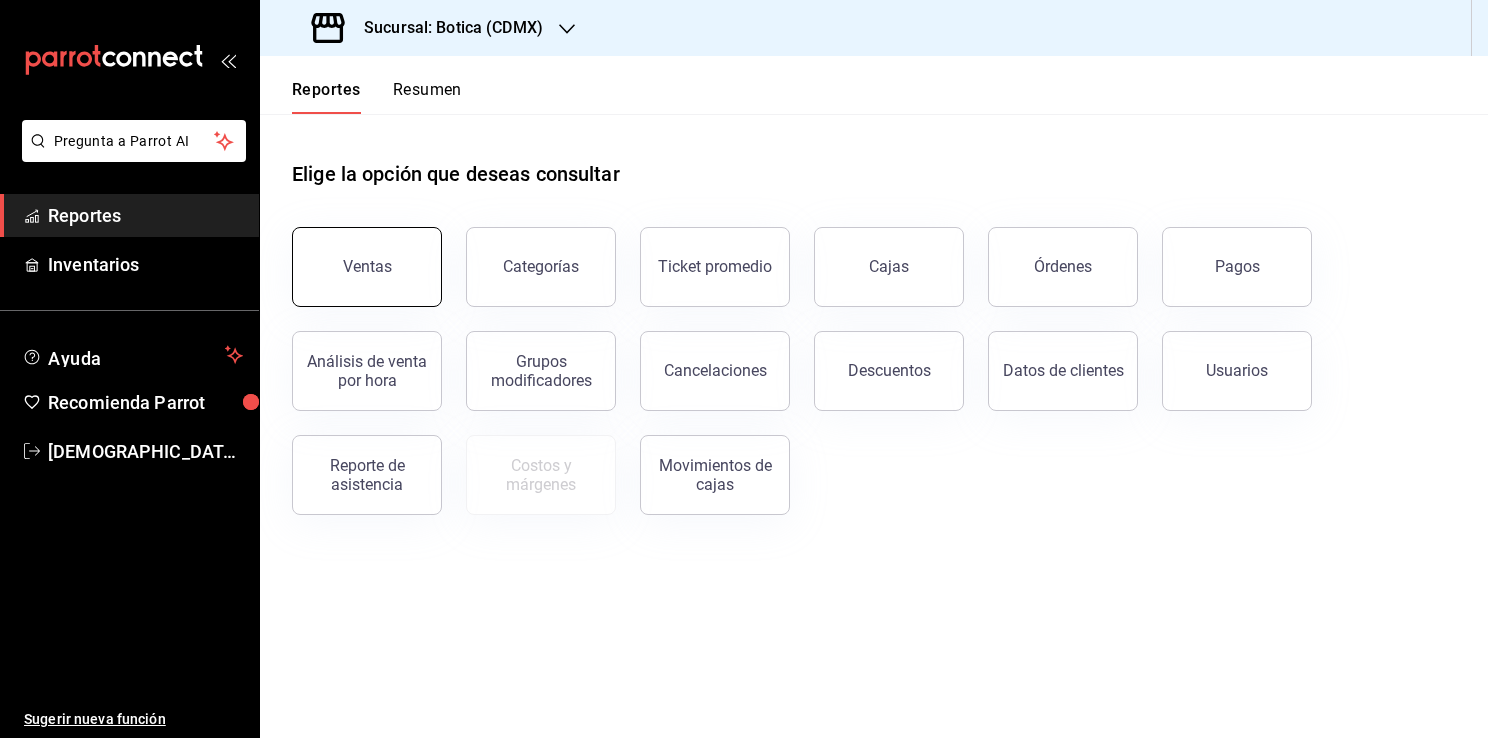 click on "Ventas" at bounding box center (367, 266) 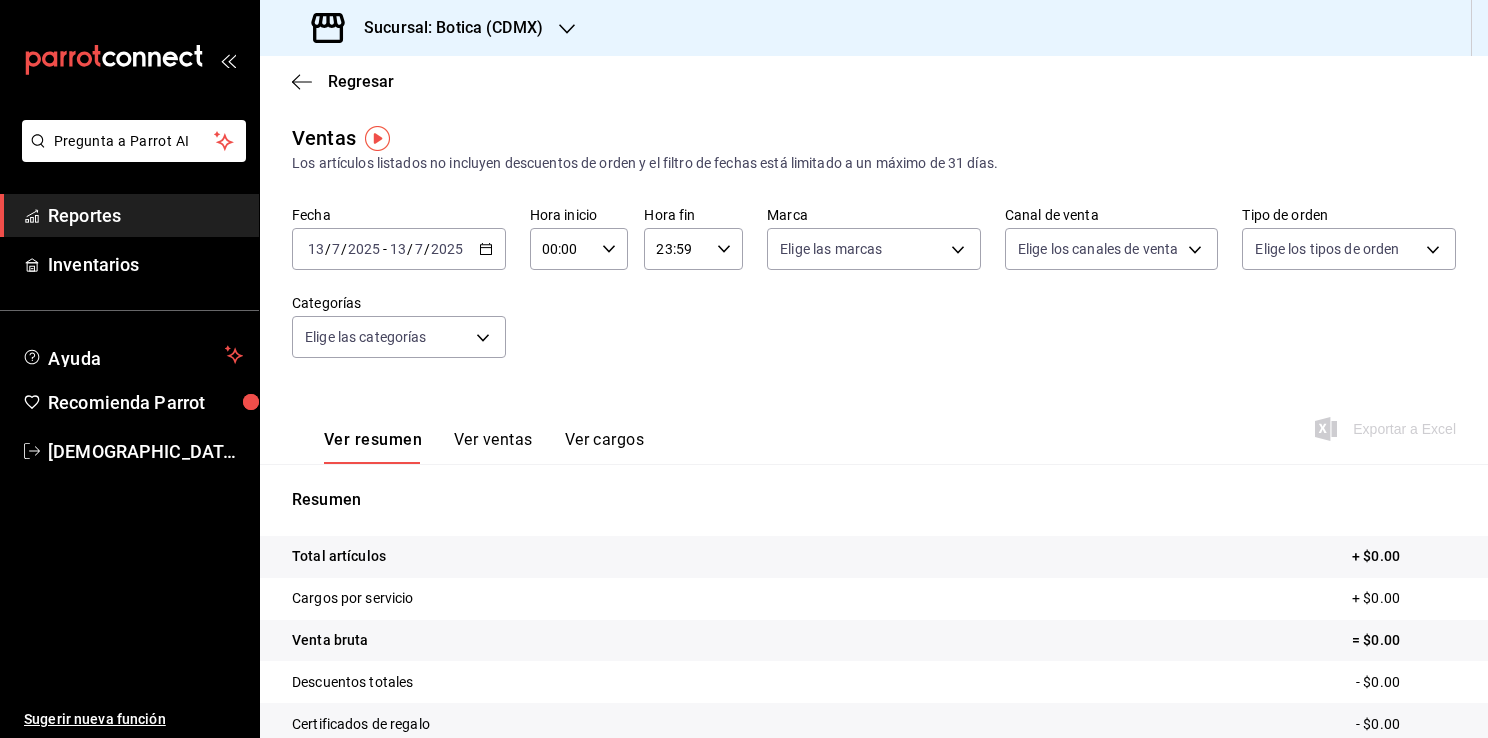 click 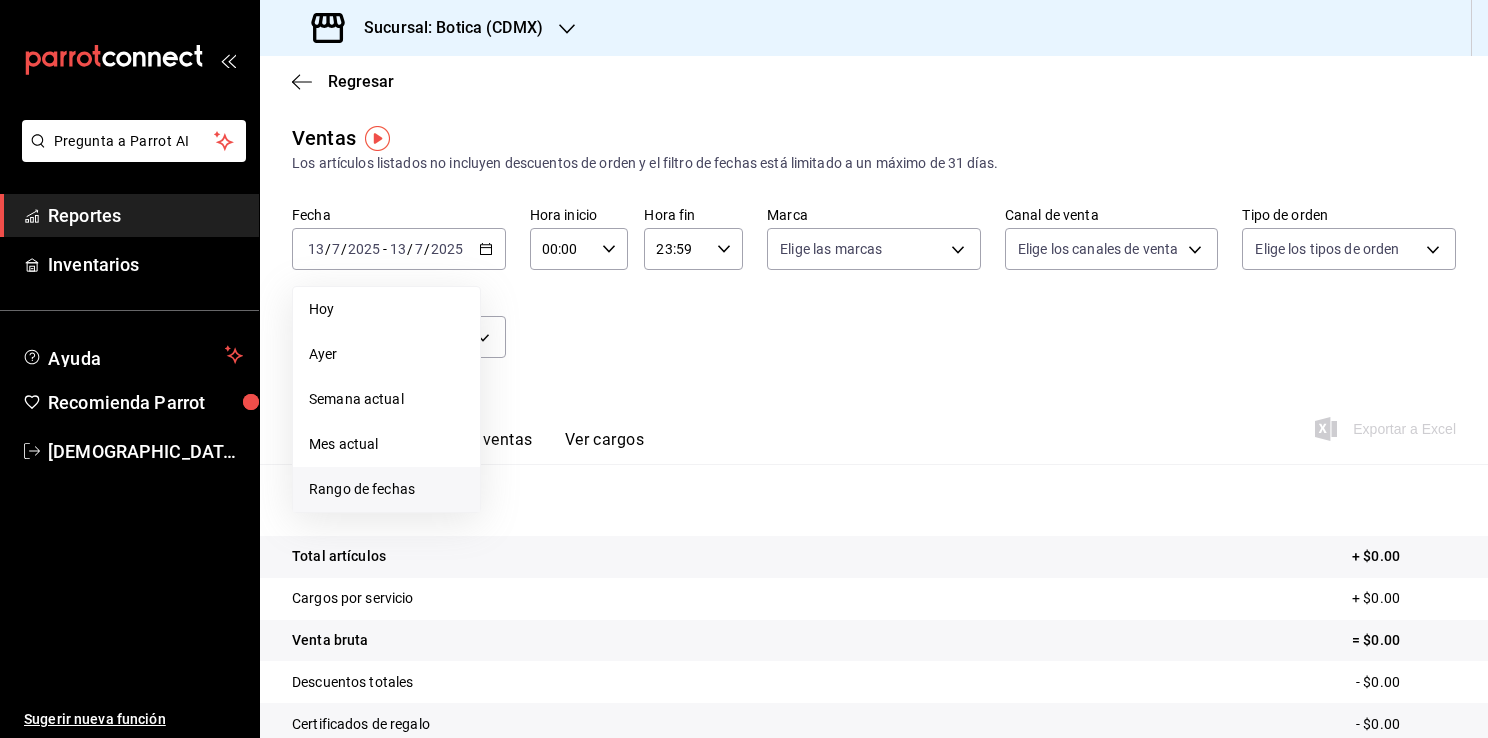 click on "Rango de fechas" at bounding box center [386, 489] 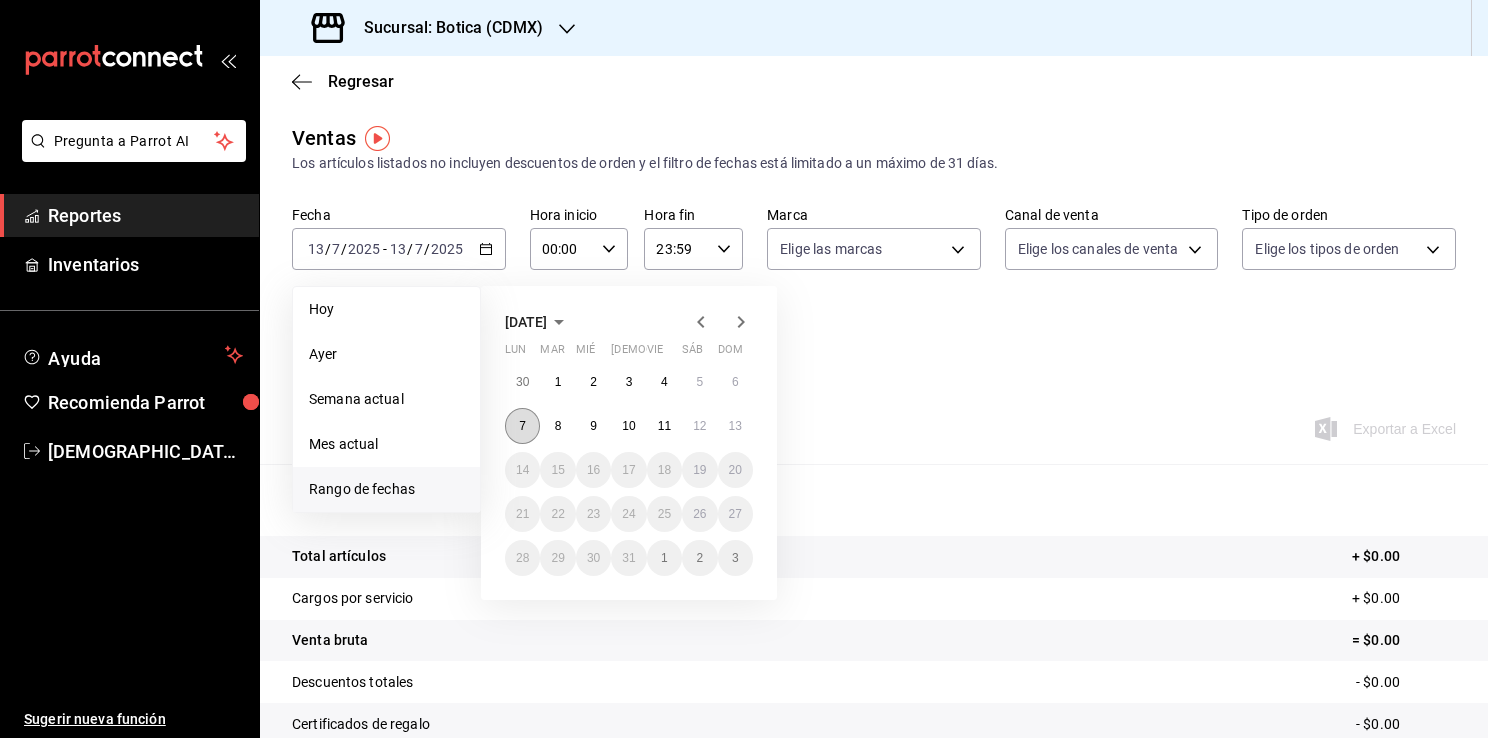 click on "7" at bounding box center (522, 426) 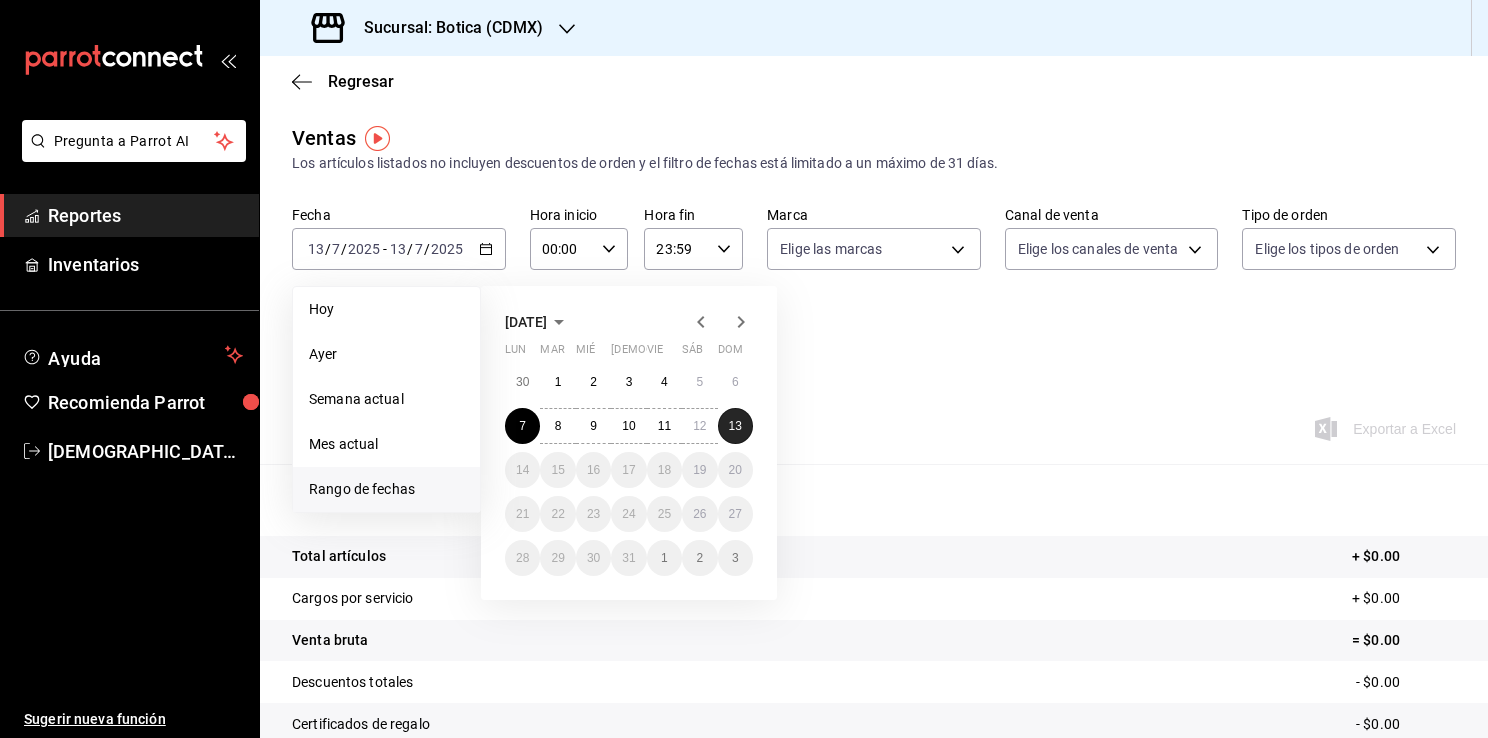 click on "13" at bounding box center (735, 426) 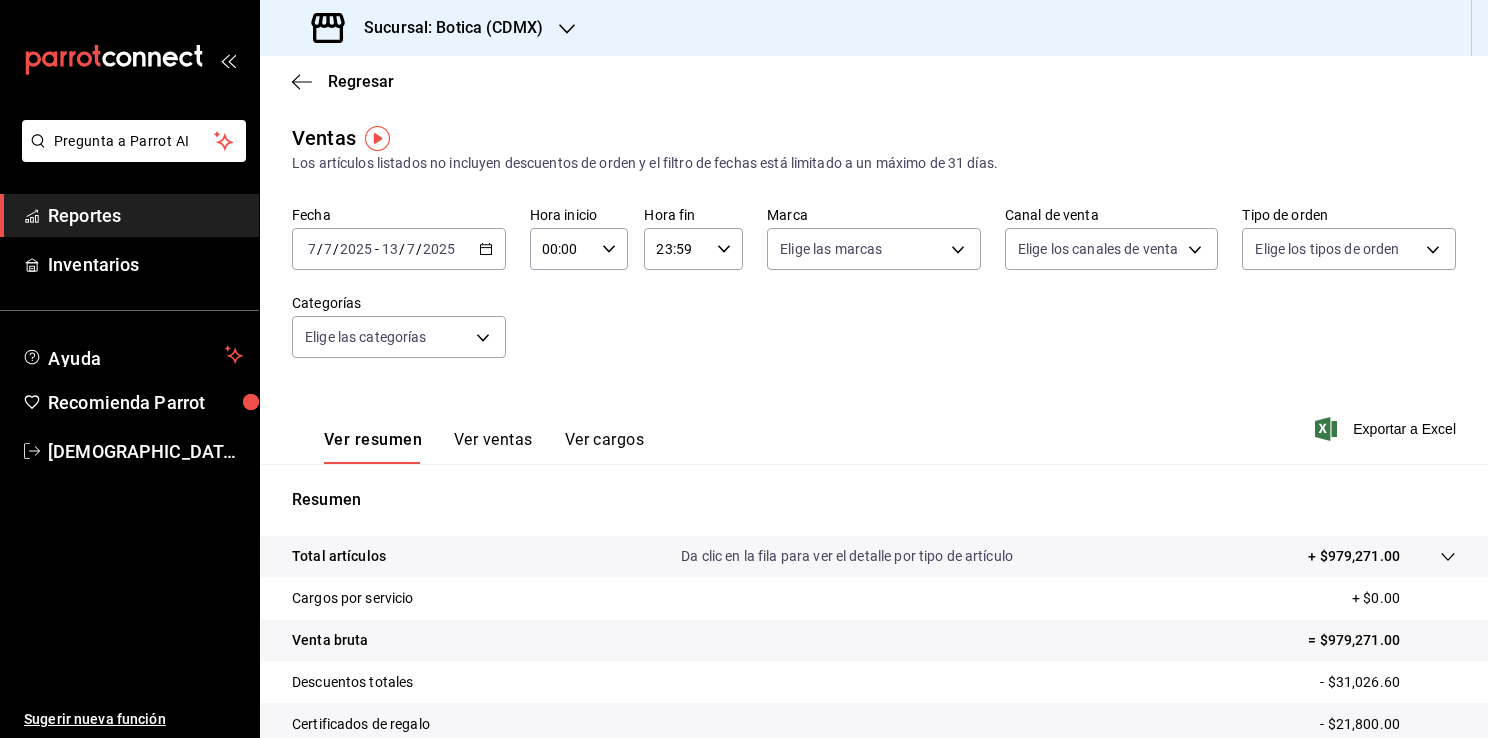 click 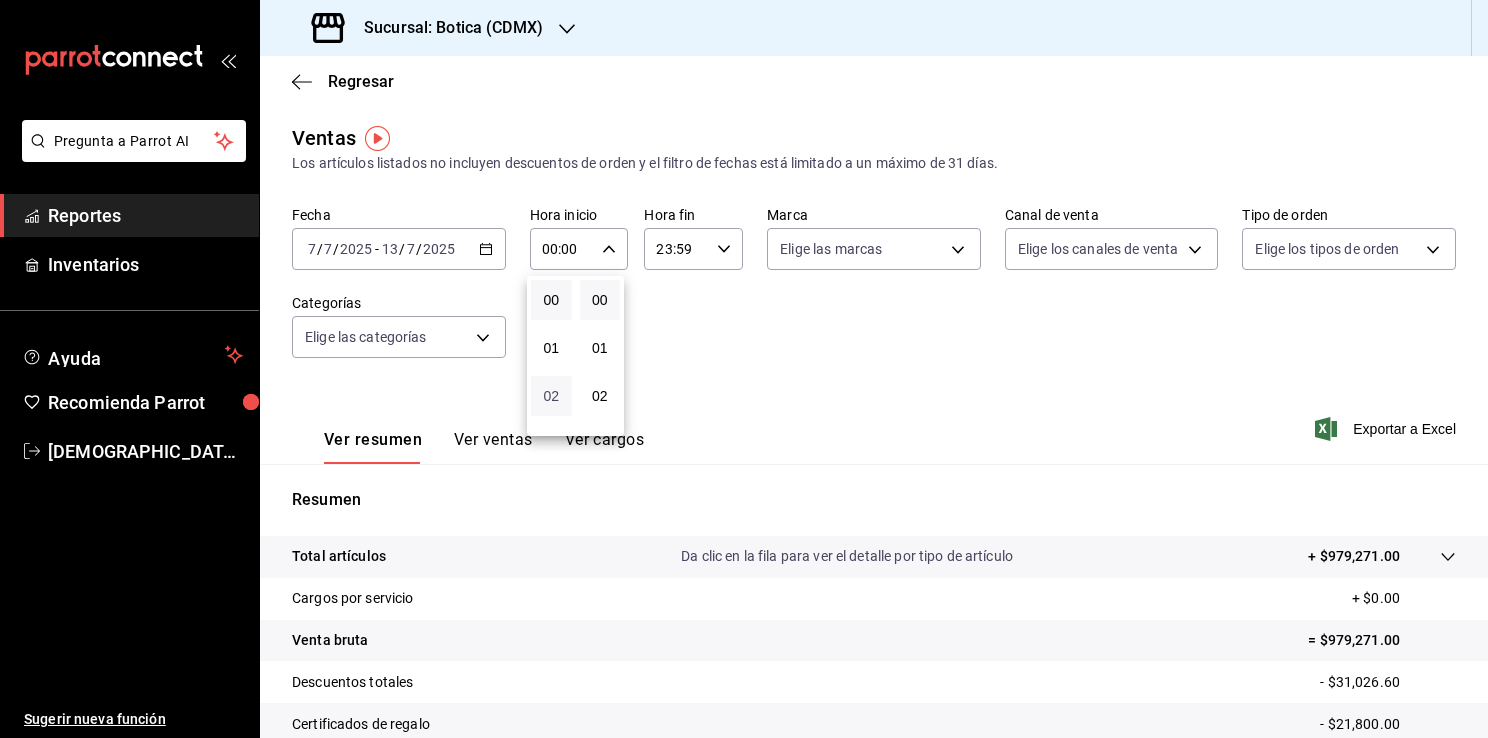 click on "02" at bounding box center (551, 396) 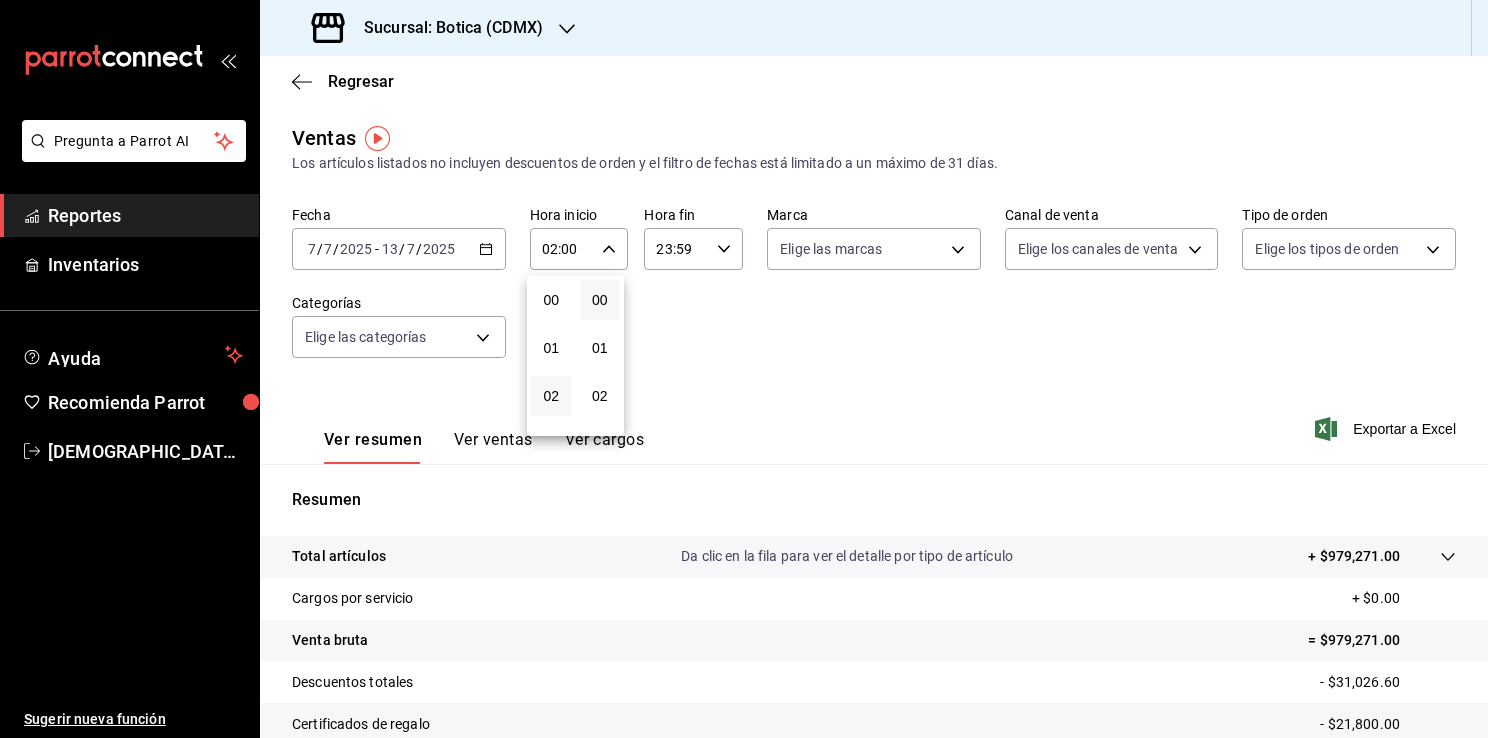 drag, startPoint x: 1481, startPoint y: 371, endPoint x: 1480, endPoint y: 522, distance: 151.00331 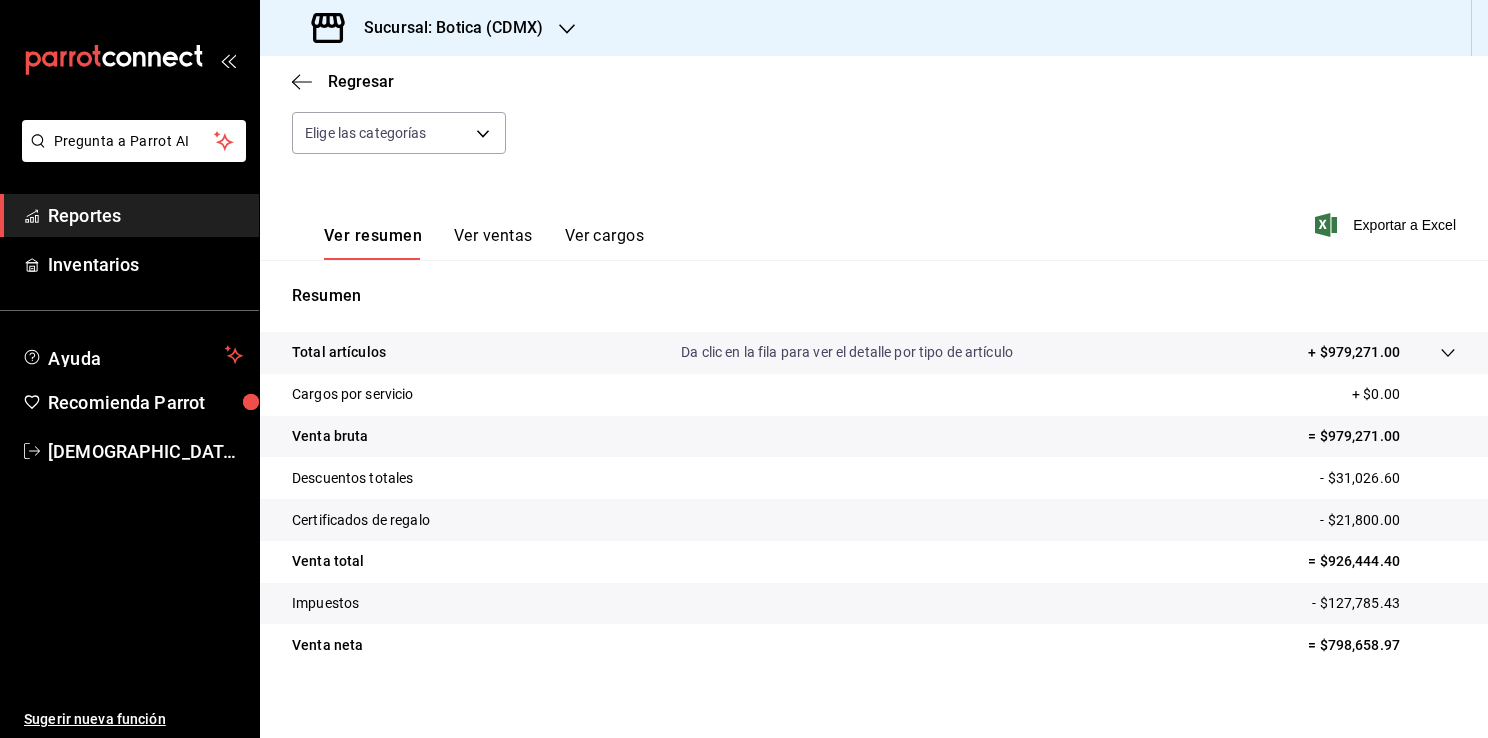 scroll, scrollTop: 220, scrollLeft: 0, axis: vertical 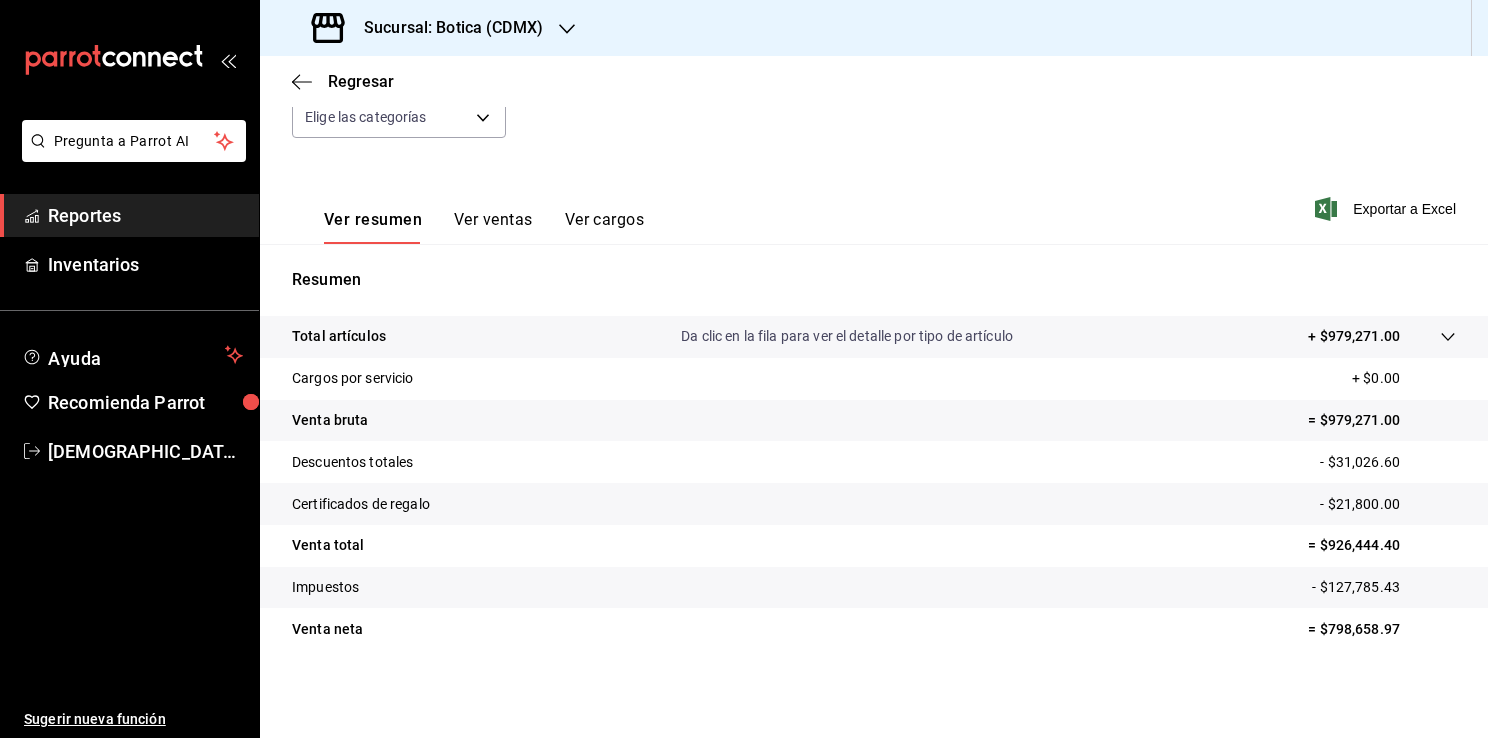 type 